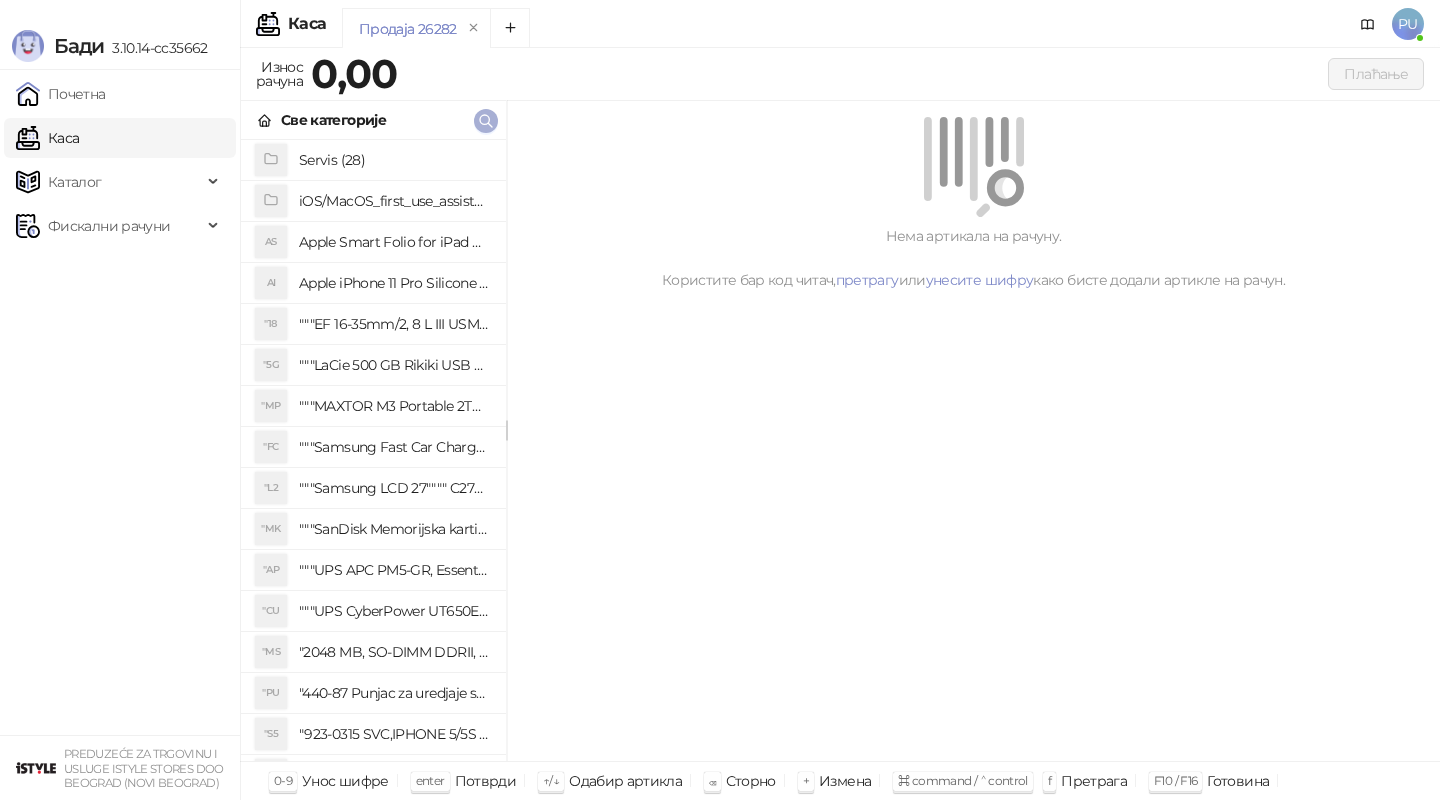 scroll, scrollTop: 0, scrollLeft: 0, axis: both 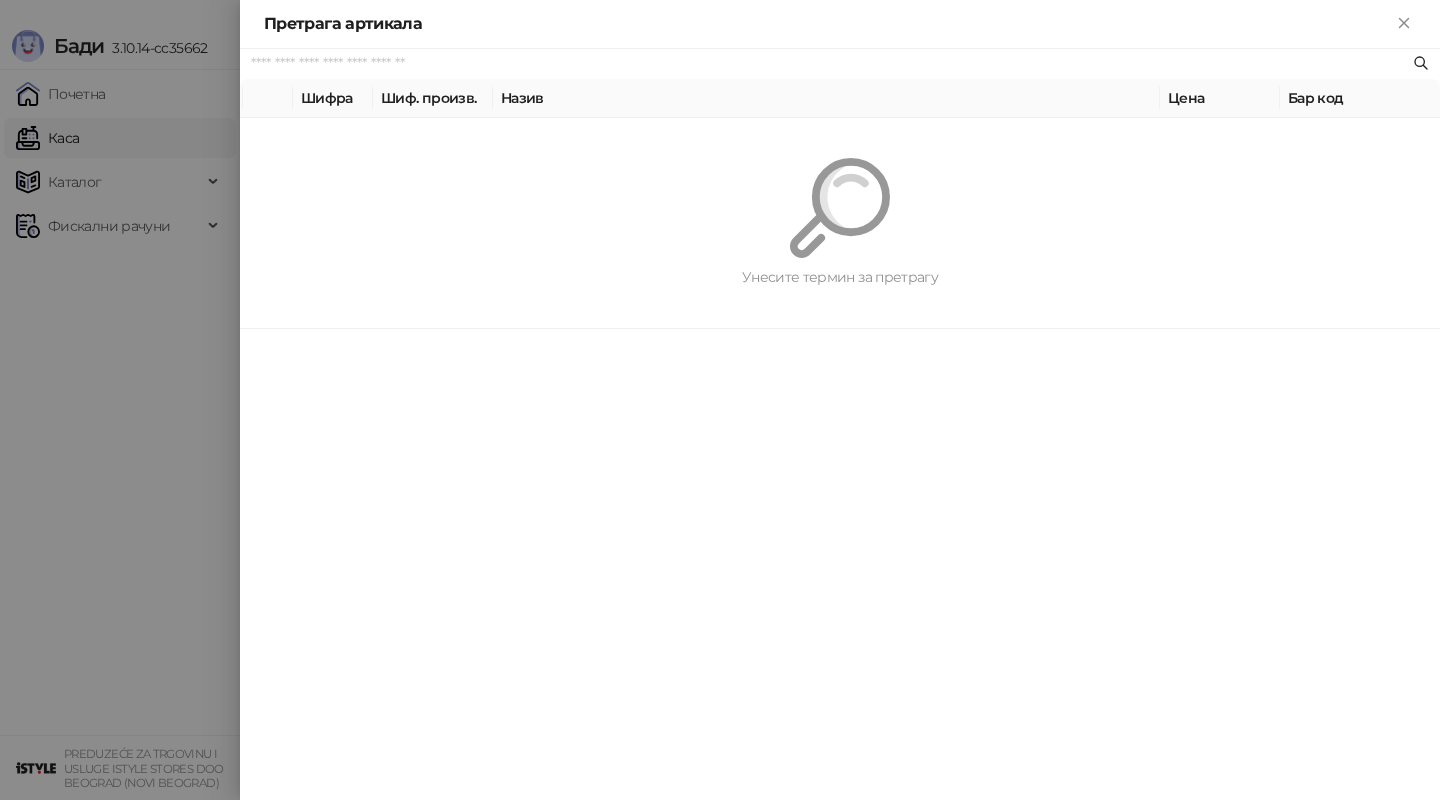 paste on "*********" 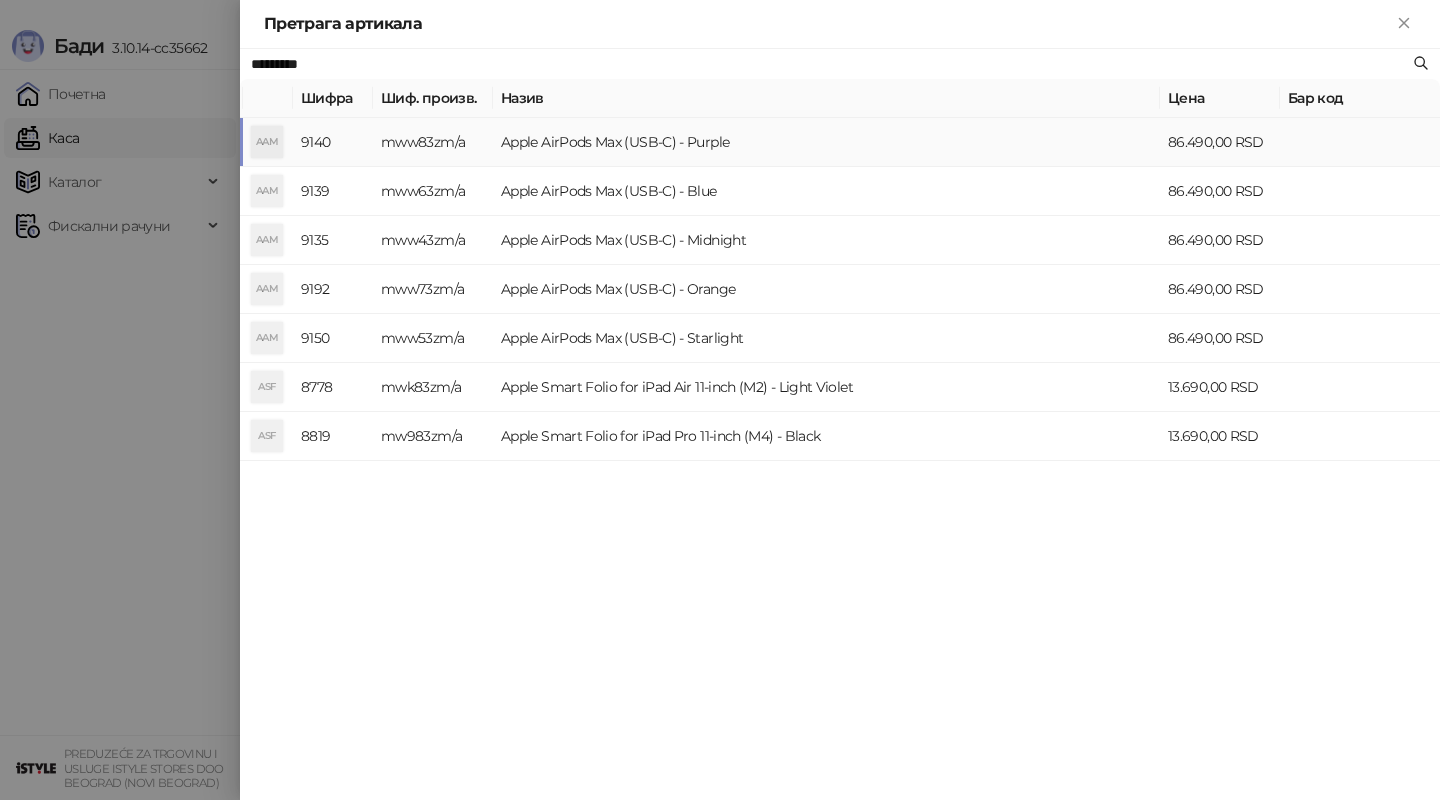 type on "*********" 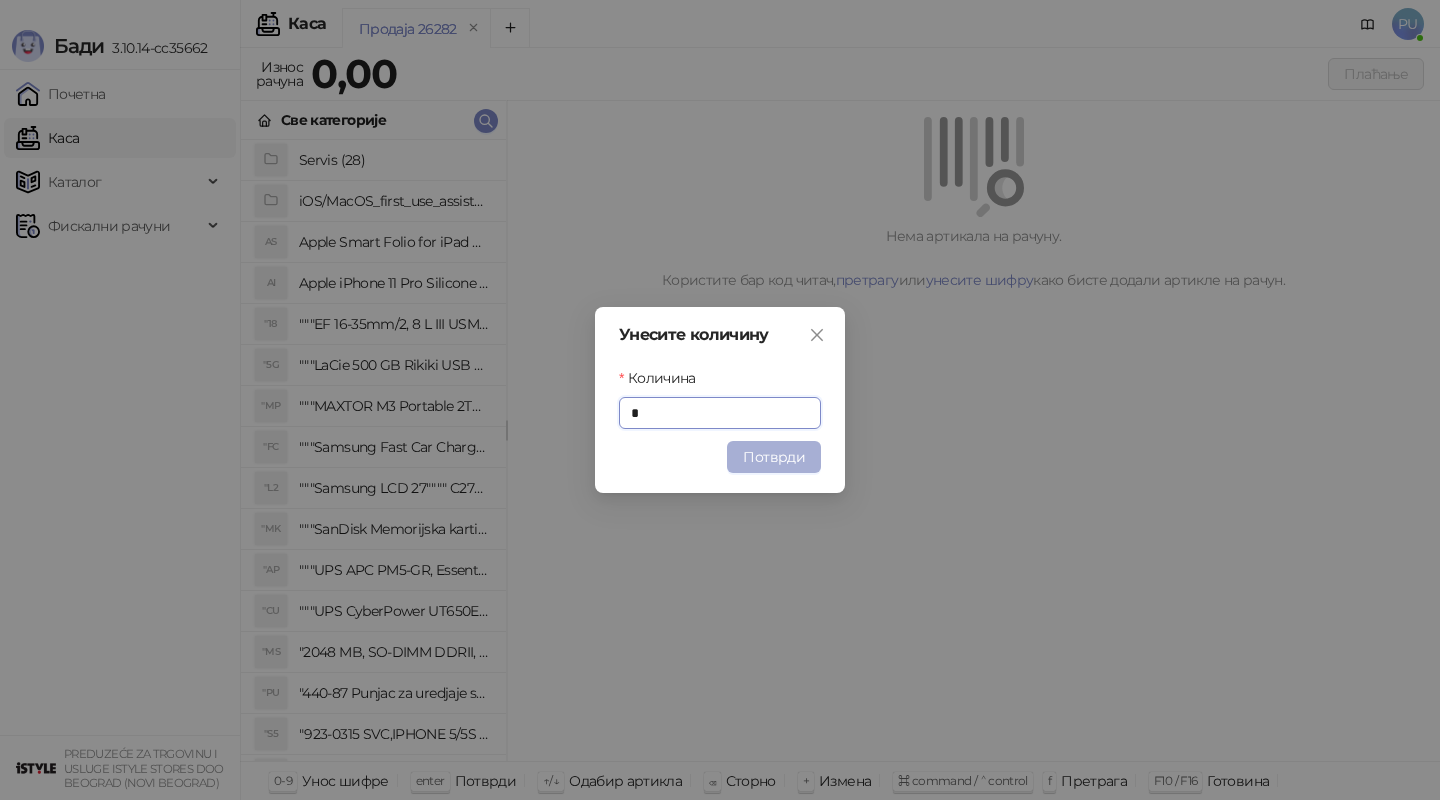 click on "Потврди" at bounding box center [774, 457] 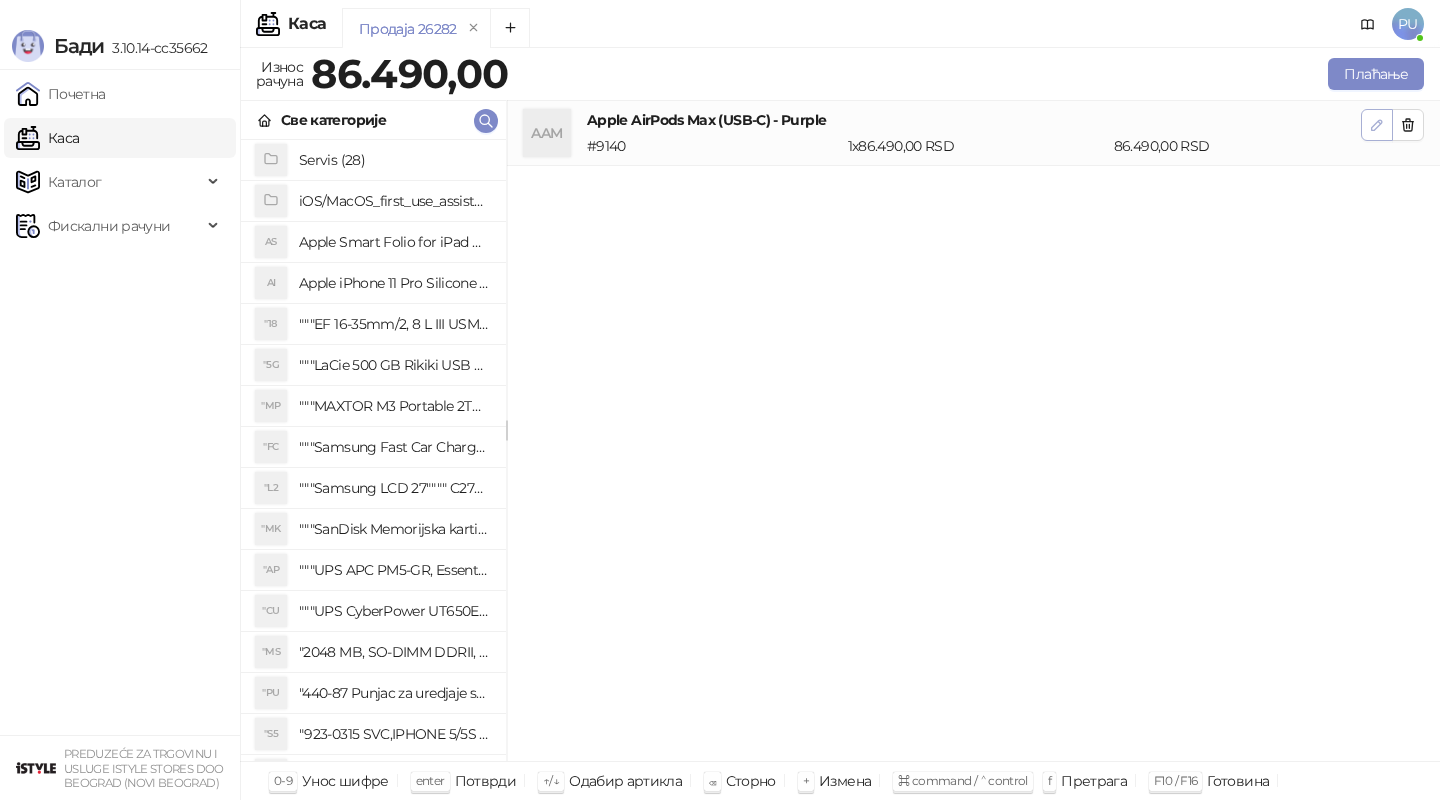 click 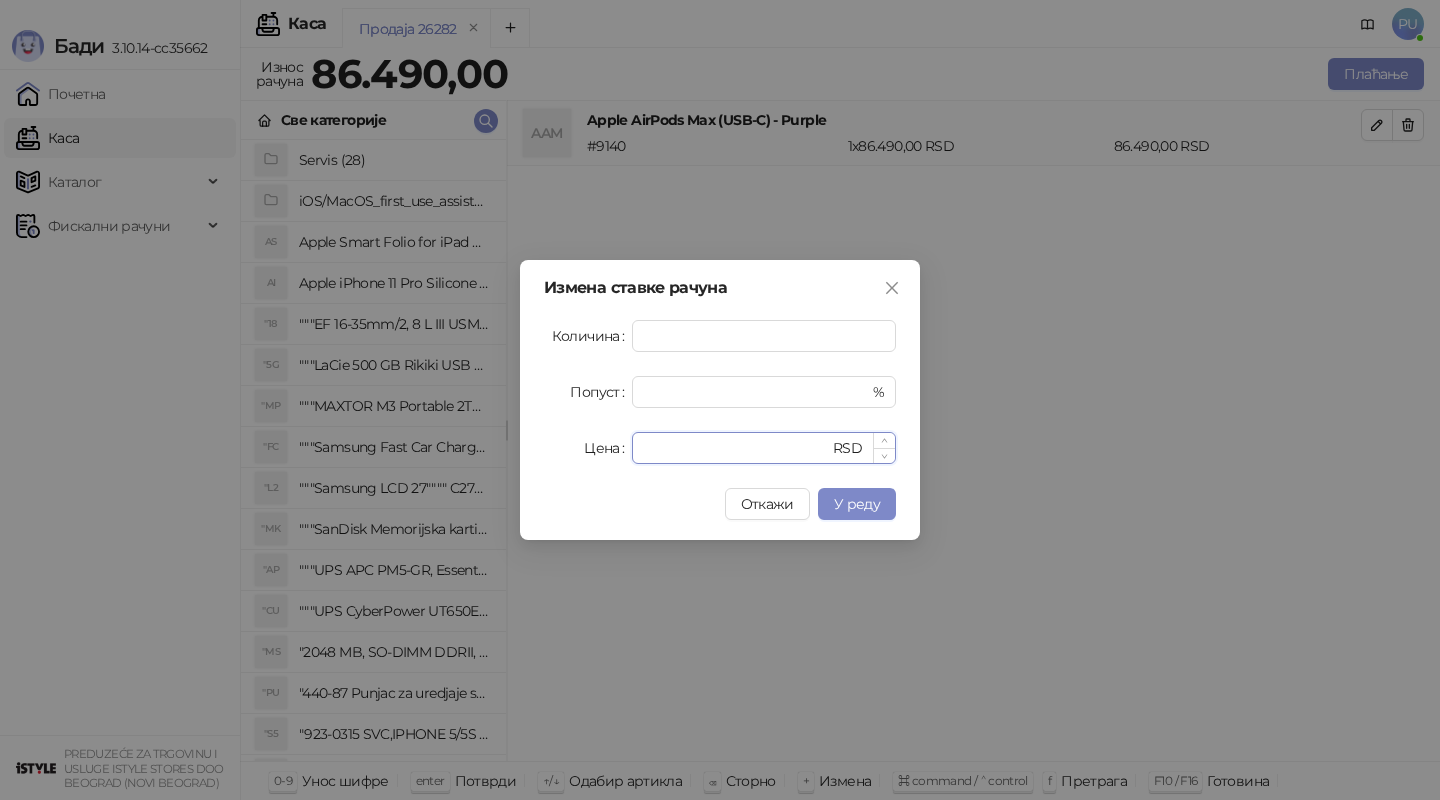 click on "*****" at bounding box center (736, 448) 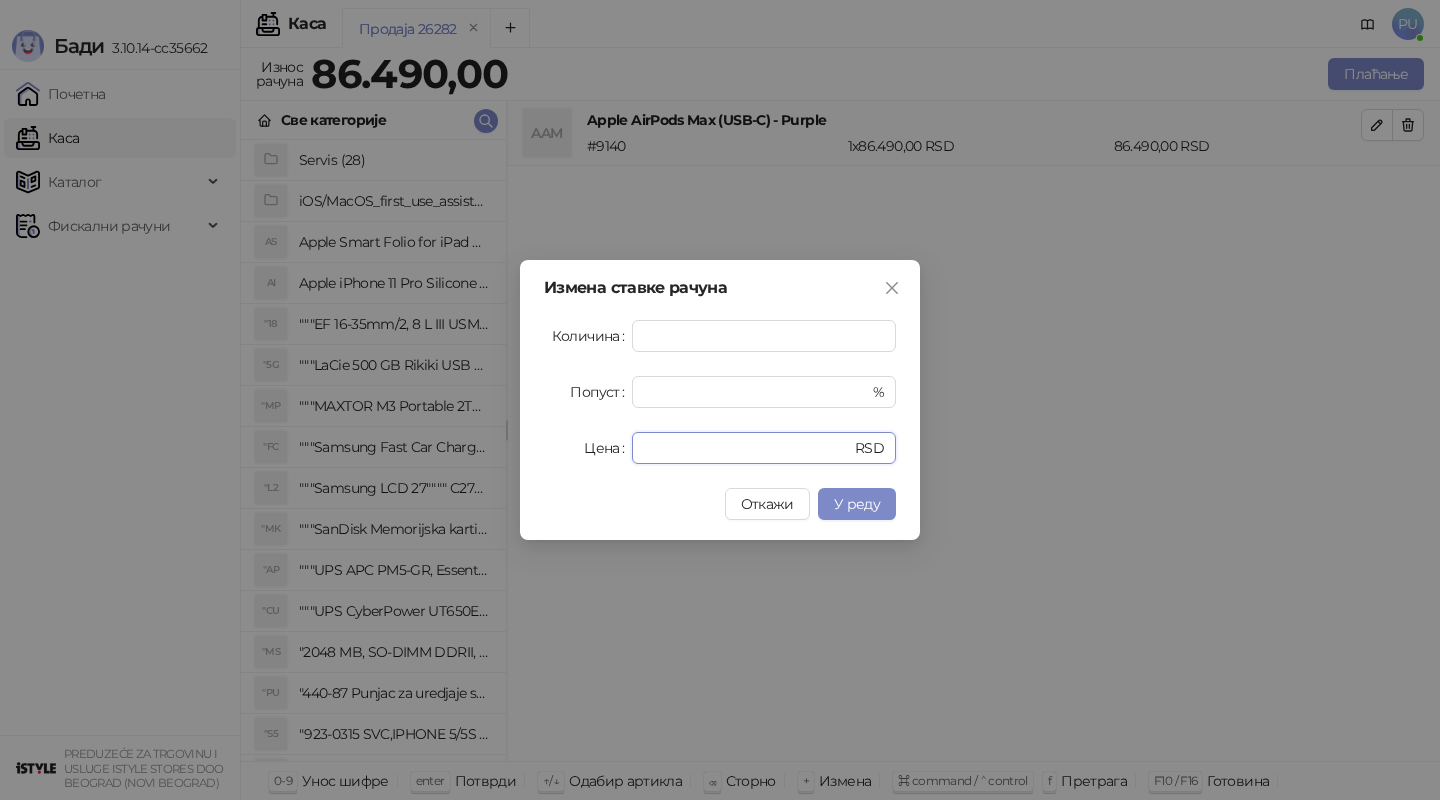 drag, startPoint x: 746, startPoint y: 443, endPoint x: 547, endPoint y: 443, distance: 199 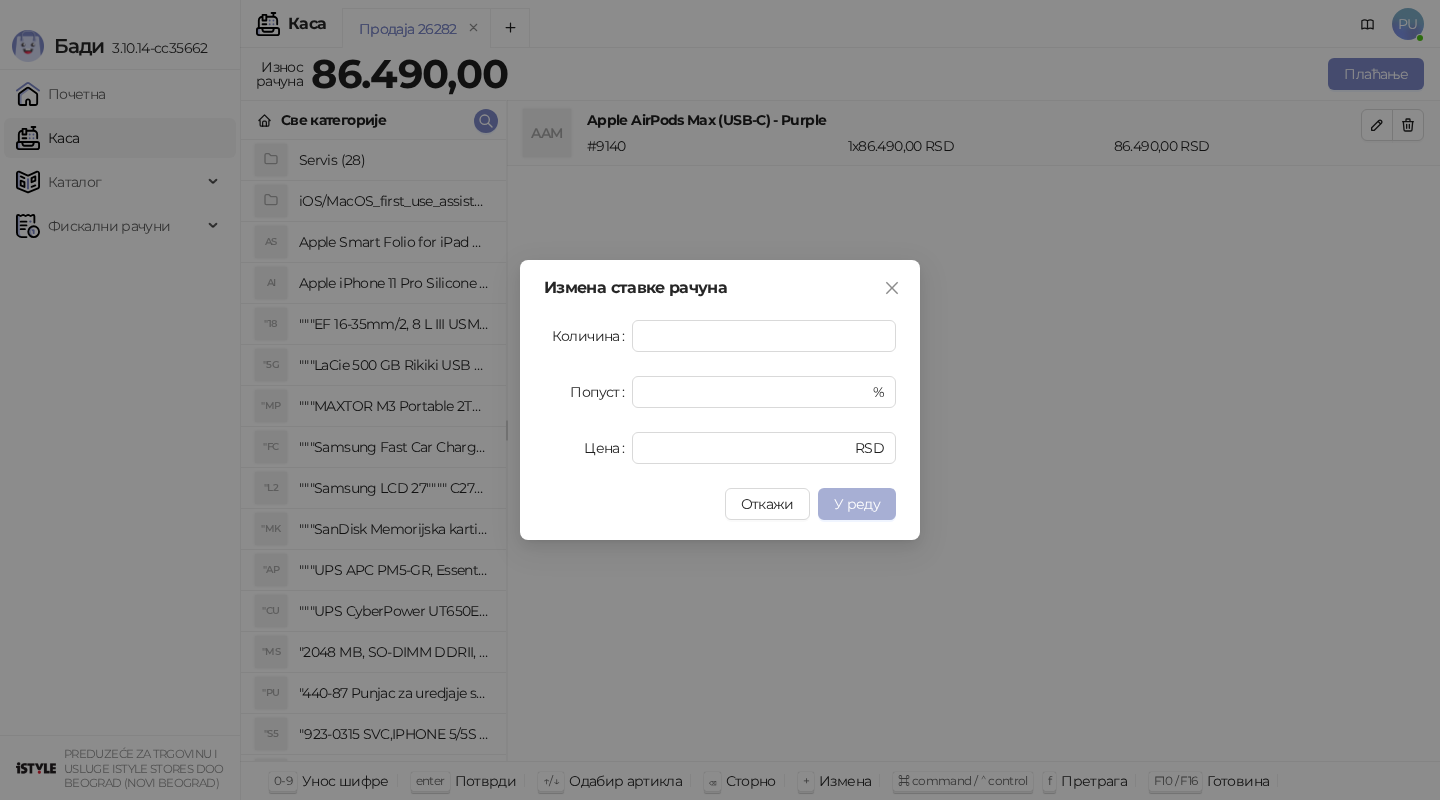 type on "*****" 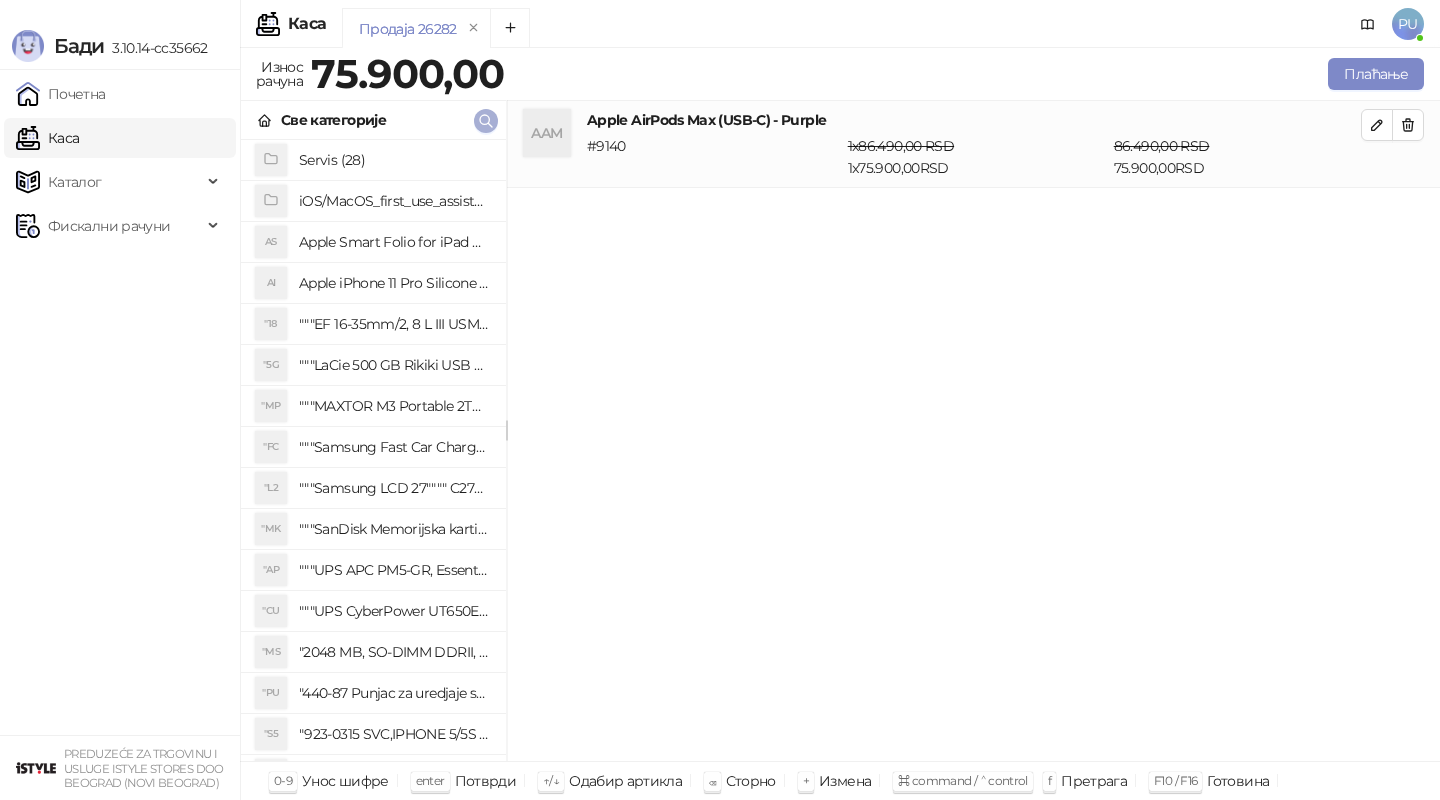 click 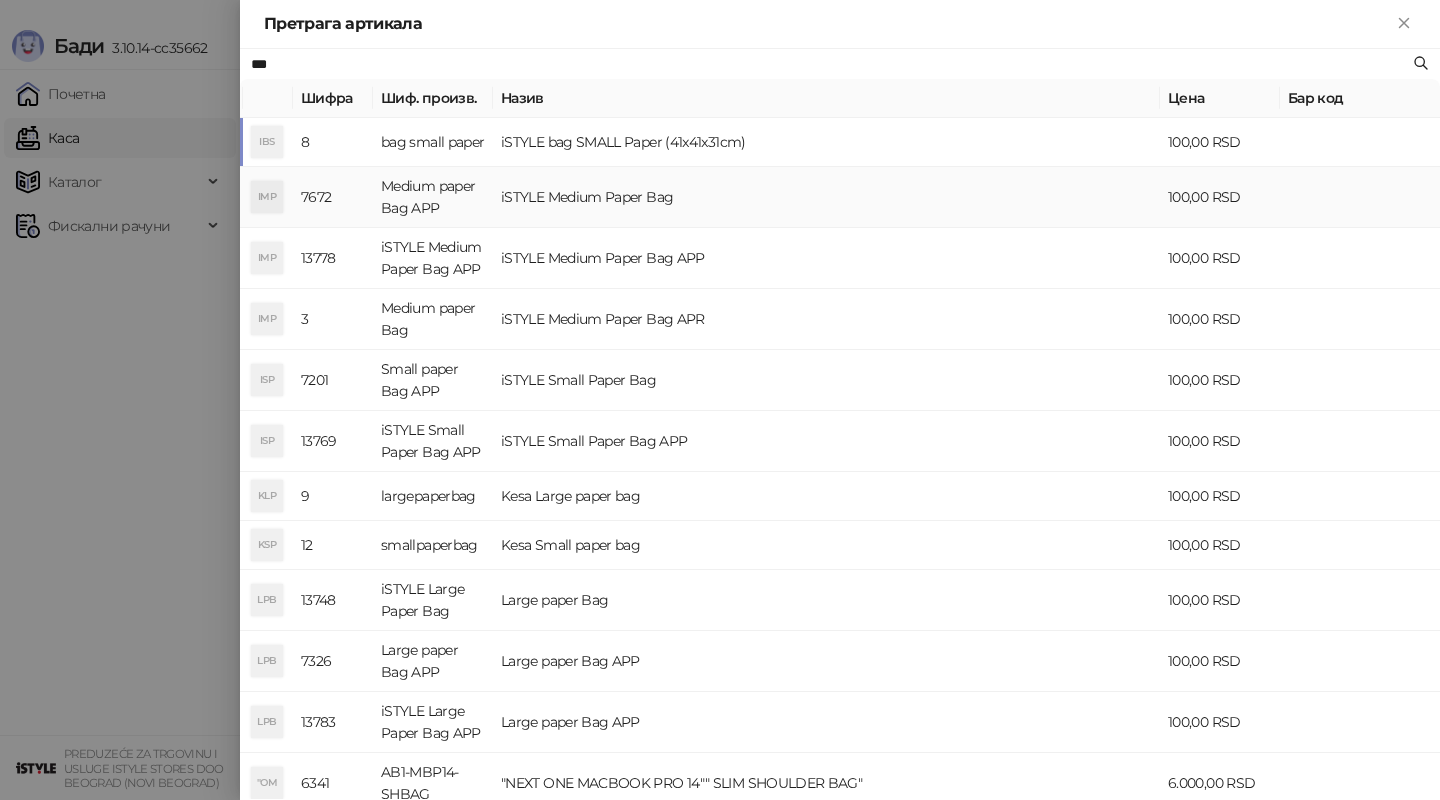 type on "***" 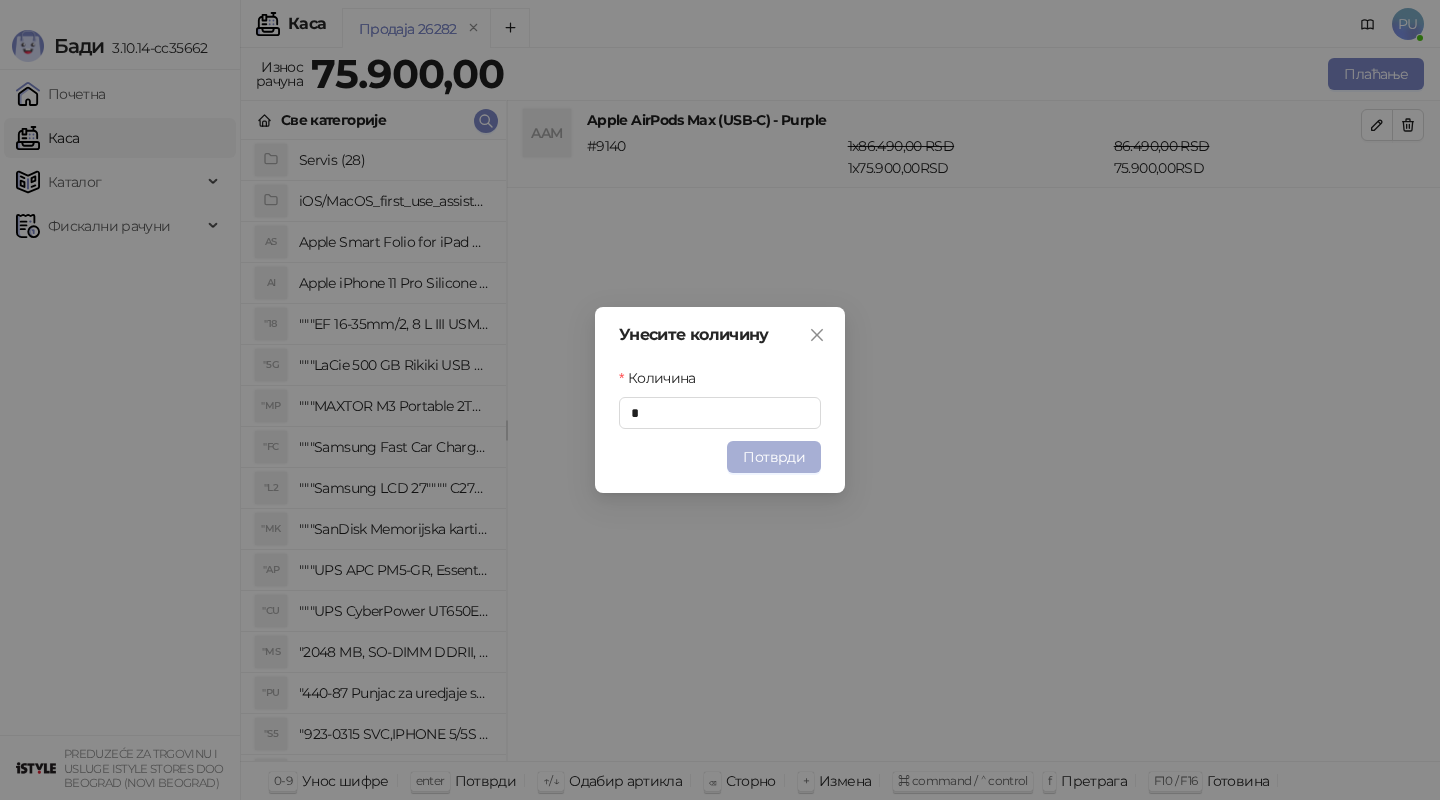 click on "Потврди" at bounding box center (774, 457) 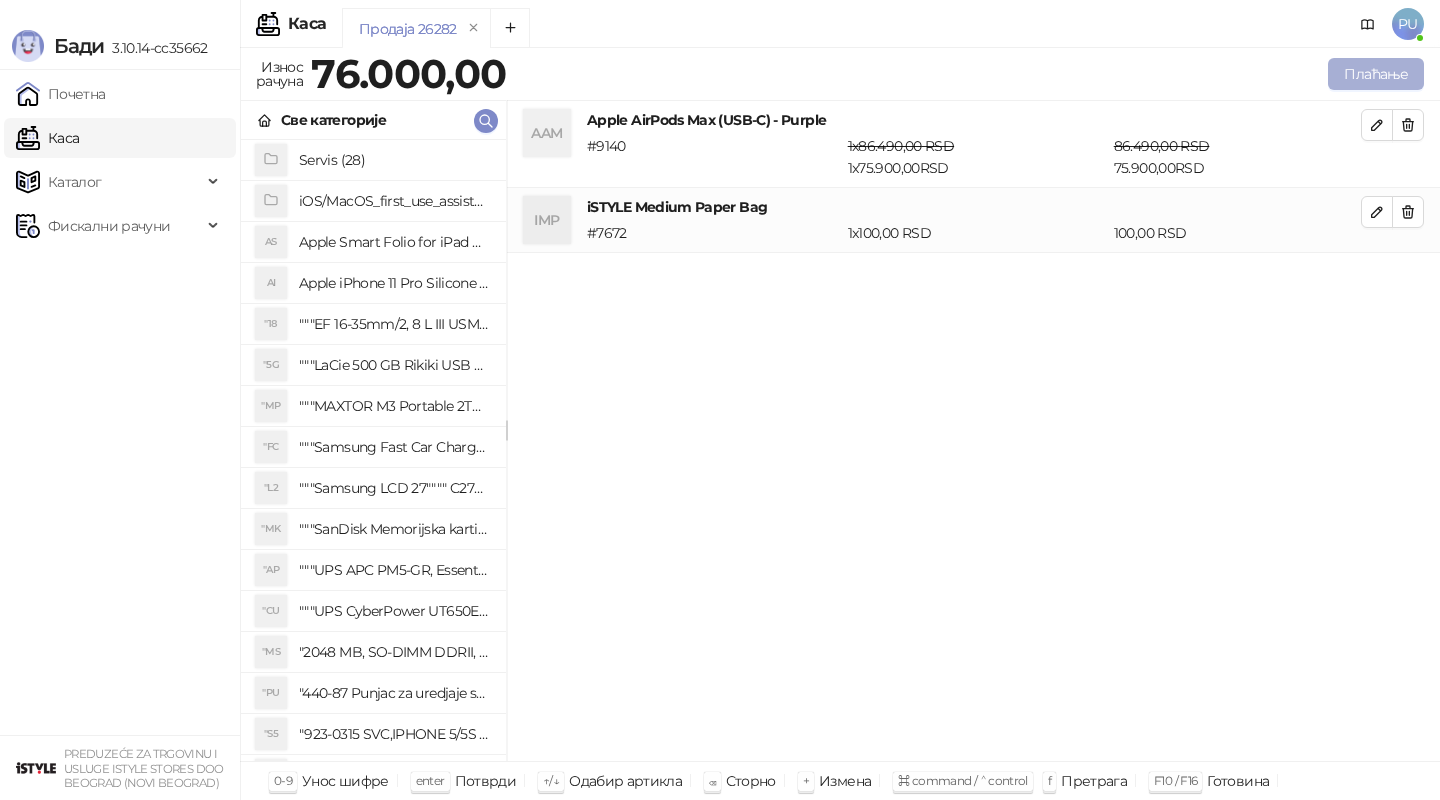 click on "Плаћање" at bounding box center (1376, 74) 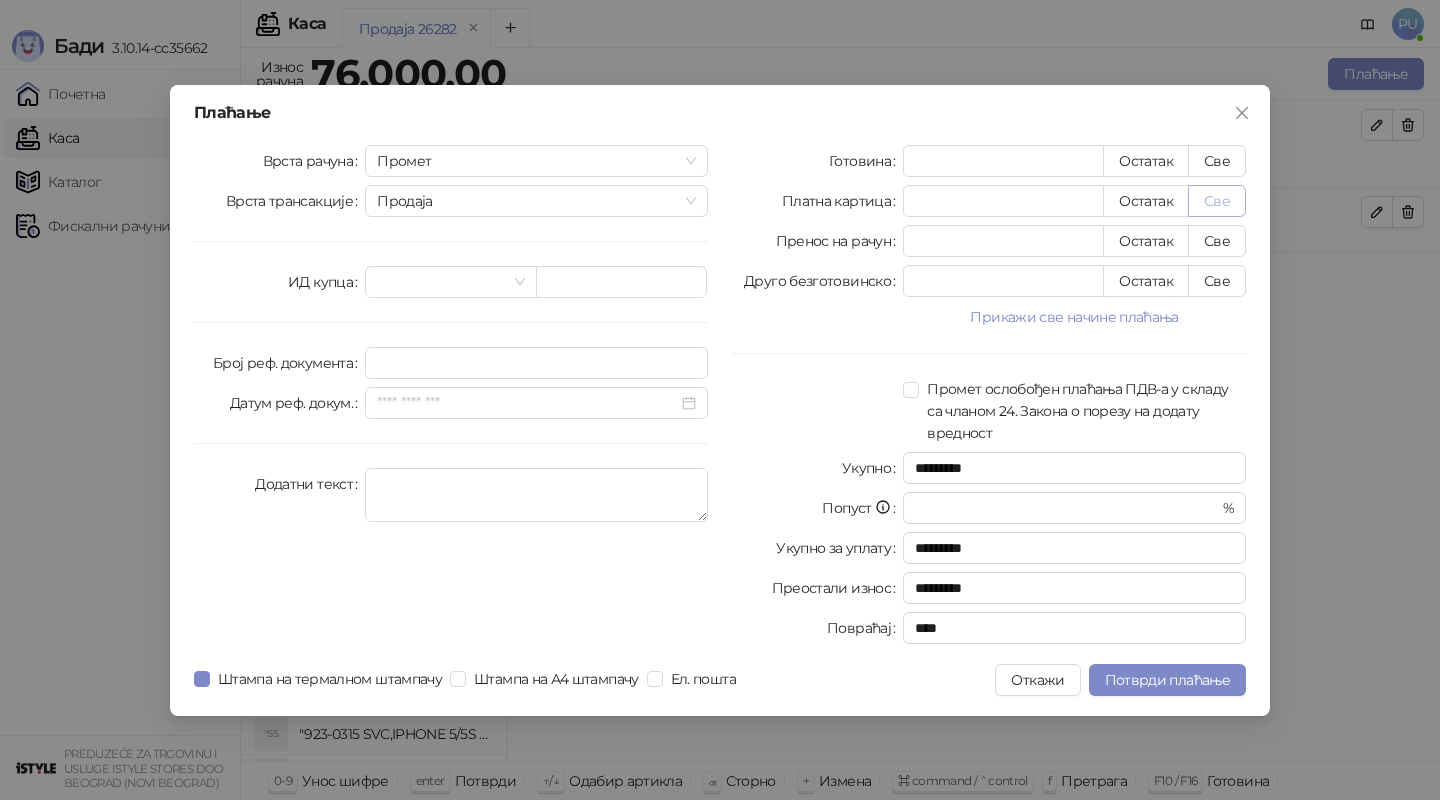 click on "Све" at bounding box center (1217, 201) 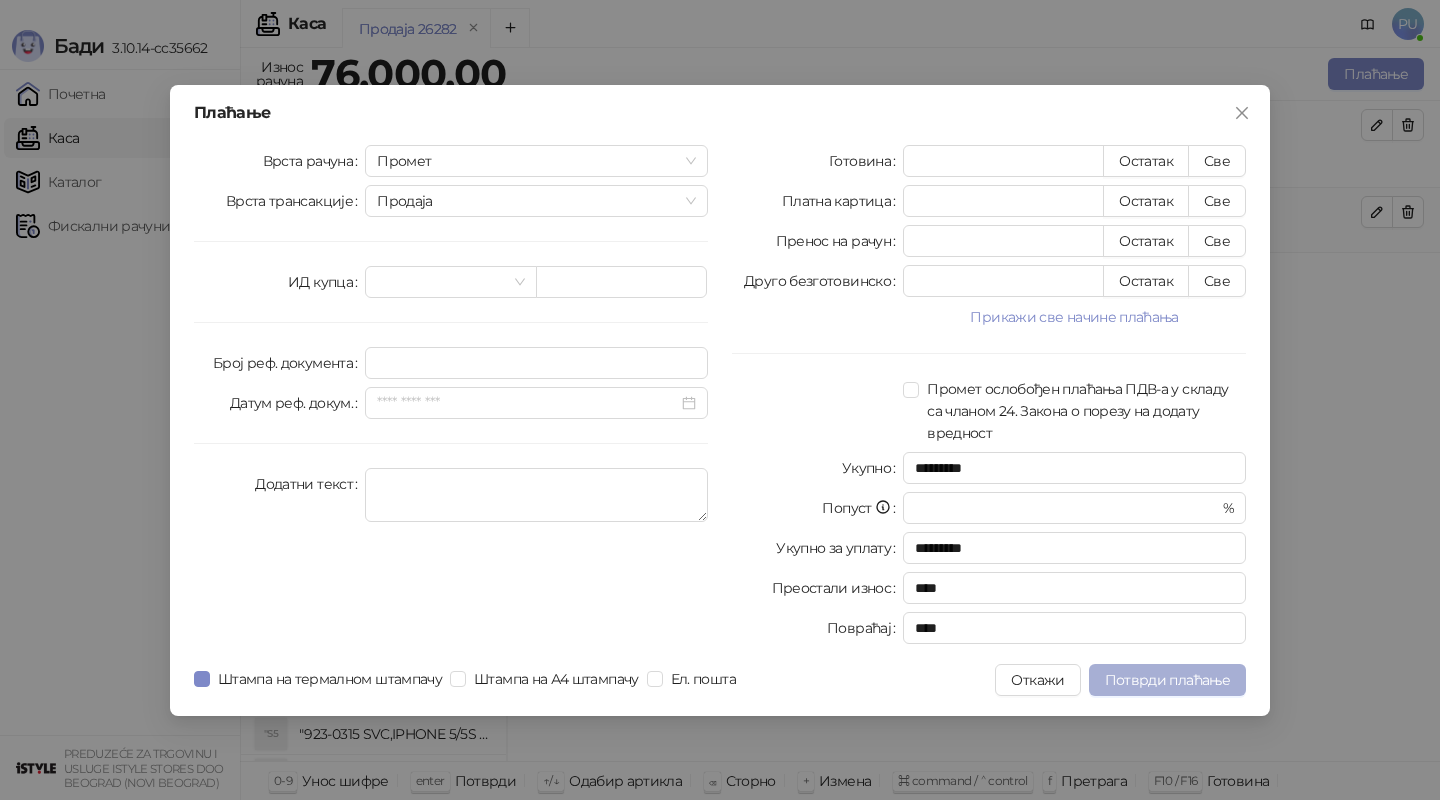 click on "Потврди плаћање" at bounding box center (1167, 680) 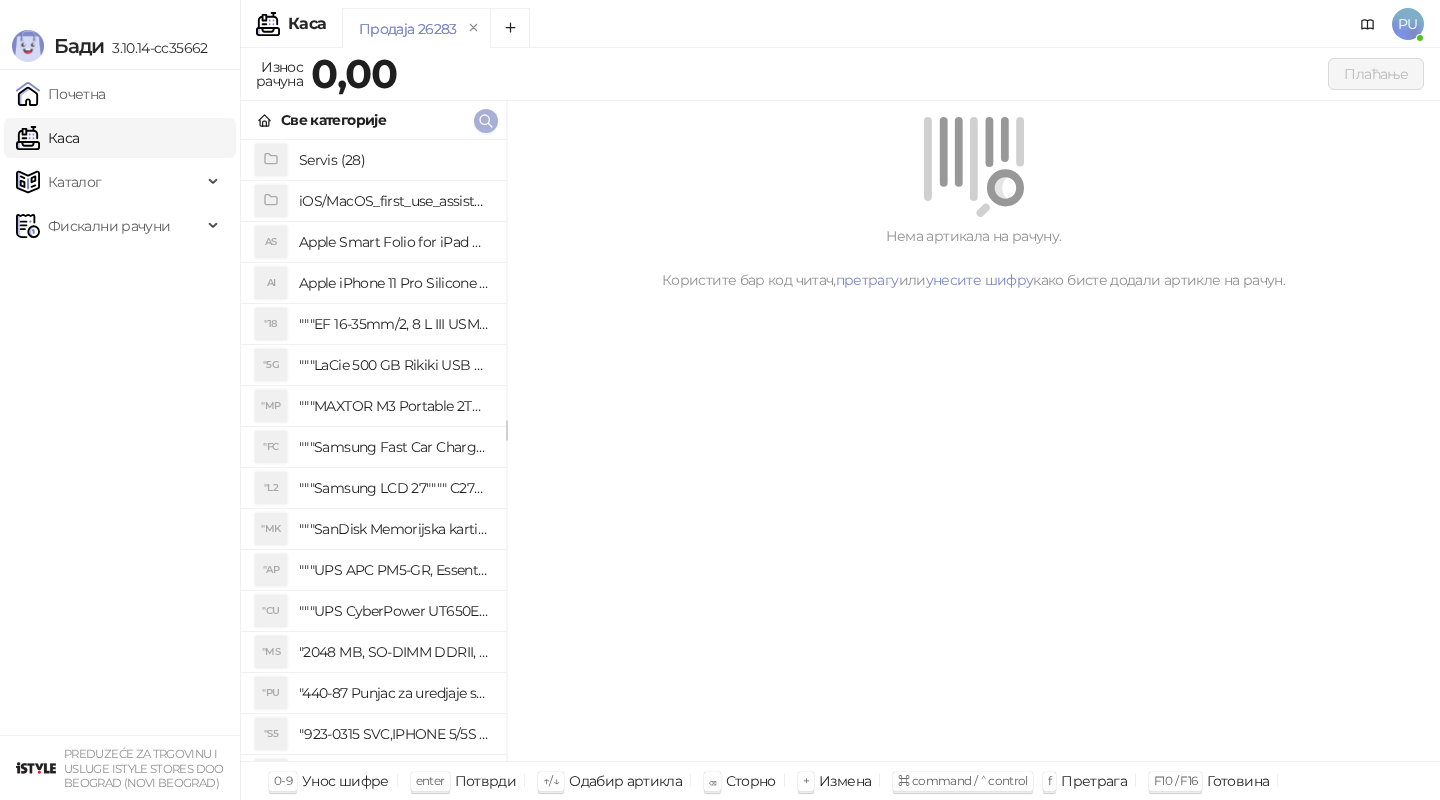 click 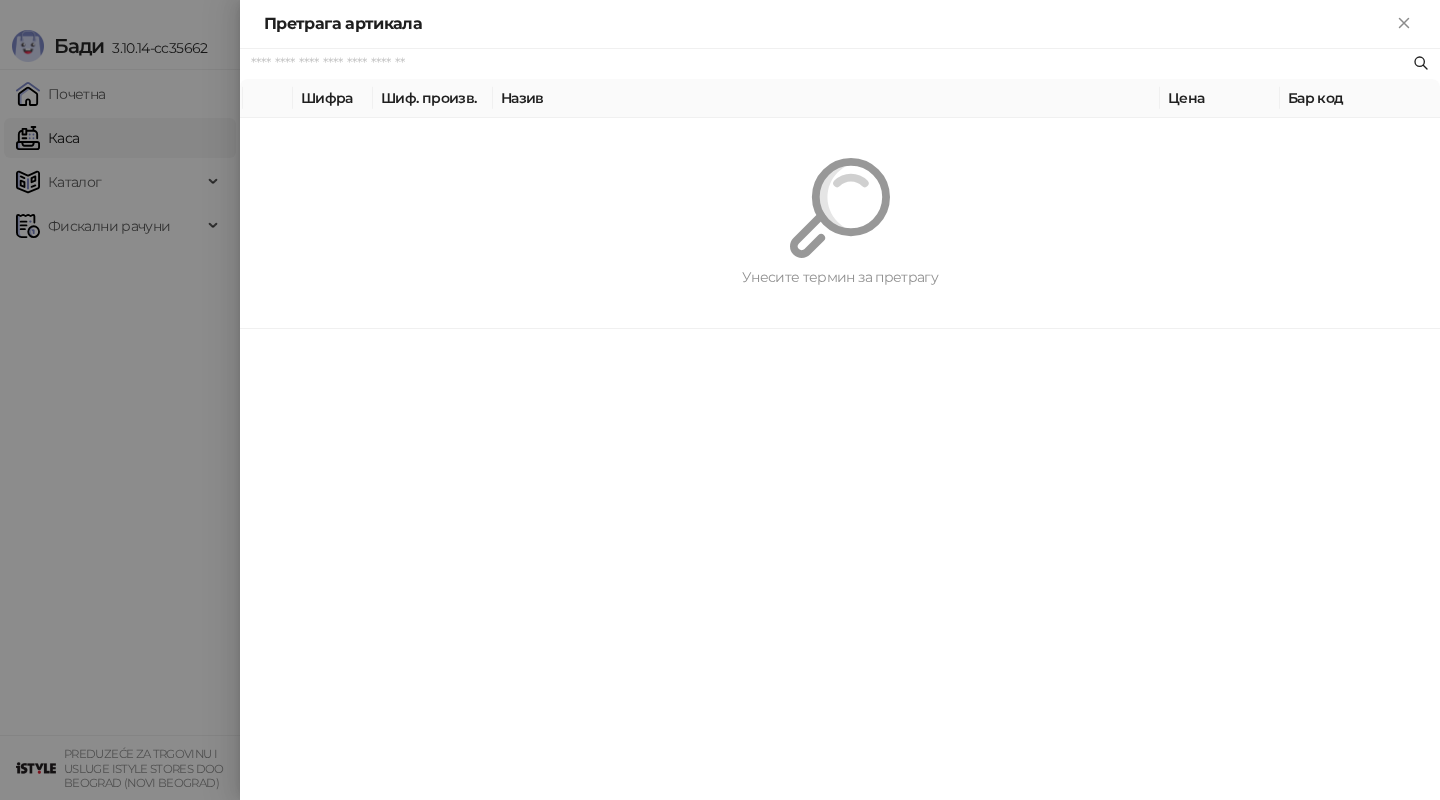 paste on "*********" 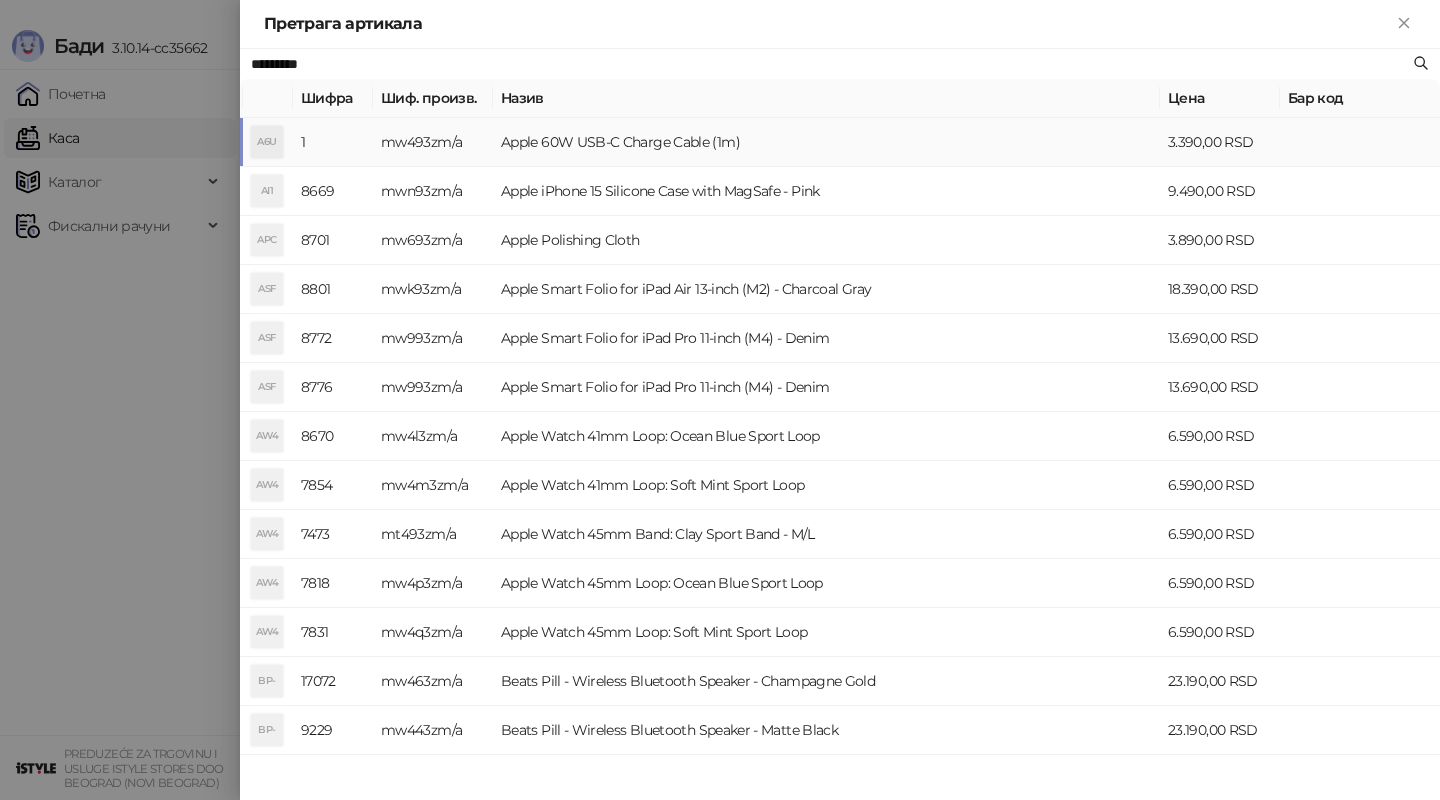 click on "Apple 60W USB-C Charge Cable (1m)" at bounding box center [826, 142] 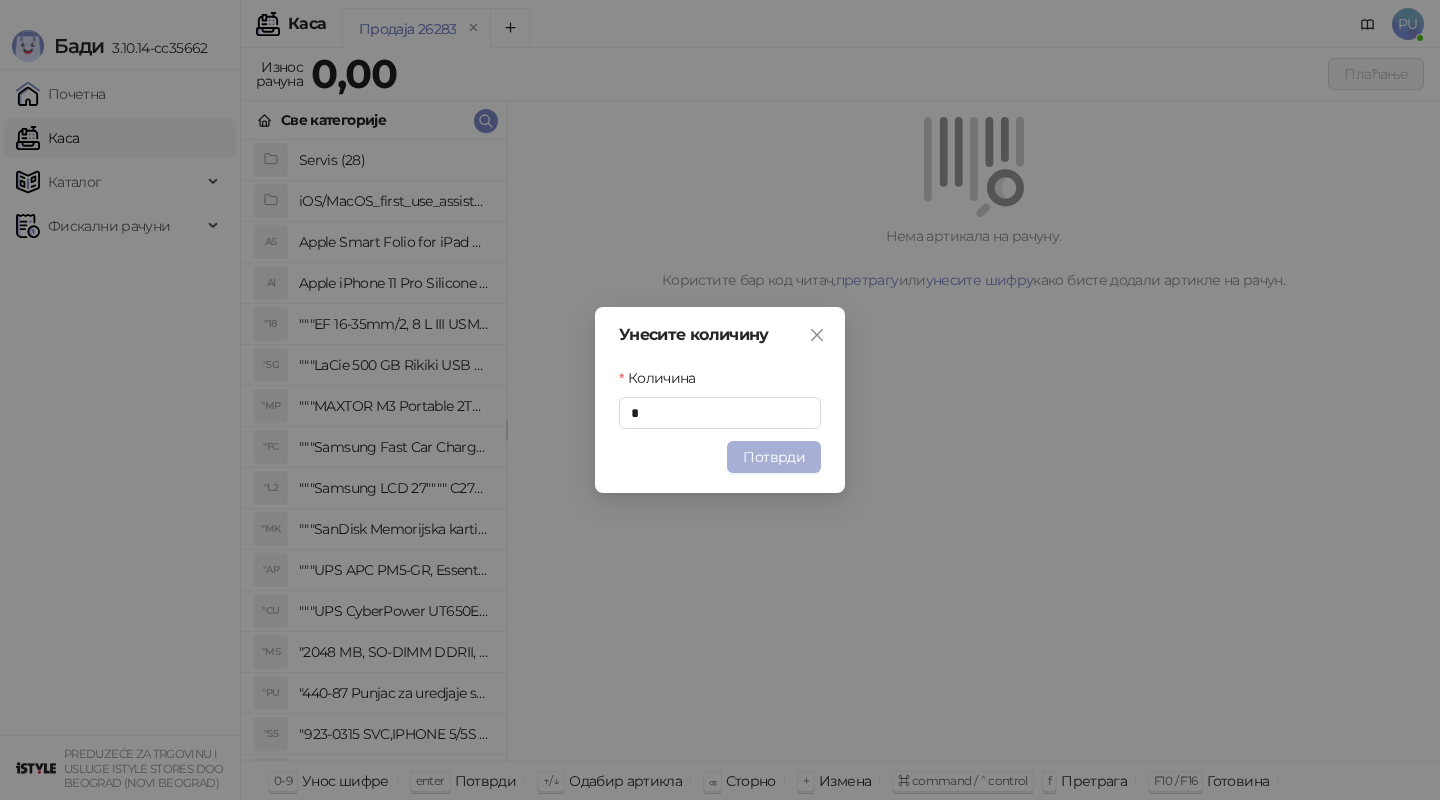 click on "Потврди" at bounding box center (774, 457) 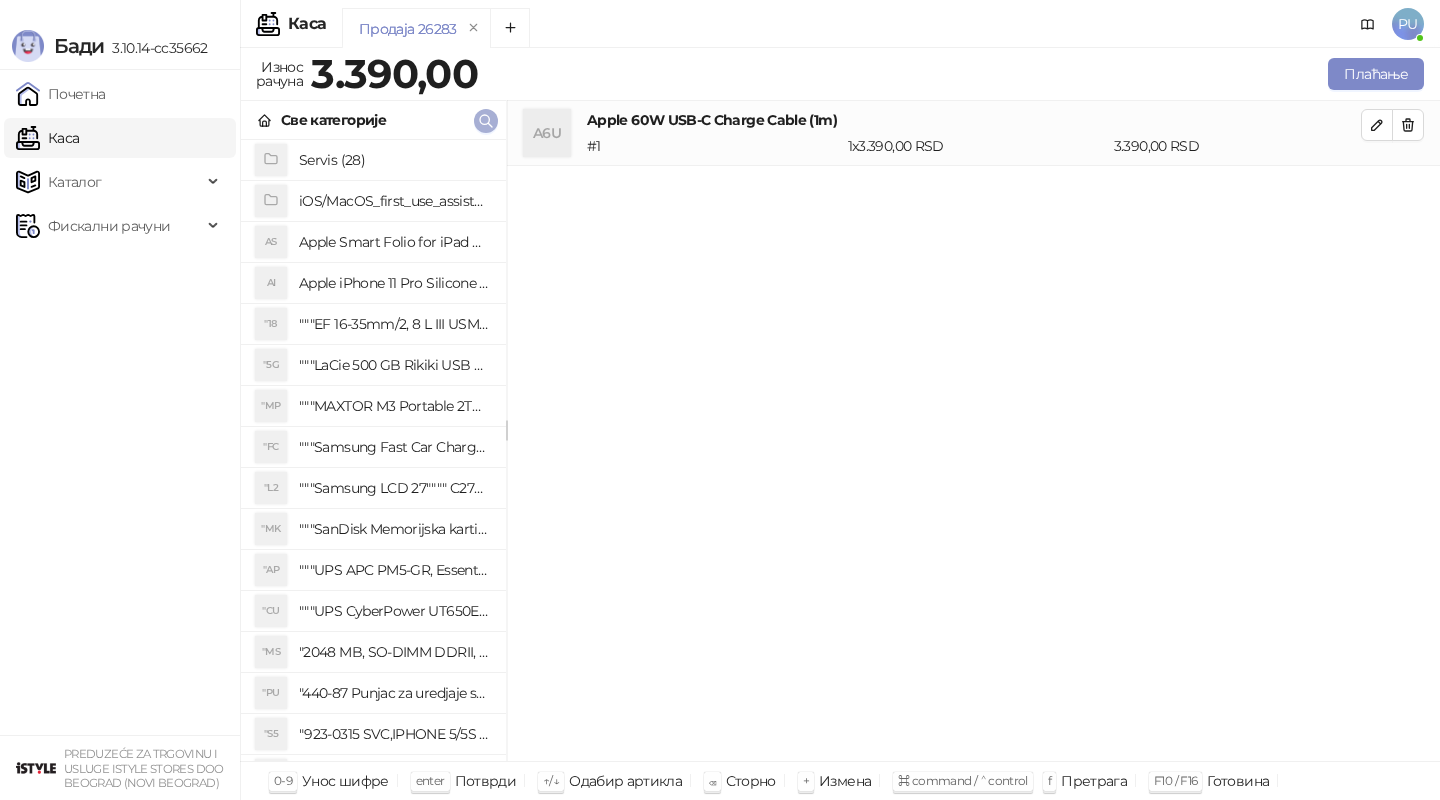 click 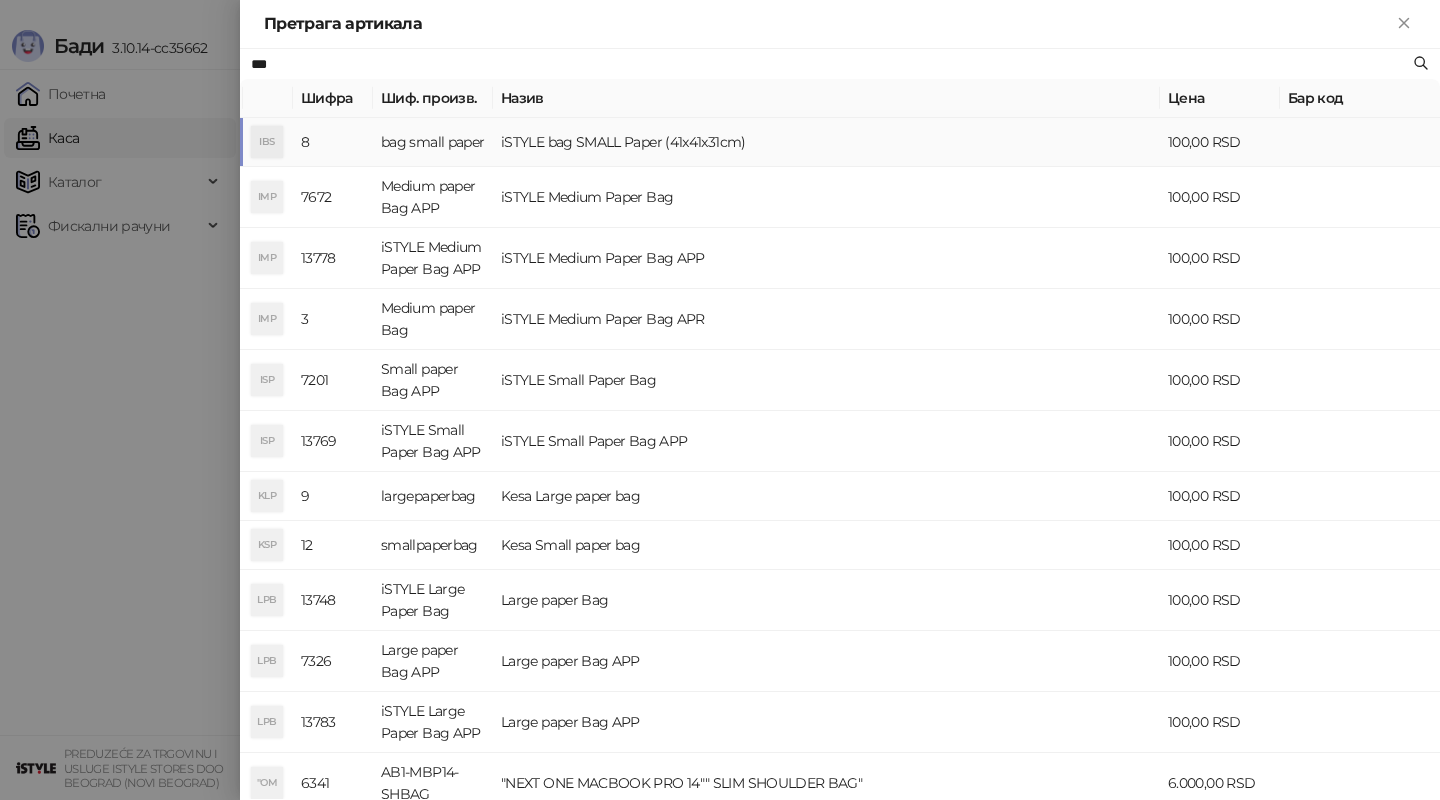 type on "***" 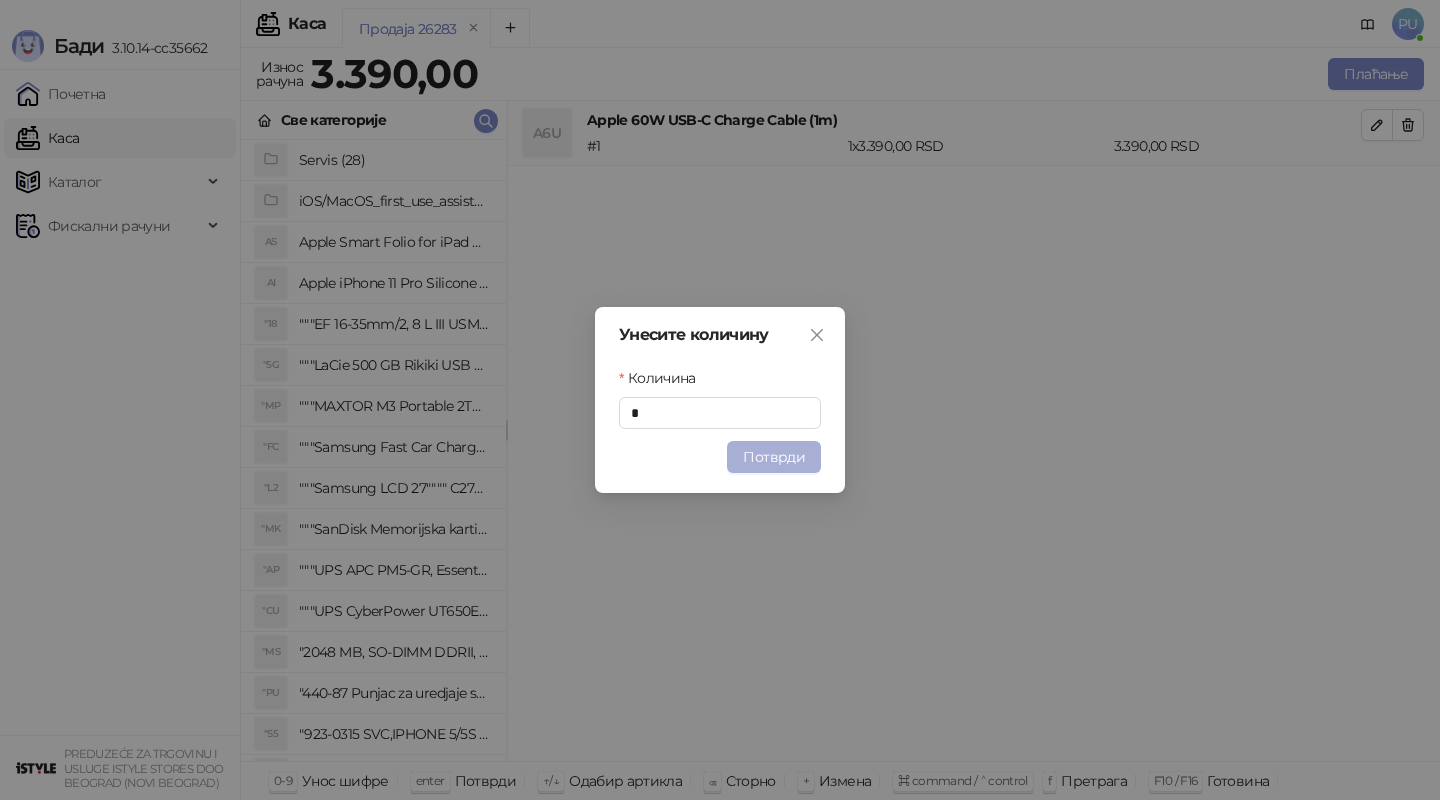 click on "Потврди" at bounding box center [774, 457] 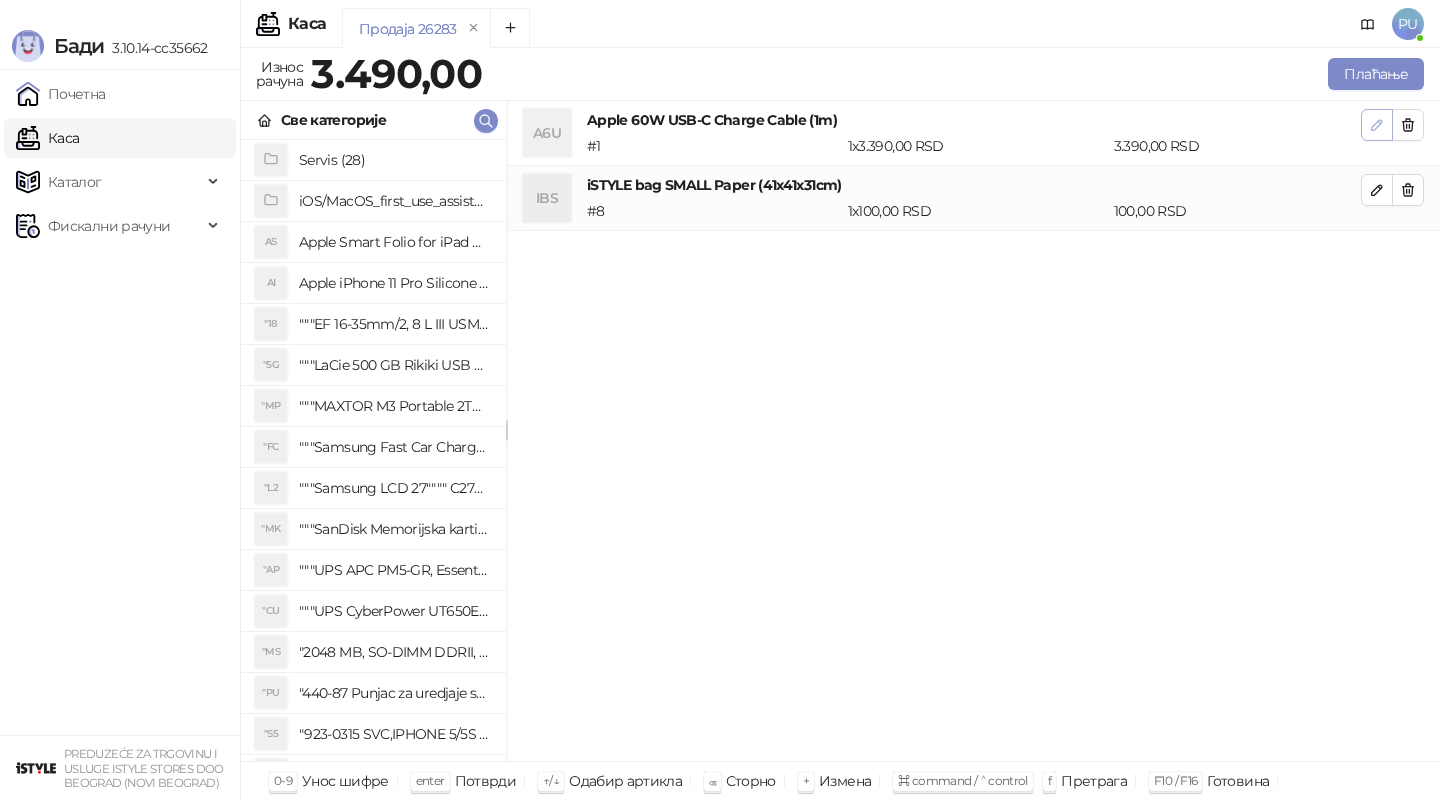 click 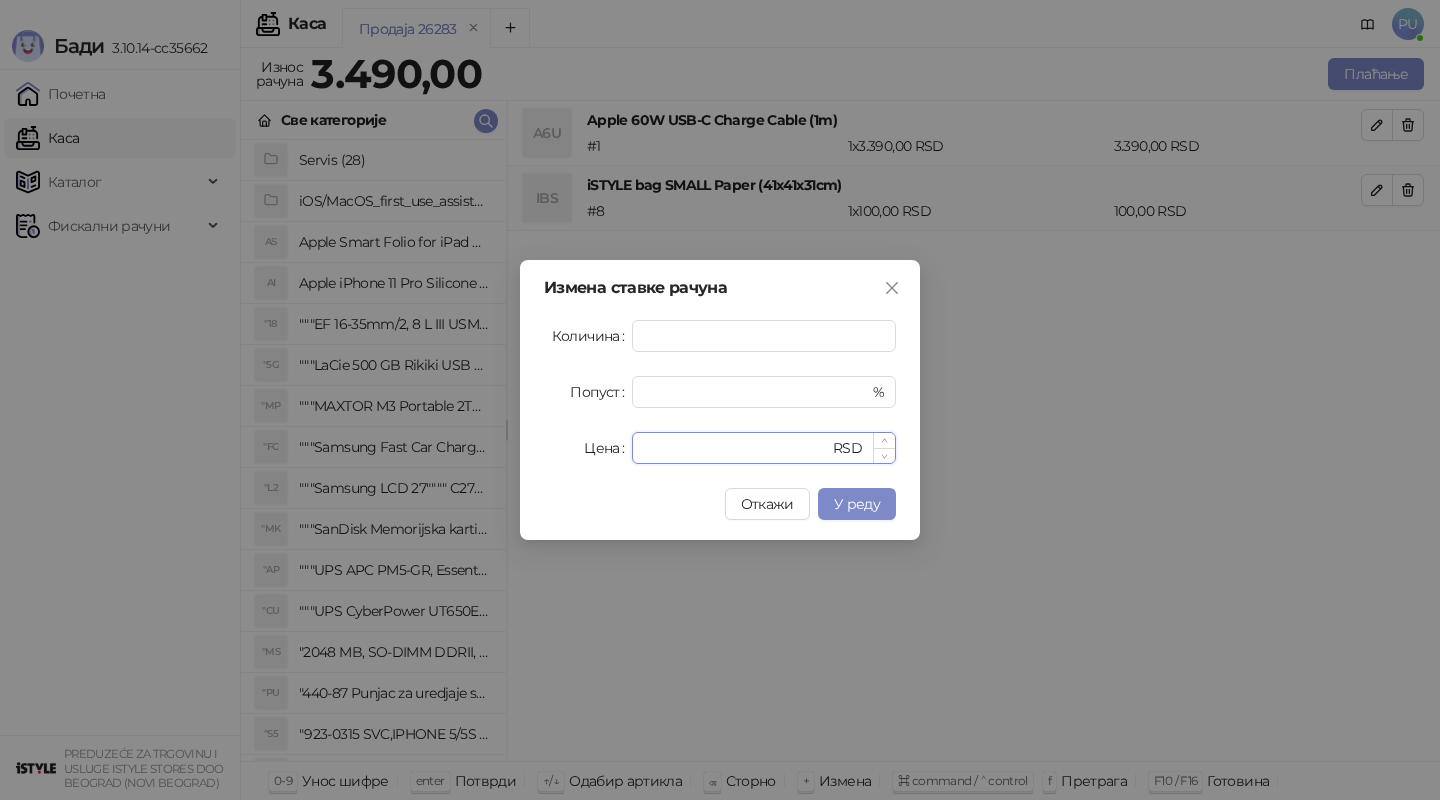 drag, startPoint x: 715, startPoint y: 455, endPoint x: 660, endPoint y: 455, distance: 55 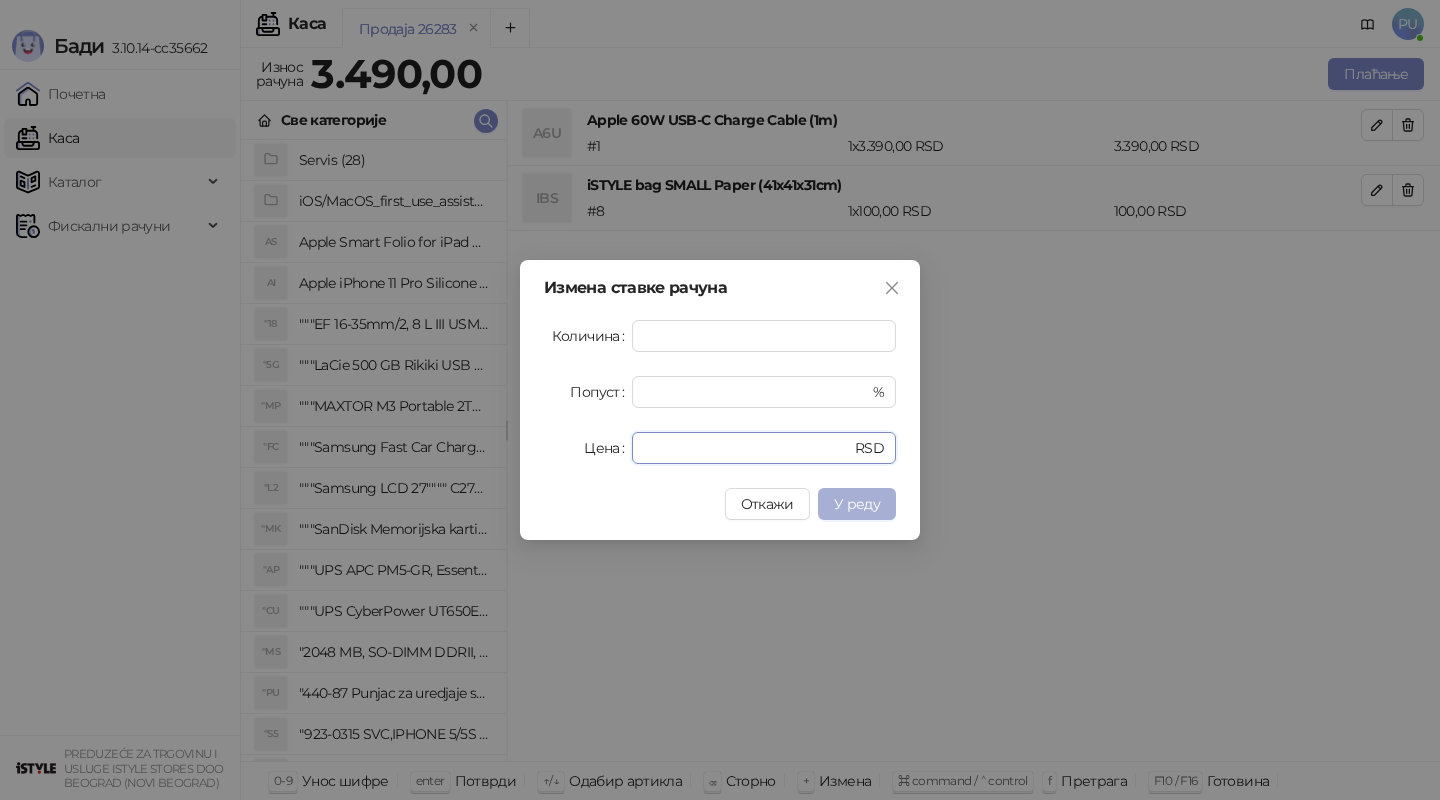 type on "****" 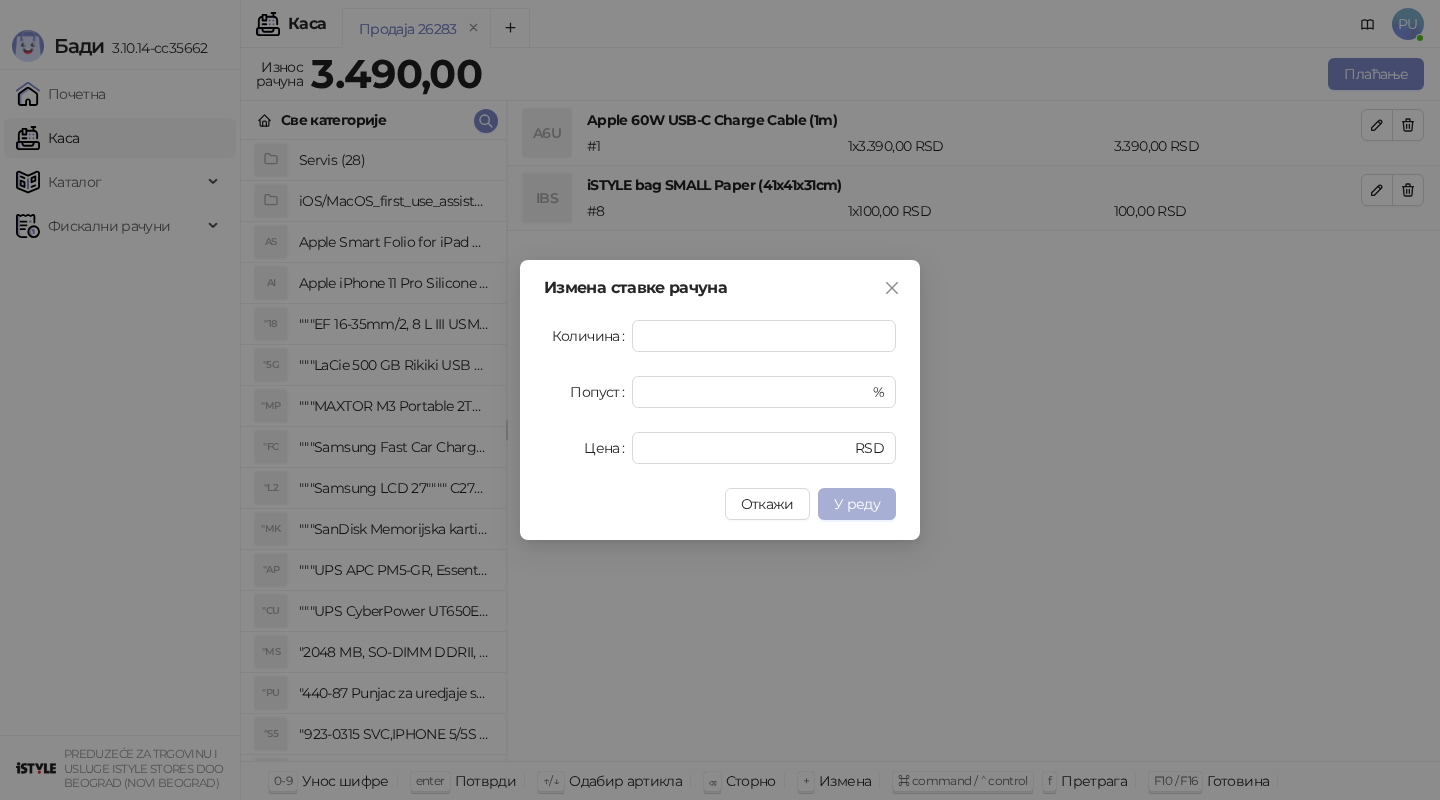 click on "У реду" at bounding box center (857, 504) 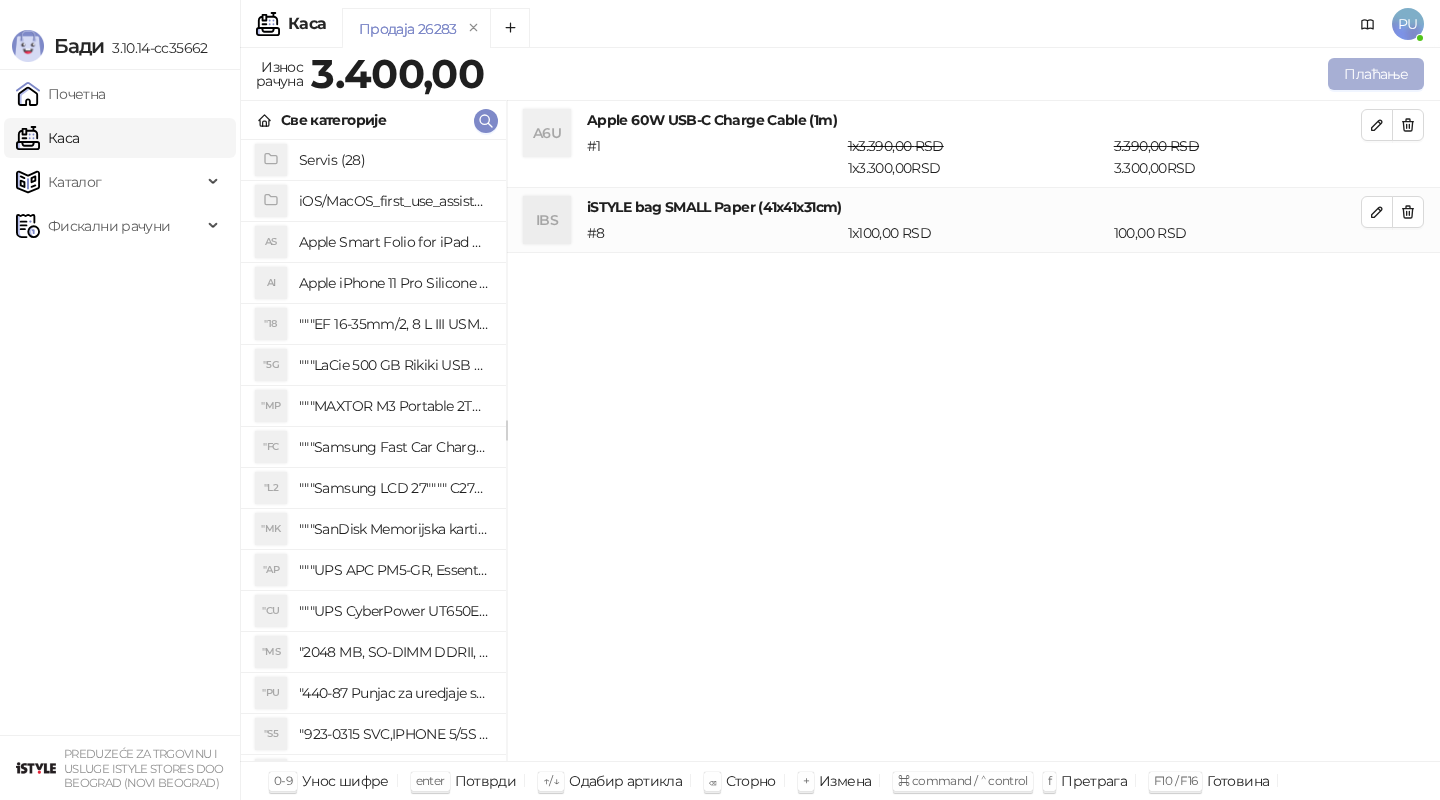 click on "Плаћање" at bounding box center [1376, 74] 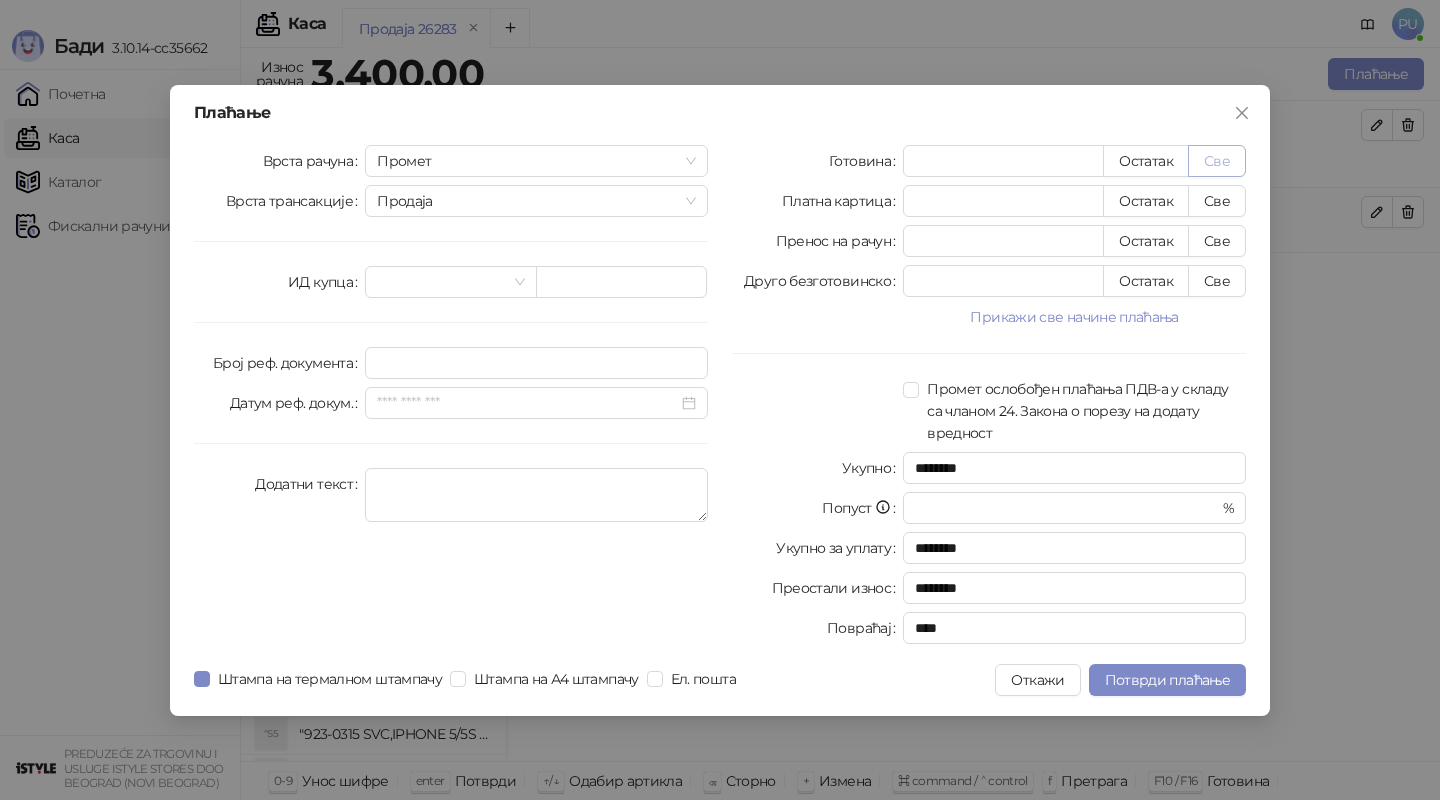 click on "Све" at bounding box center [1217, 161] 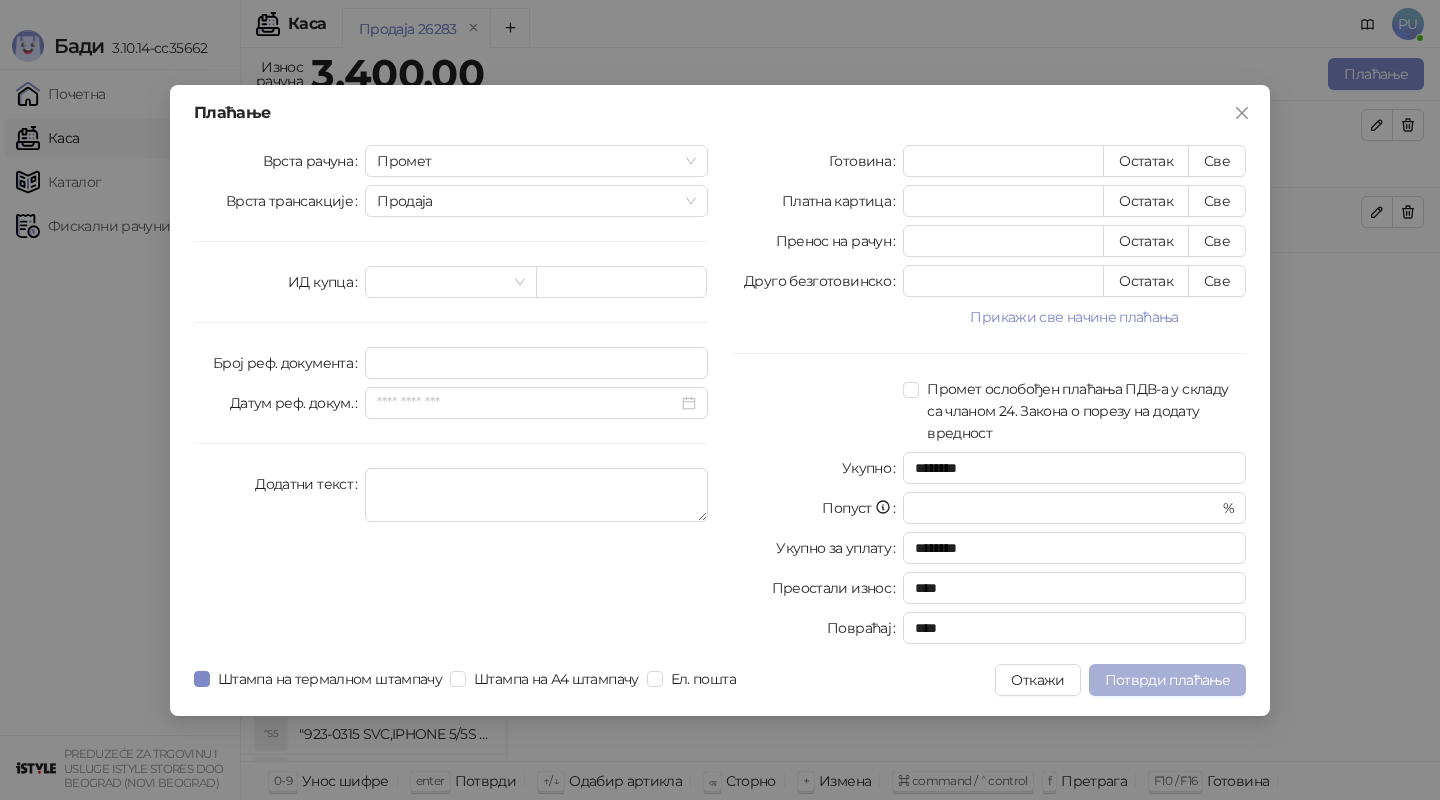 click on "Потврди плаћање" at bounding box center (1167, 680) 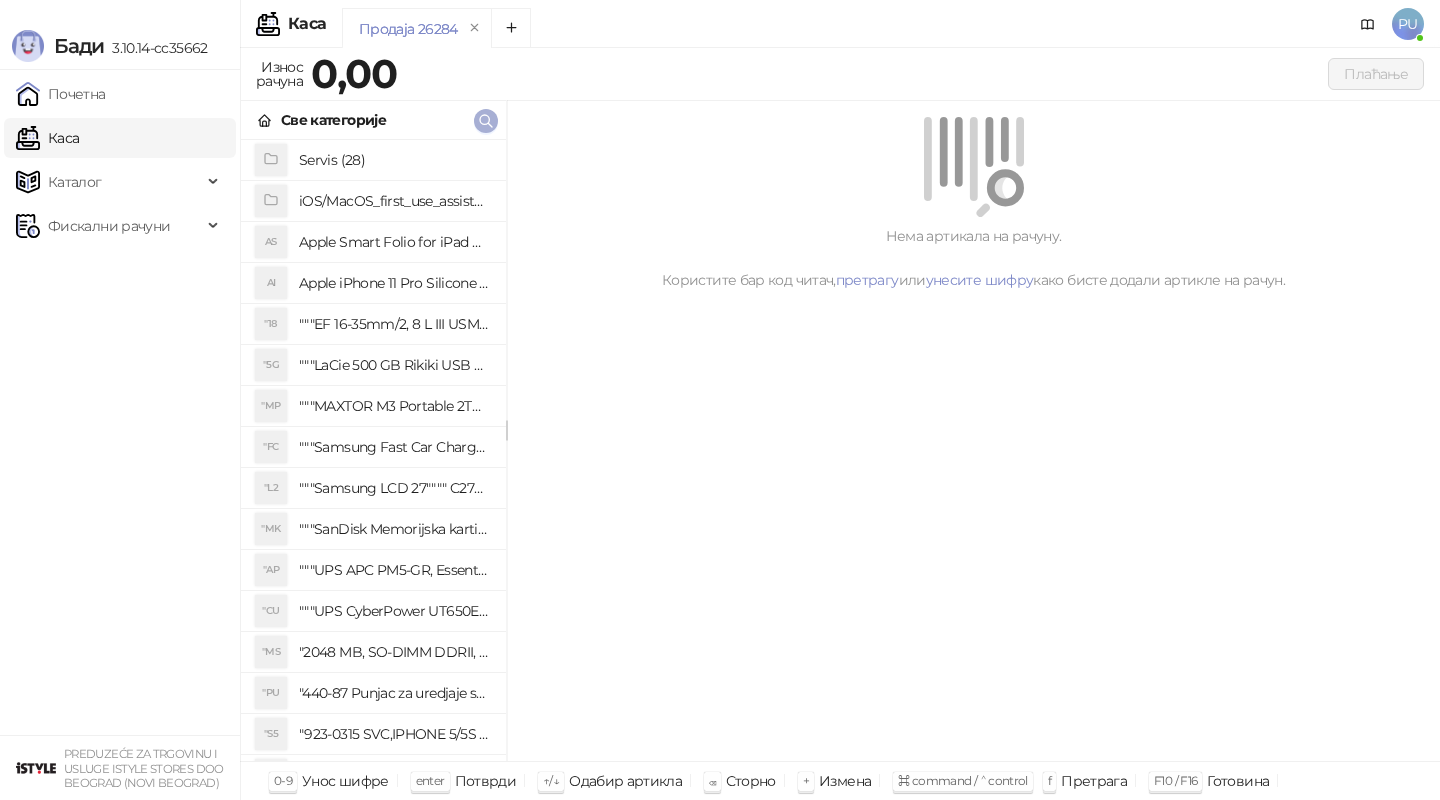 click 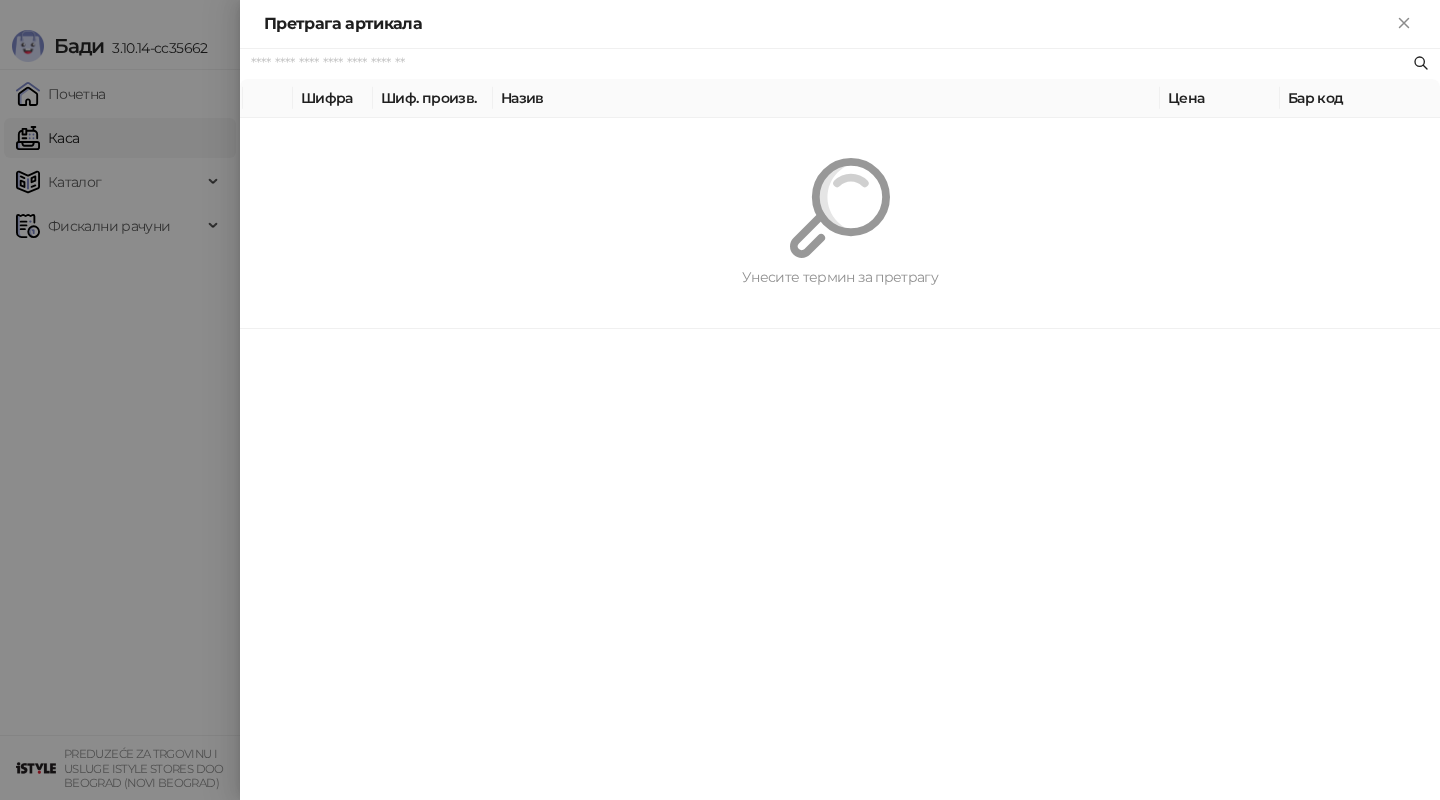paste on "*********" 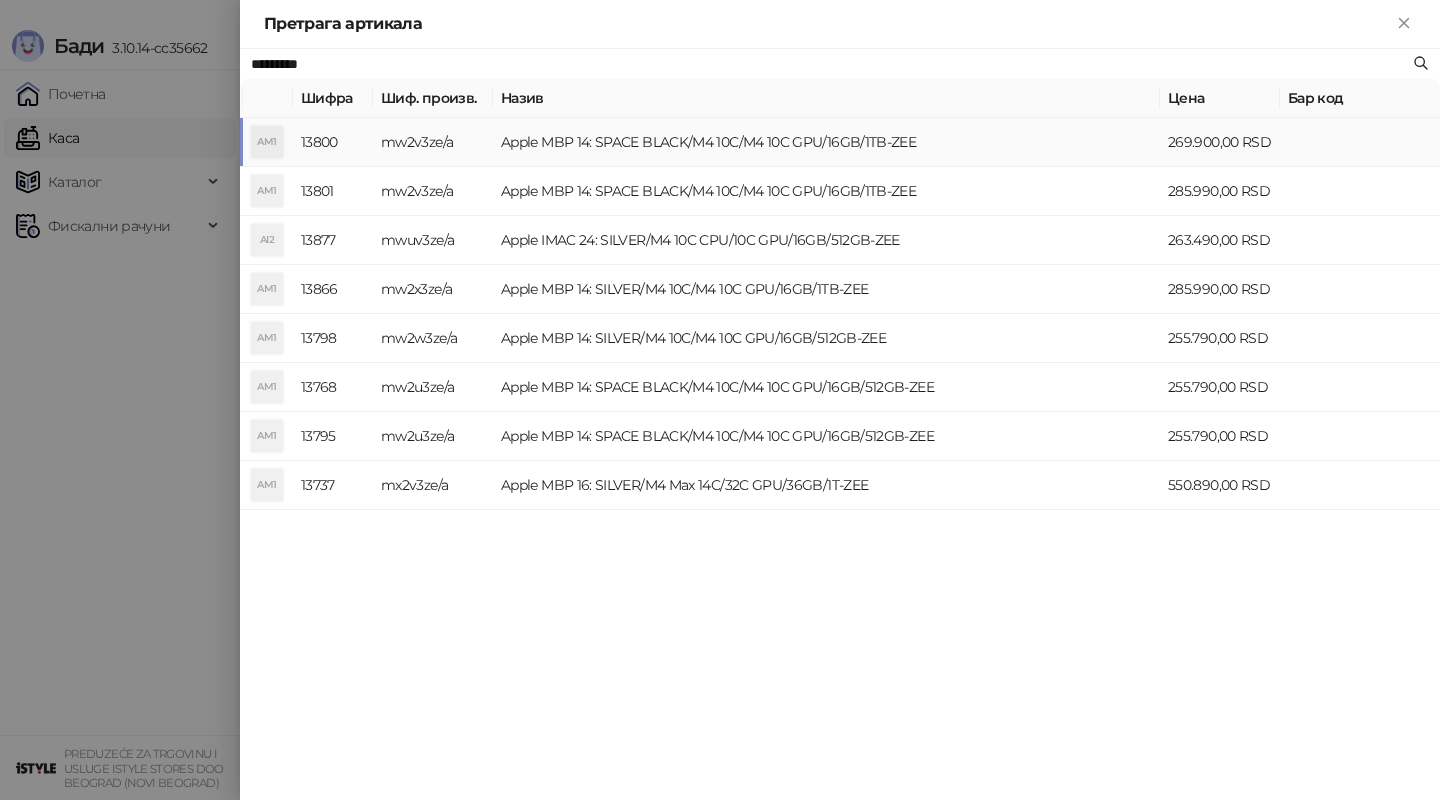 type on "*********" 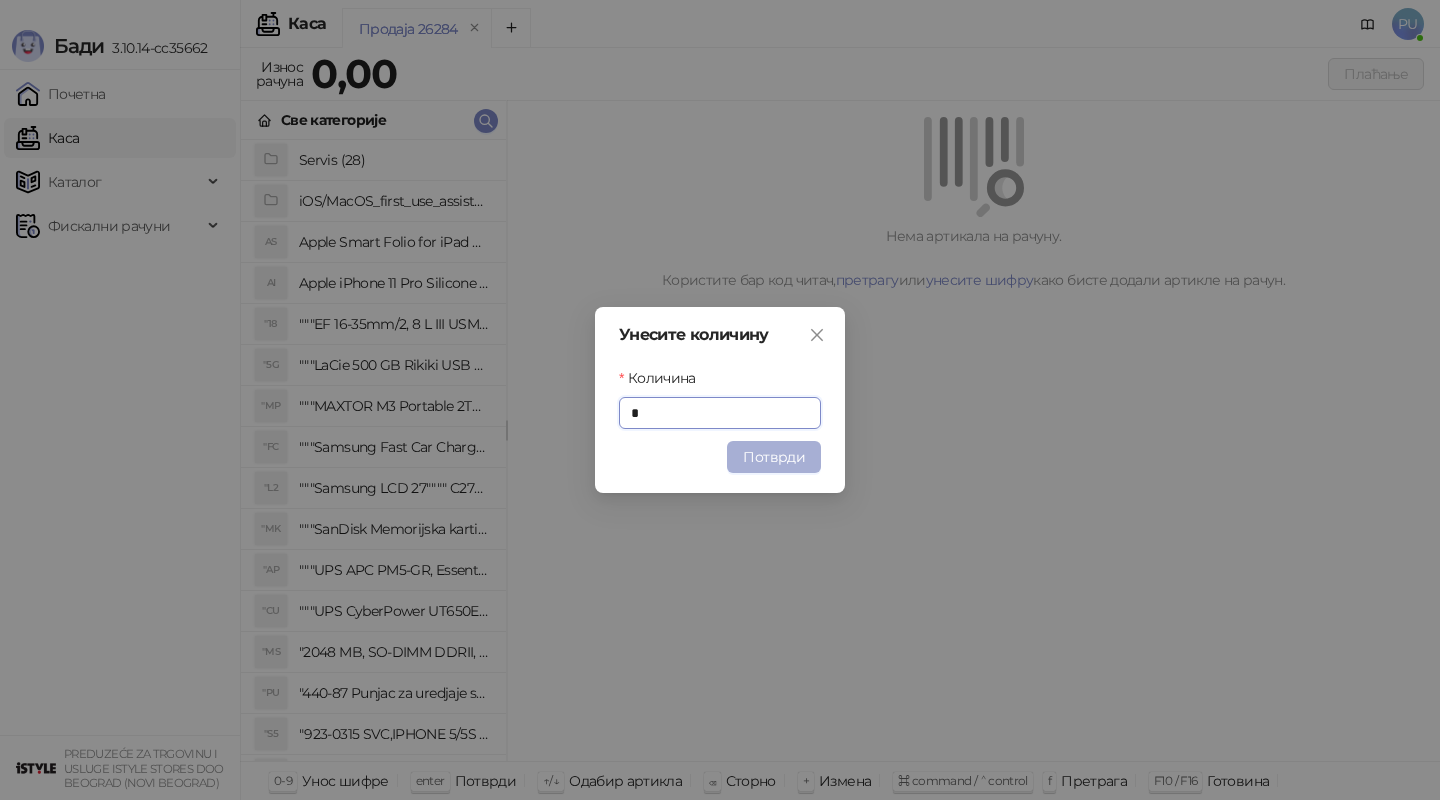 click on "Потврди" at bounding box center [774, 457] 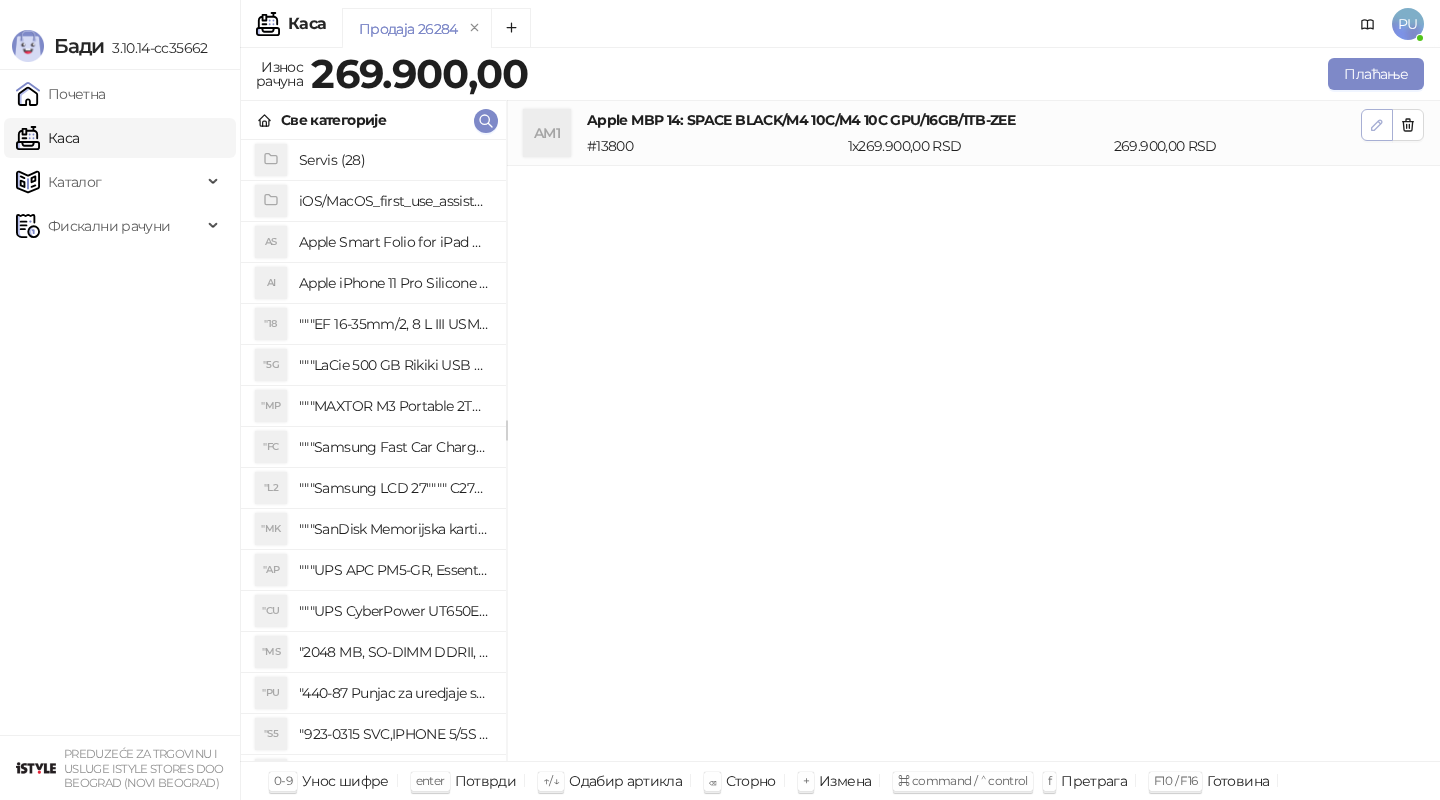 click 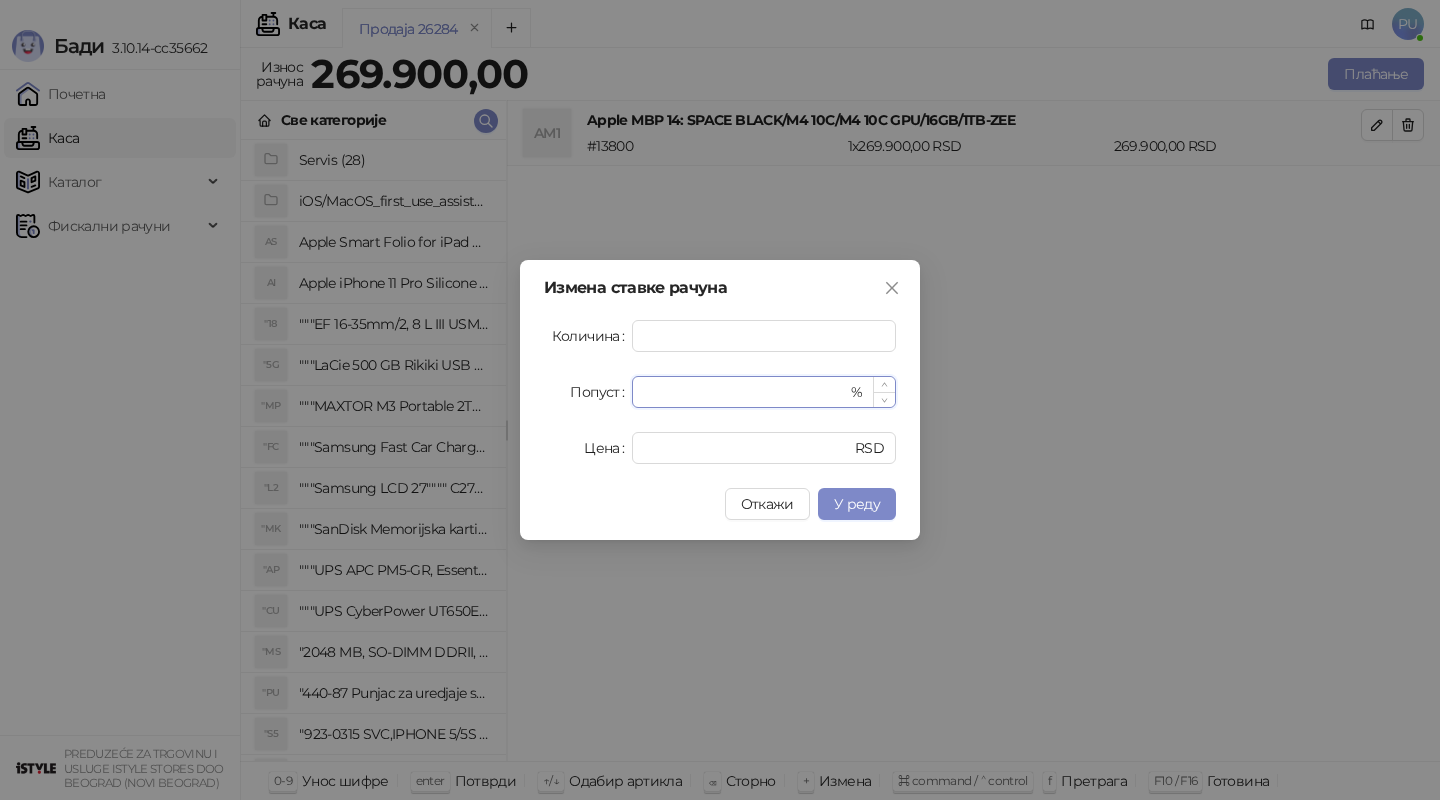 click on "*" at bounding box center (745, 392) 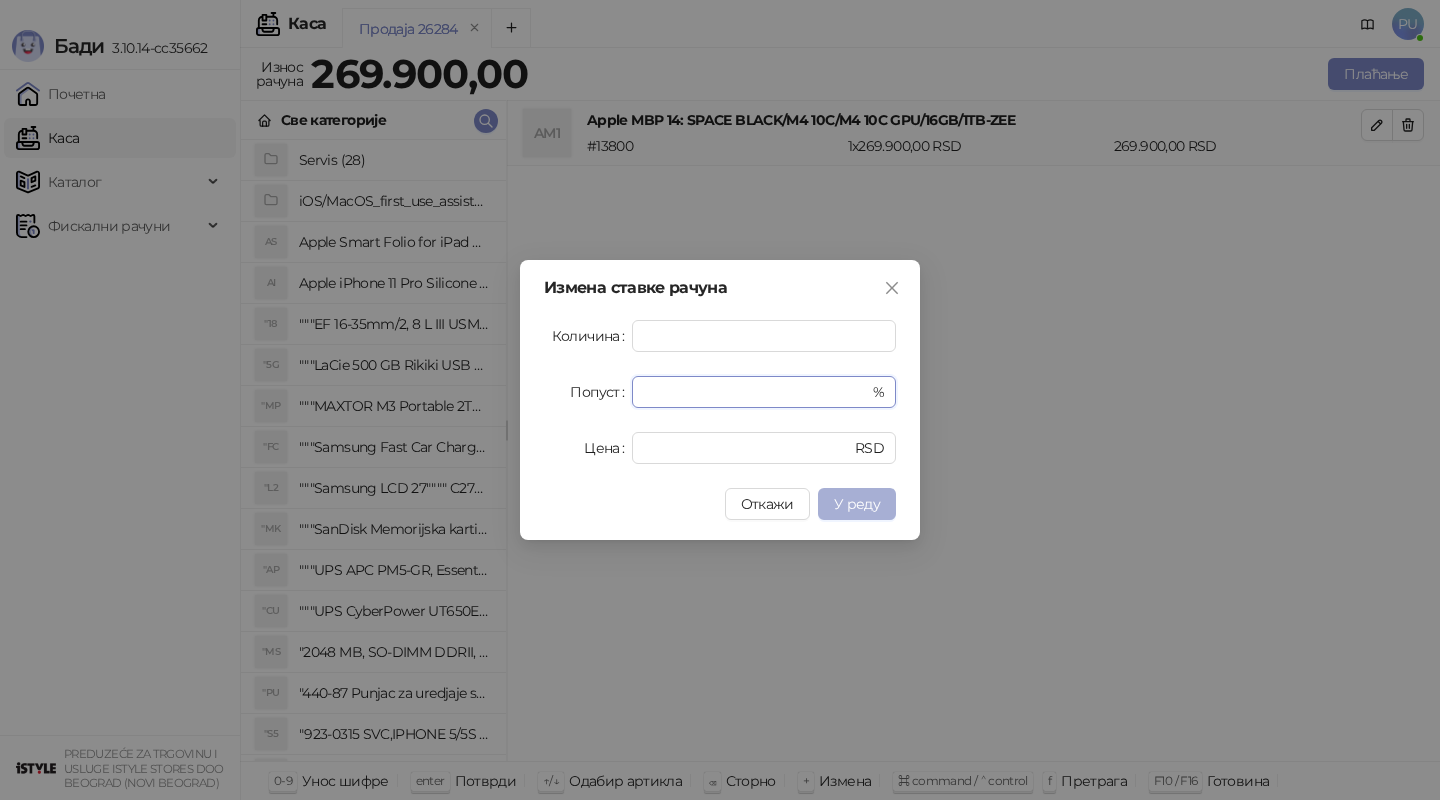 type on "**********" 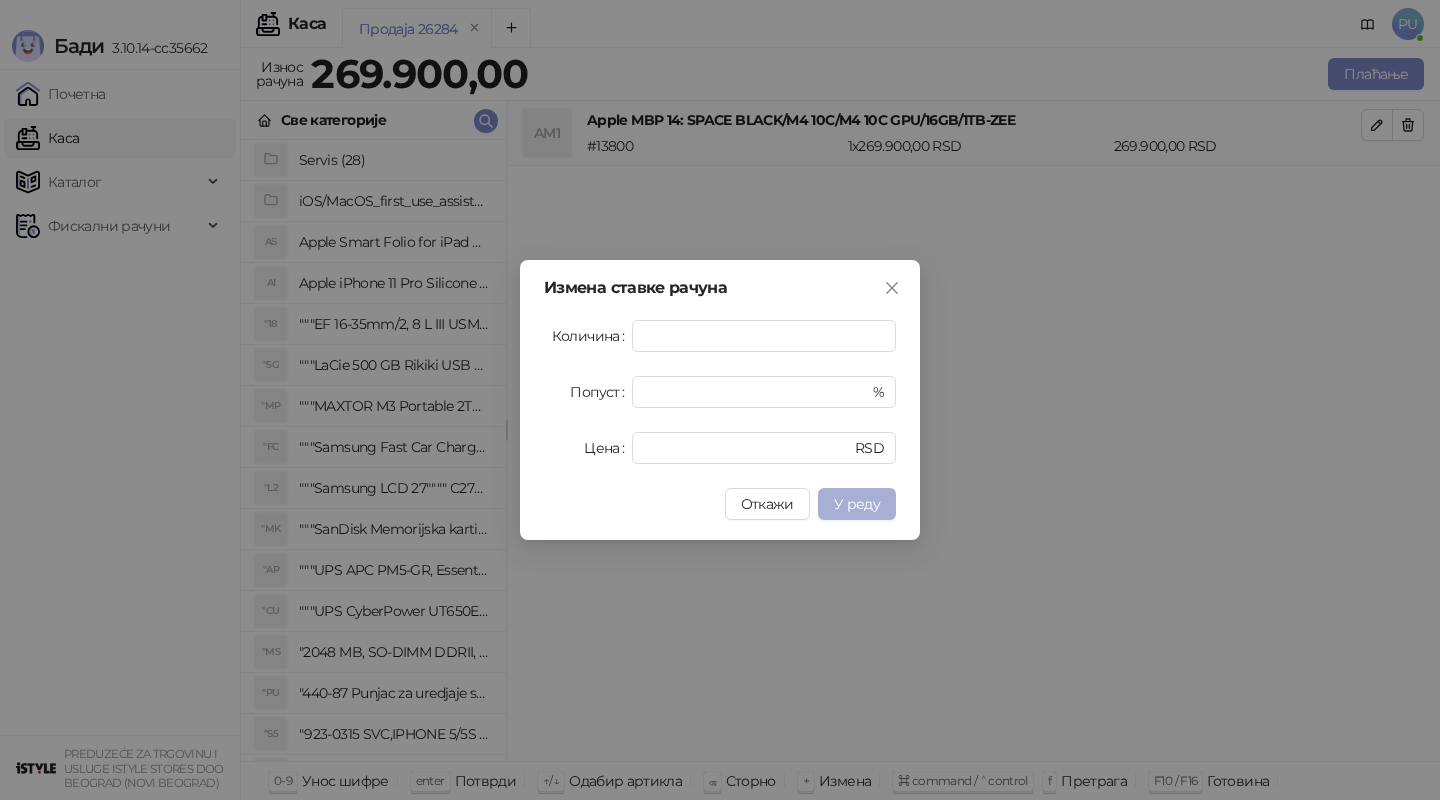 click on "У реду" at bounding box center (857, 504) 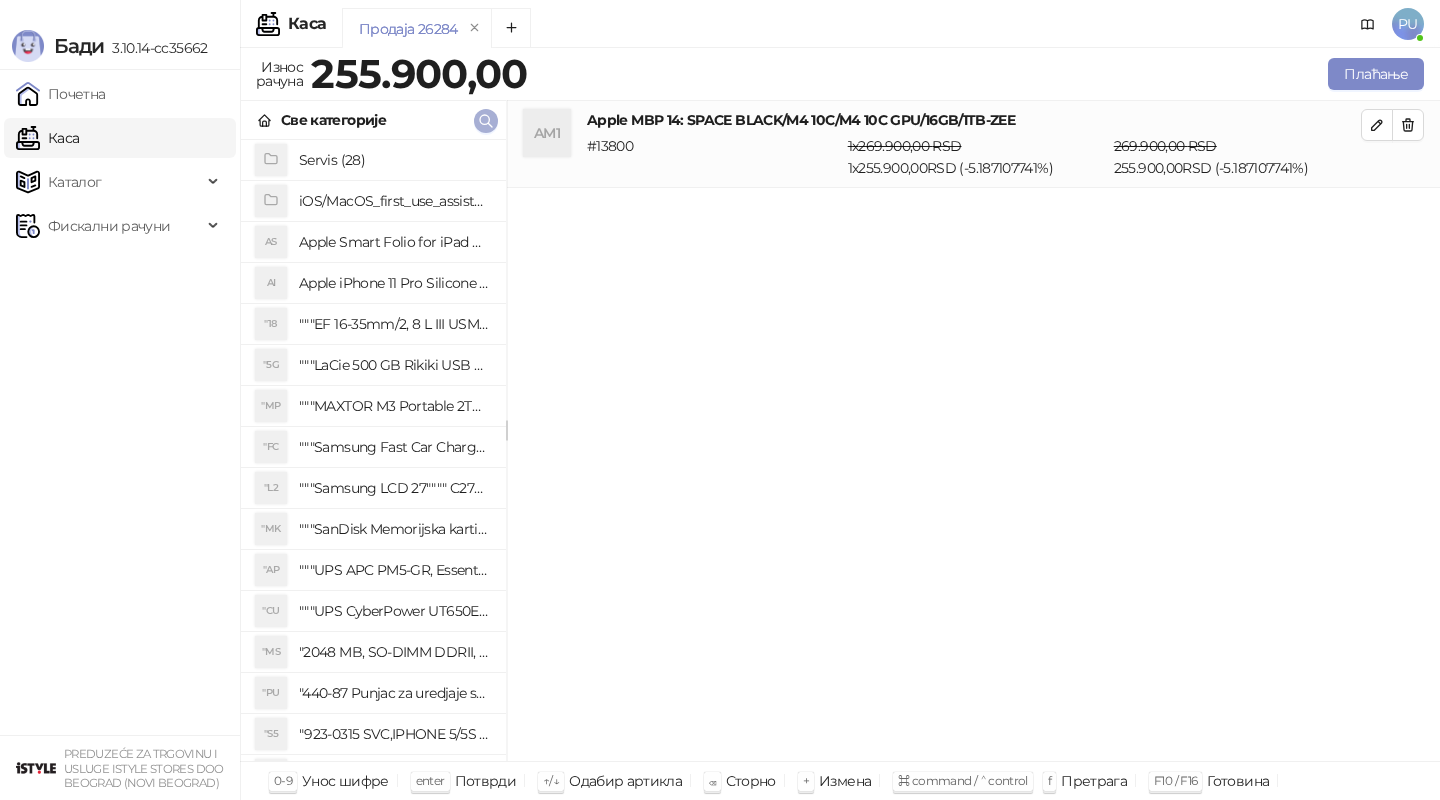 click 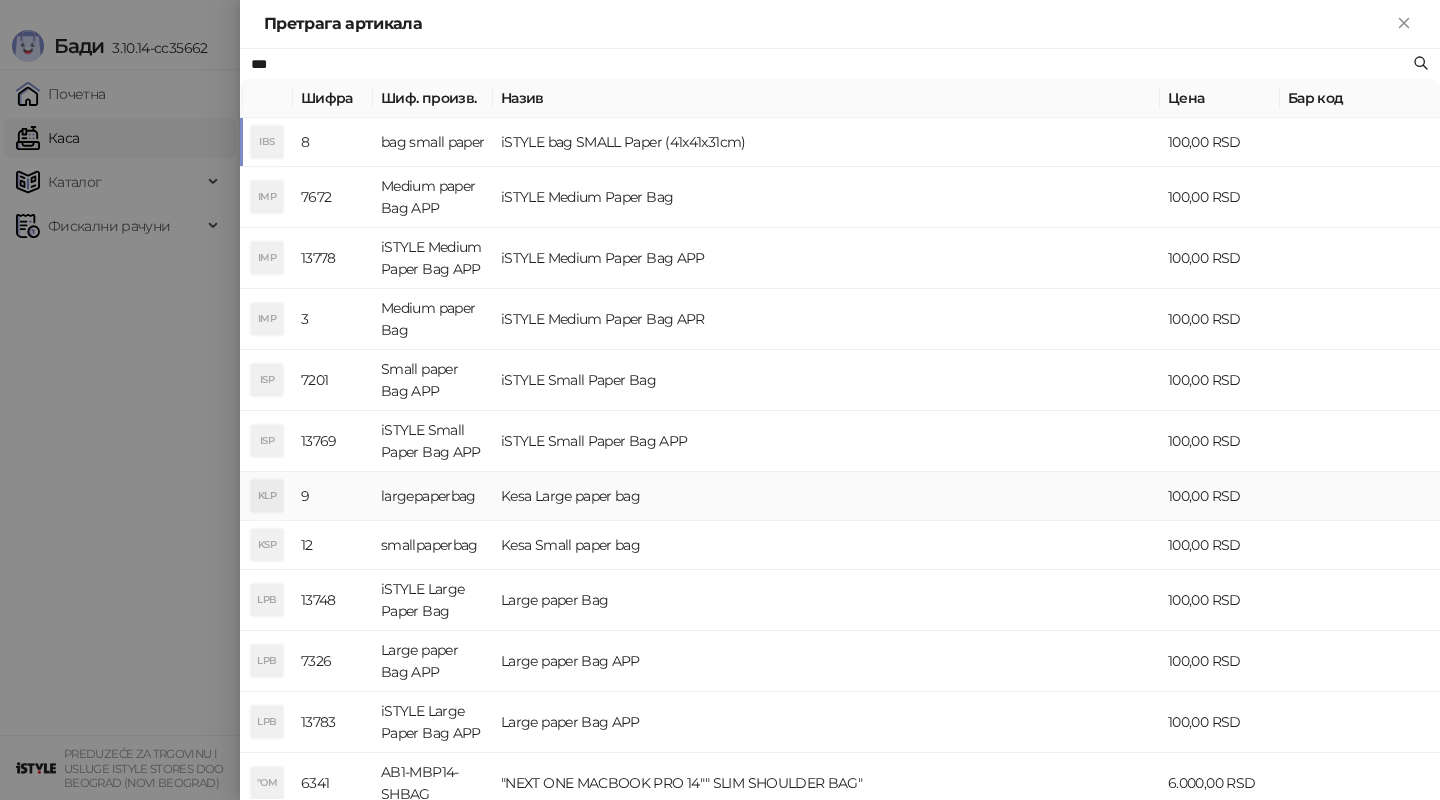 click on "Kesa Large paper bag" at bounding box center [826, 496] 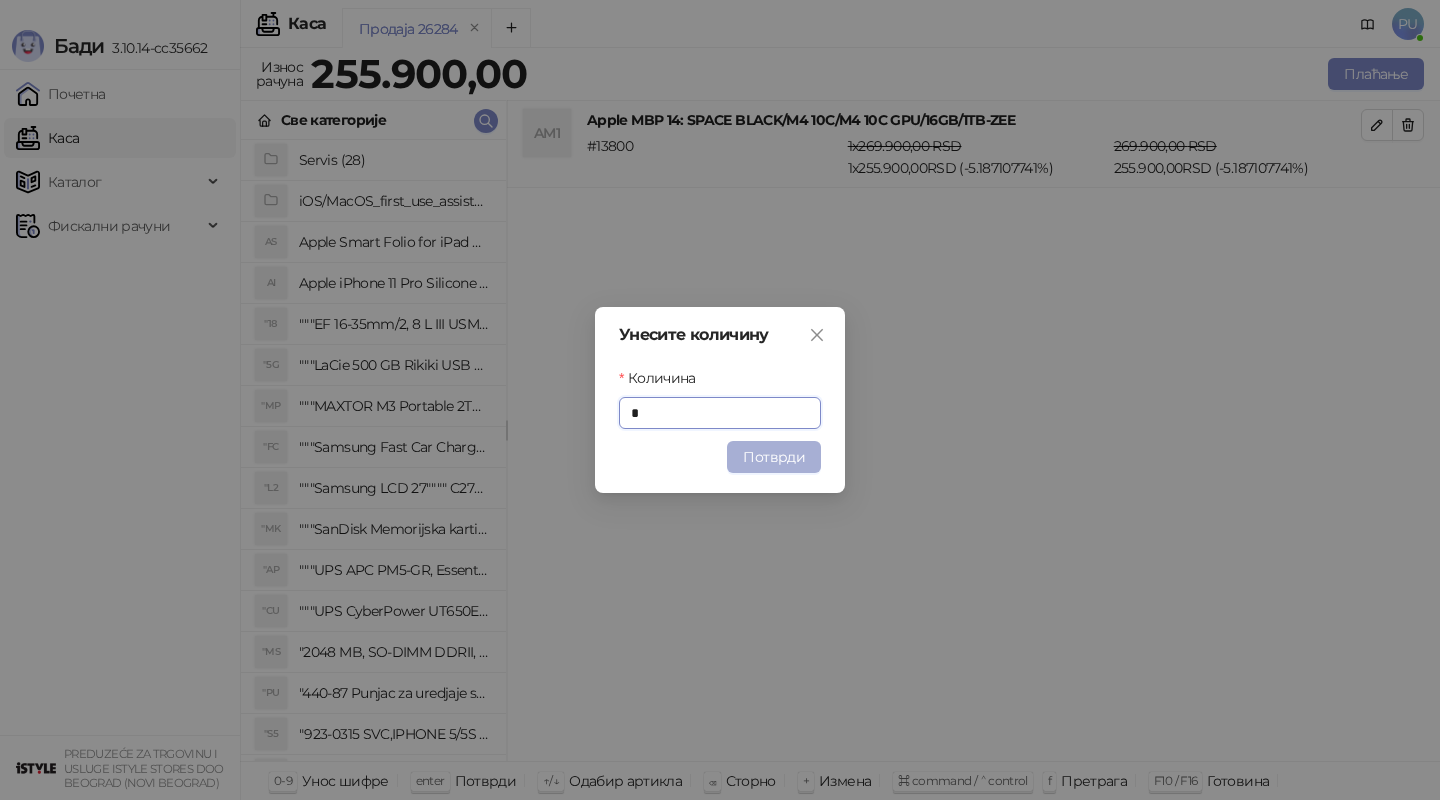 click on "Потврди" at bounding box center [774, 457] 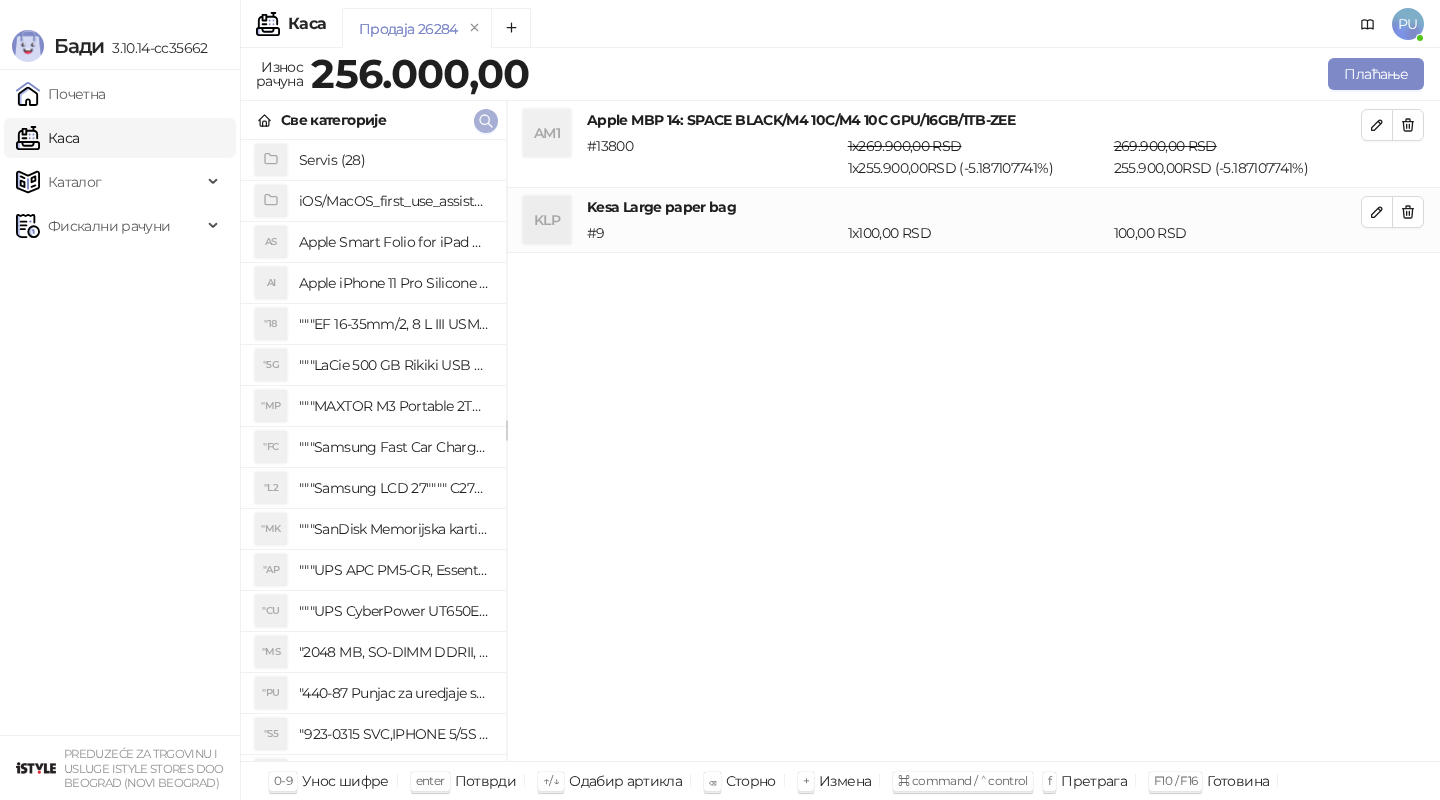 click 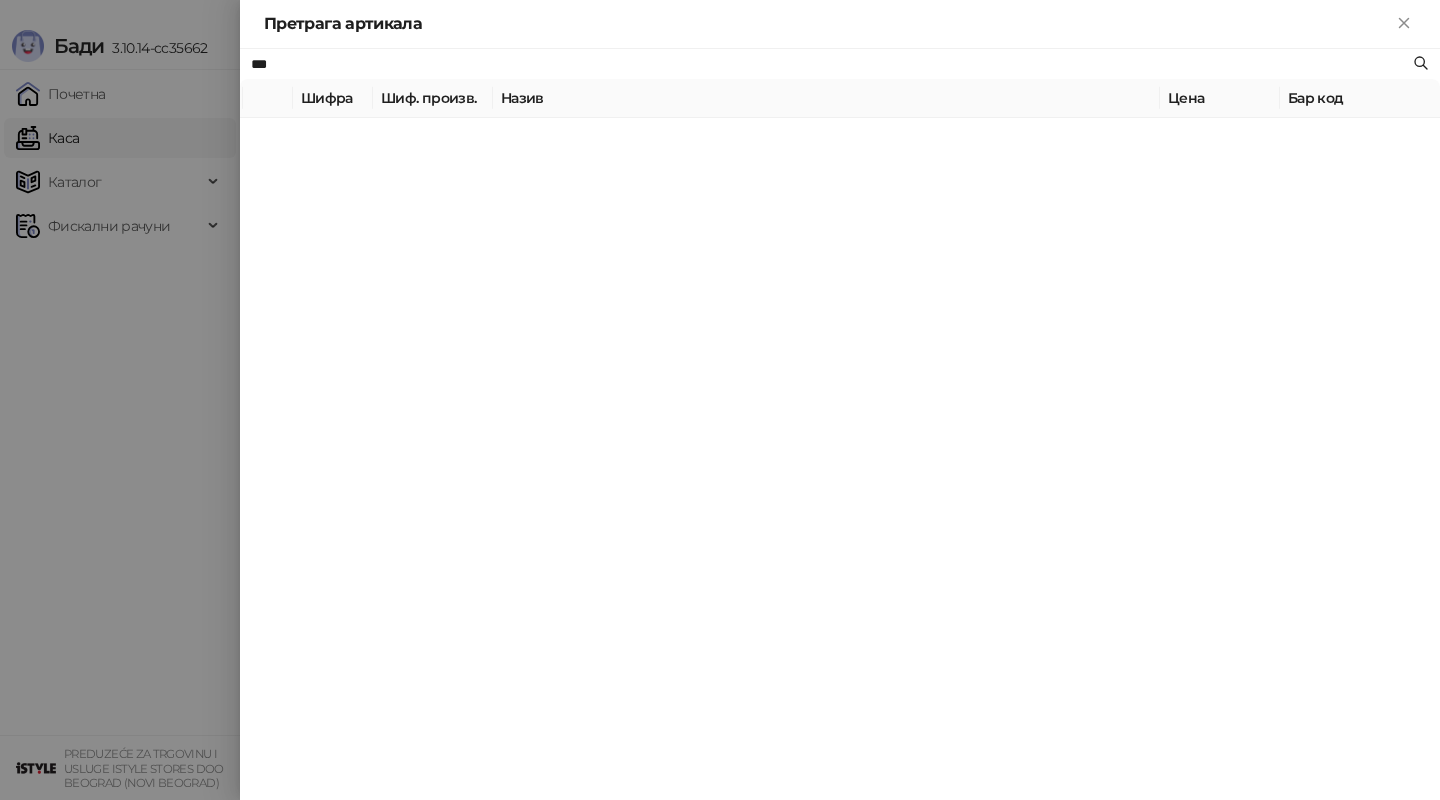 paste on "**********" 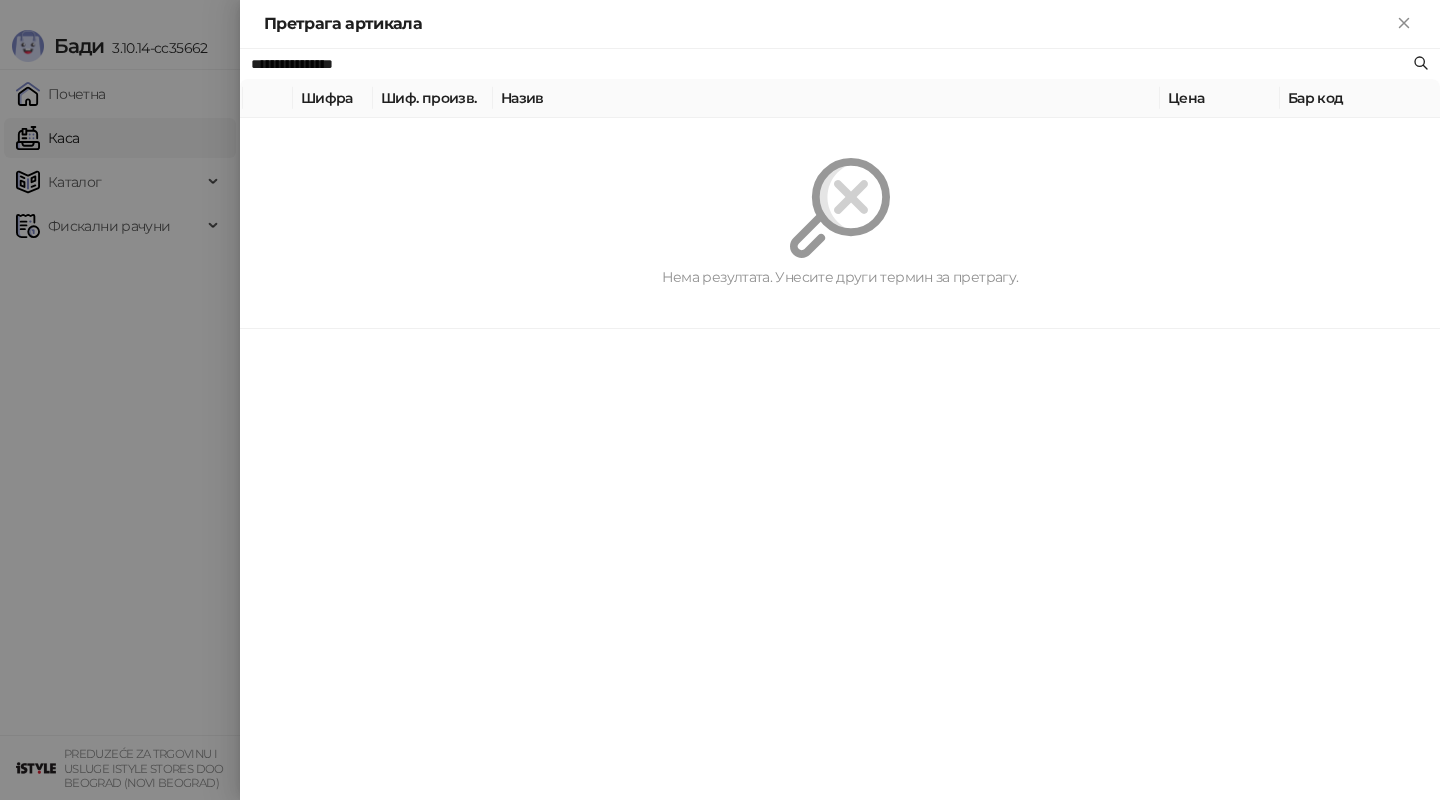 click on "**********" at bounding box center [830, 64] 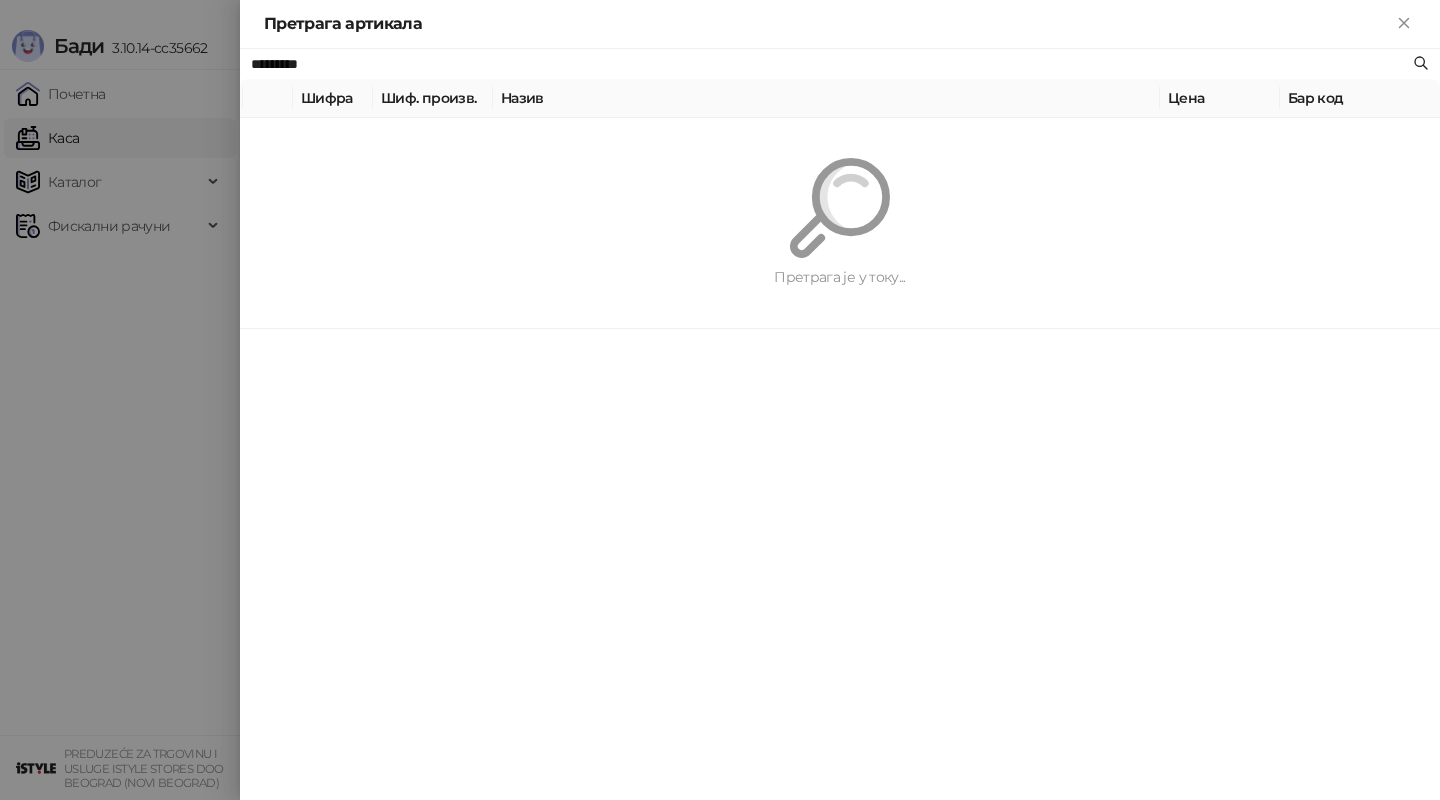 type on "********" 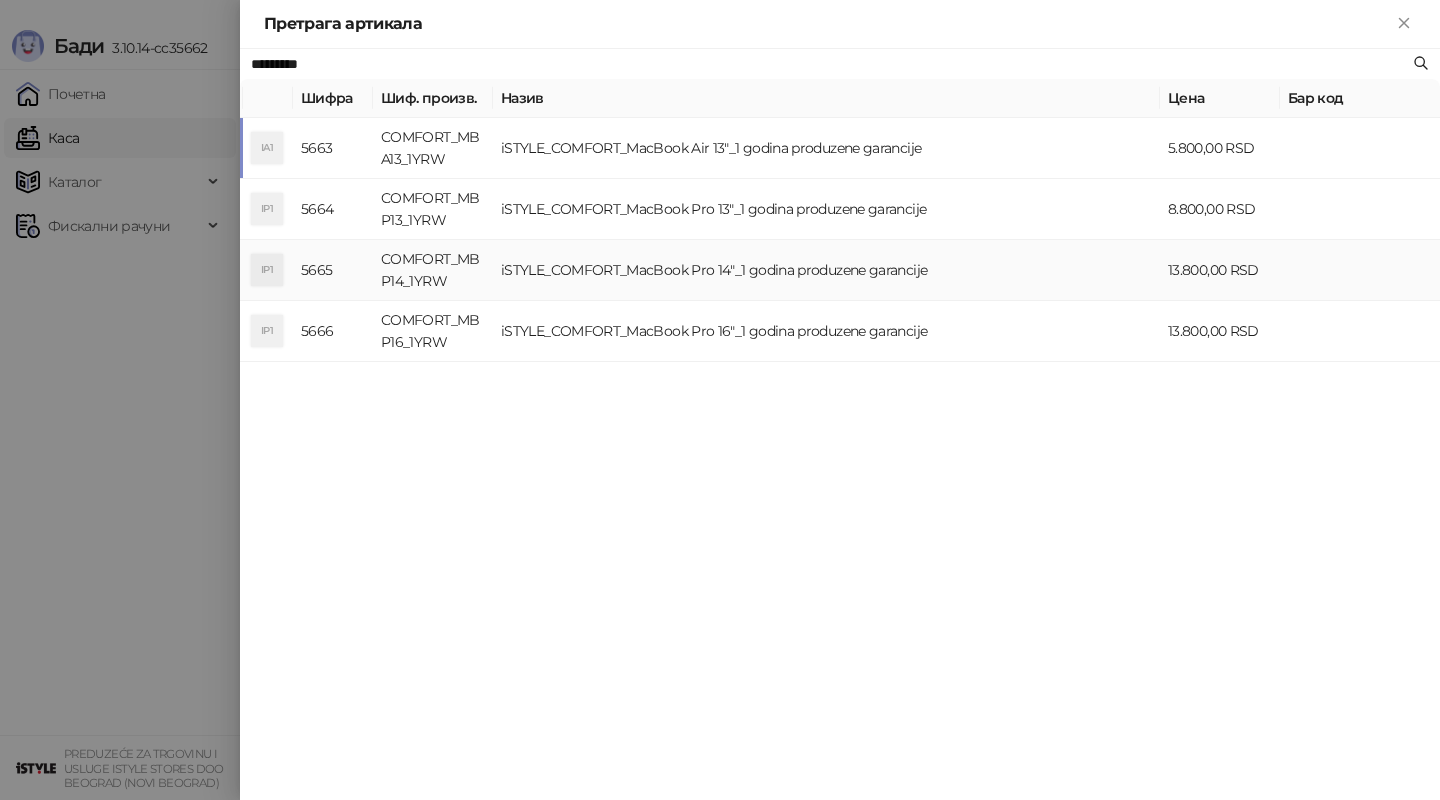 click on "iSTYLE_COMFORT_MacBook Pro 14"_1 godina produzene garancije" at bounding box center (826, 270) 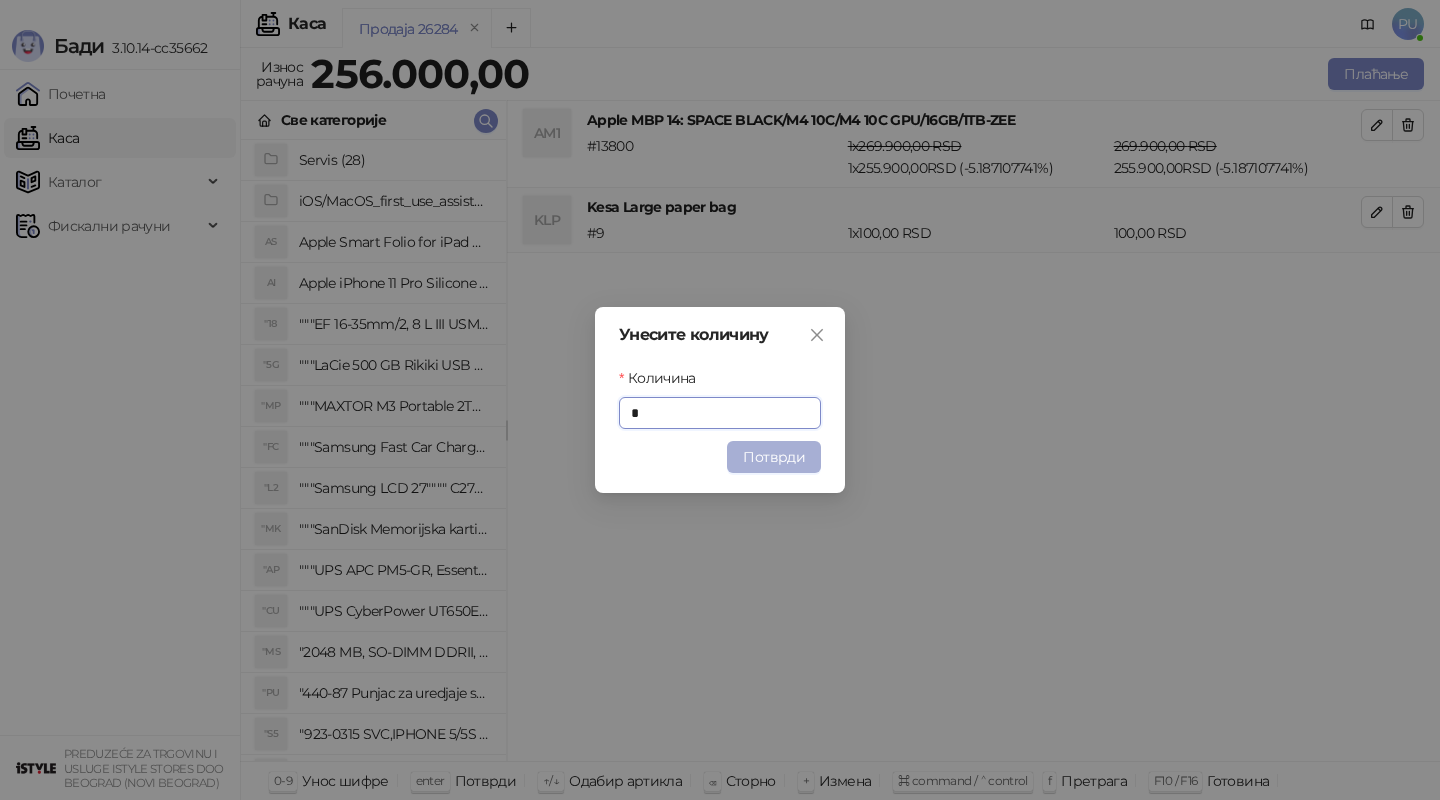 click on "Потврди" at bounding box center [774, 457] 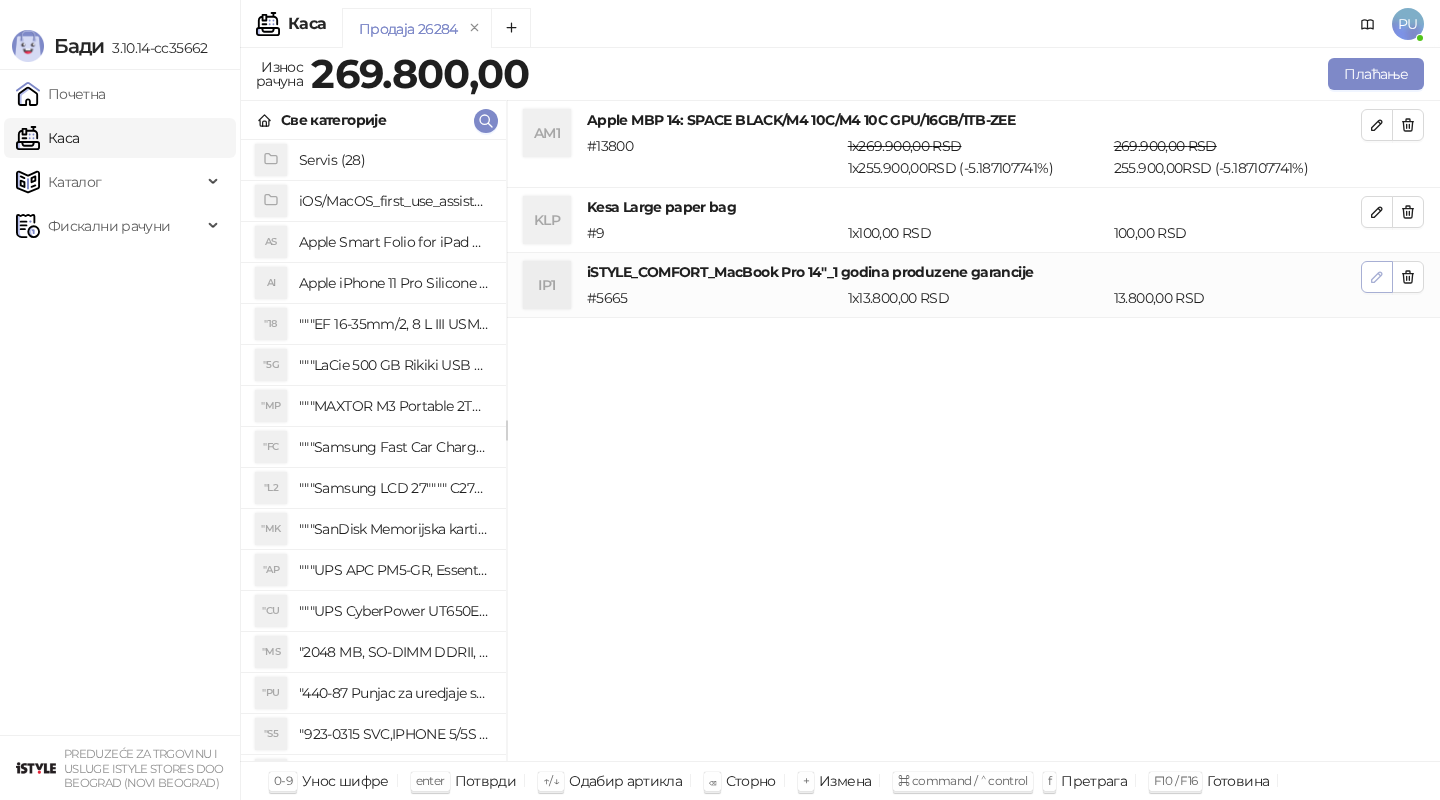 click 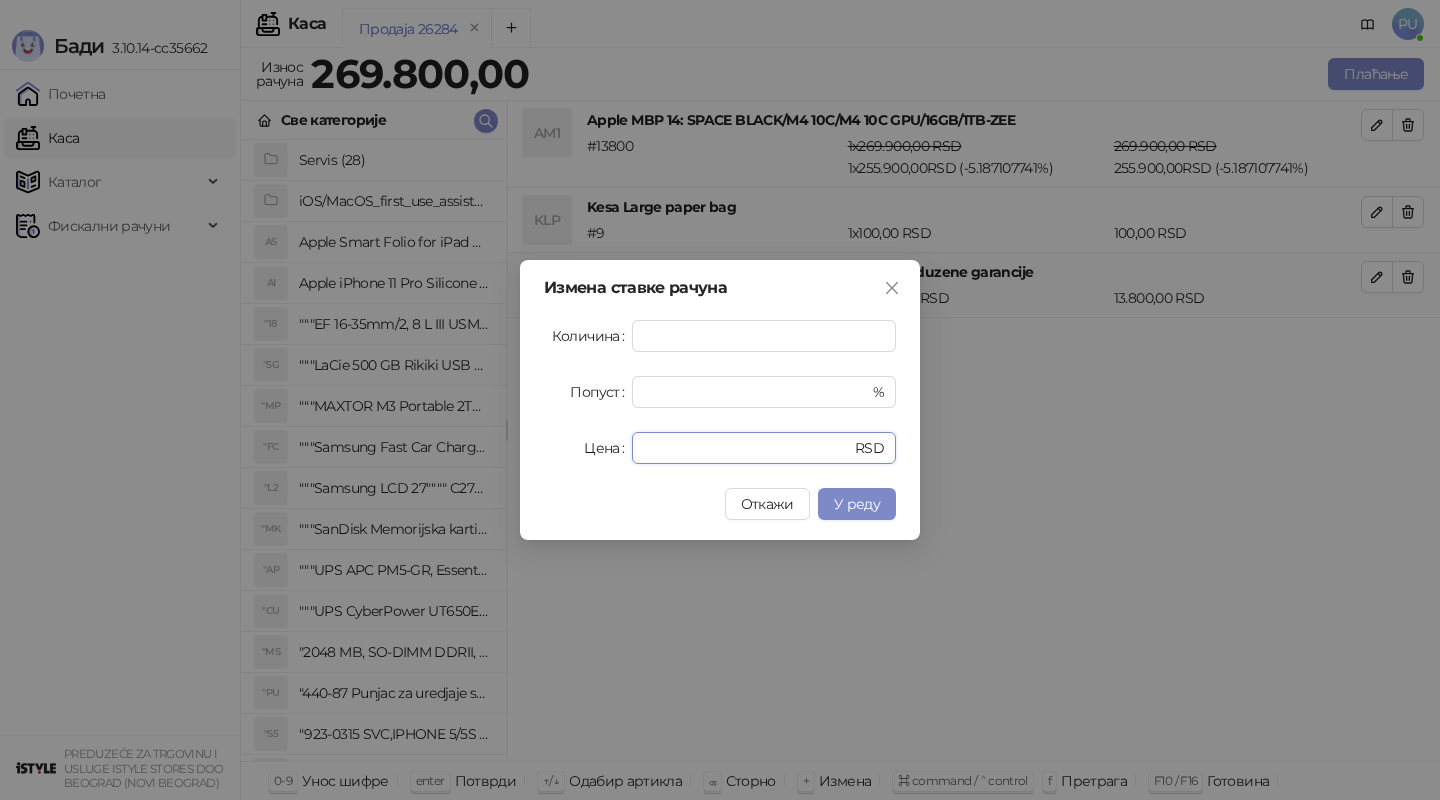 drag, startPoint x: 700, startPoint y: 443, endPoint x: 585, endPoint y: 443, distance: 115 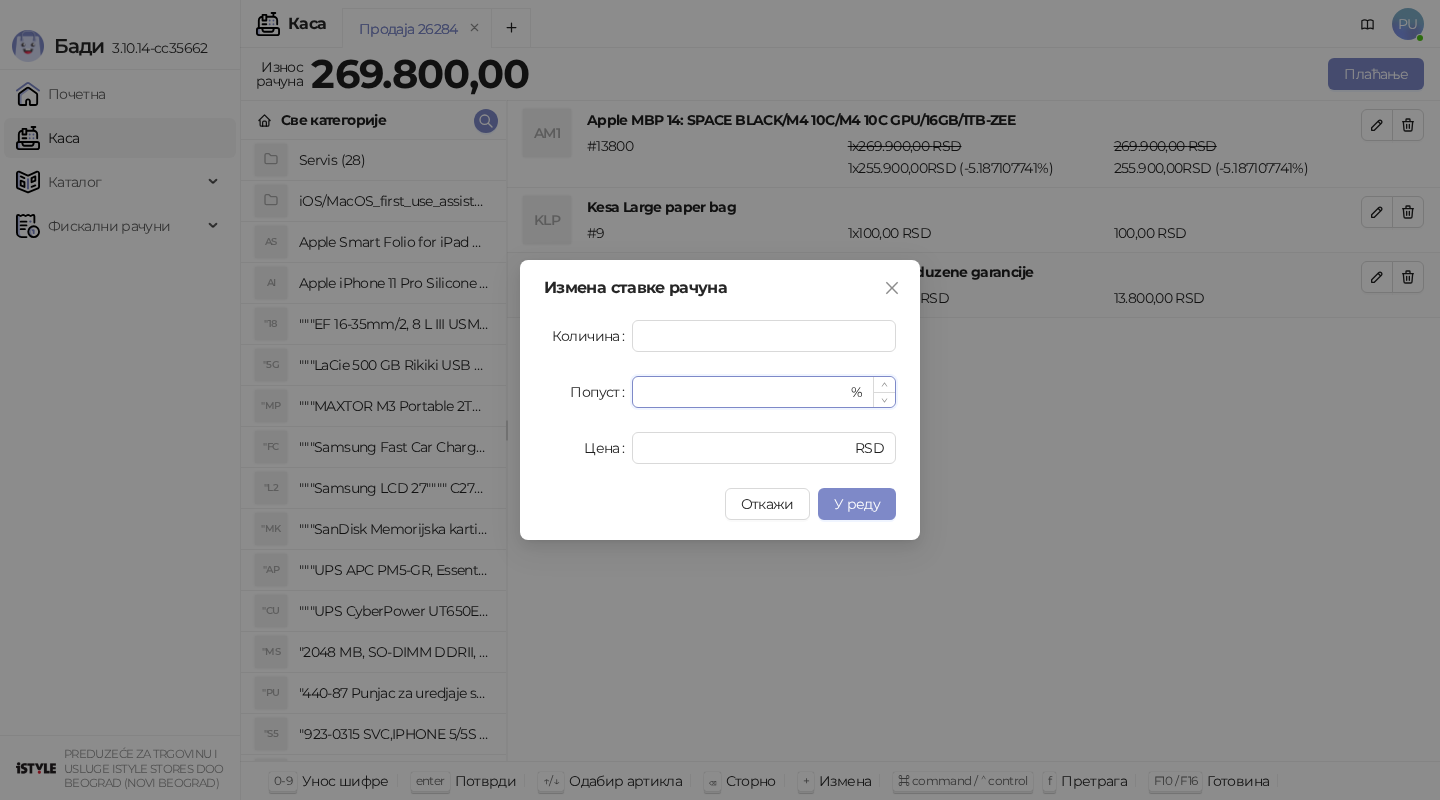 click on "*" at bounding box center (745, 392) 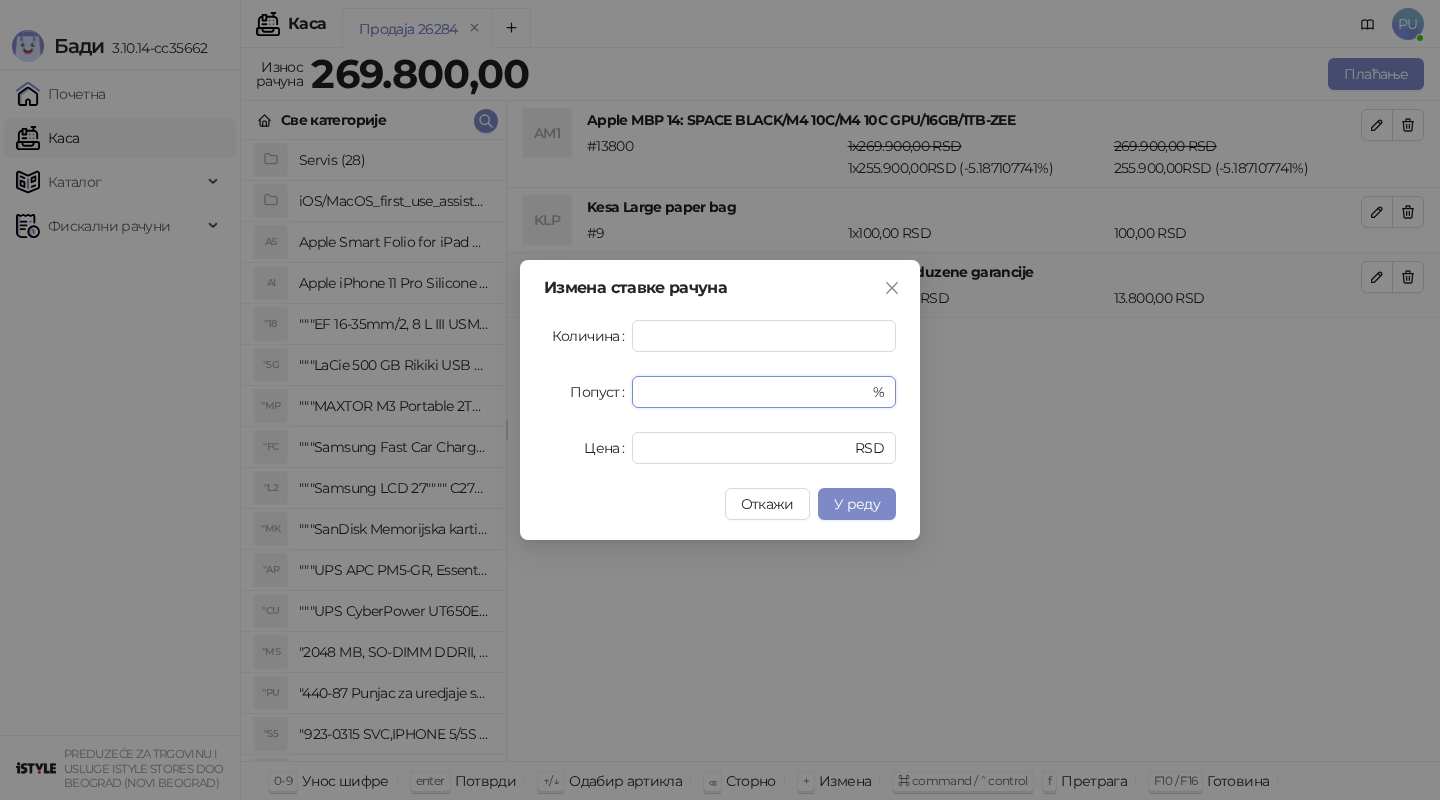 drag, startPoint x: 749, startPoint y: 388, endPoint x: 502, endPoint y: 391, distance: 247.01822 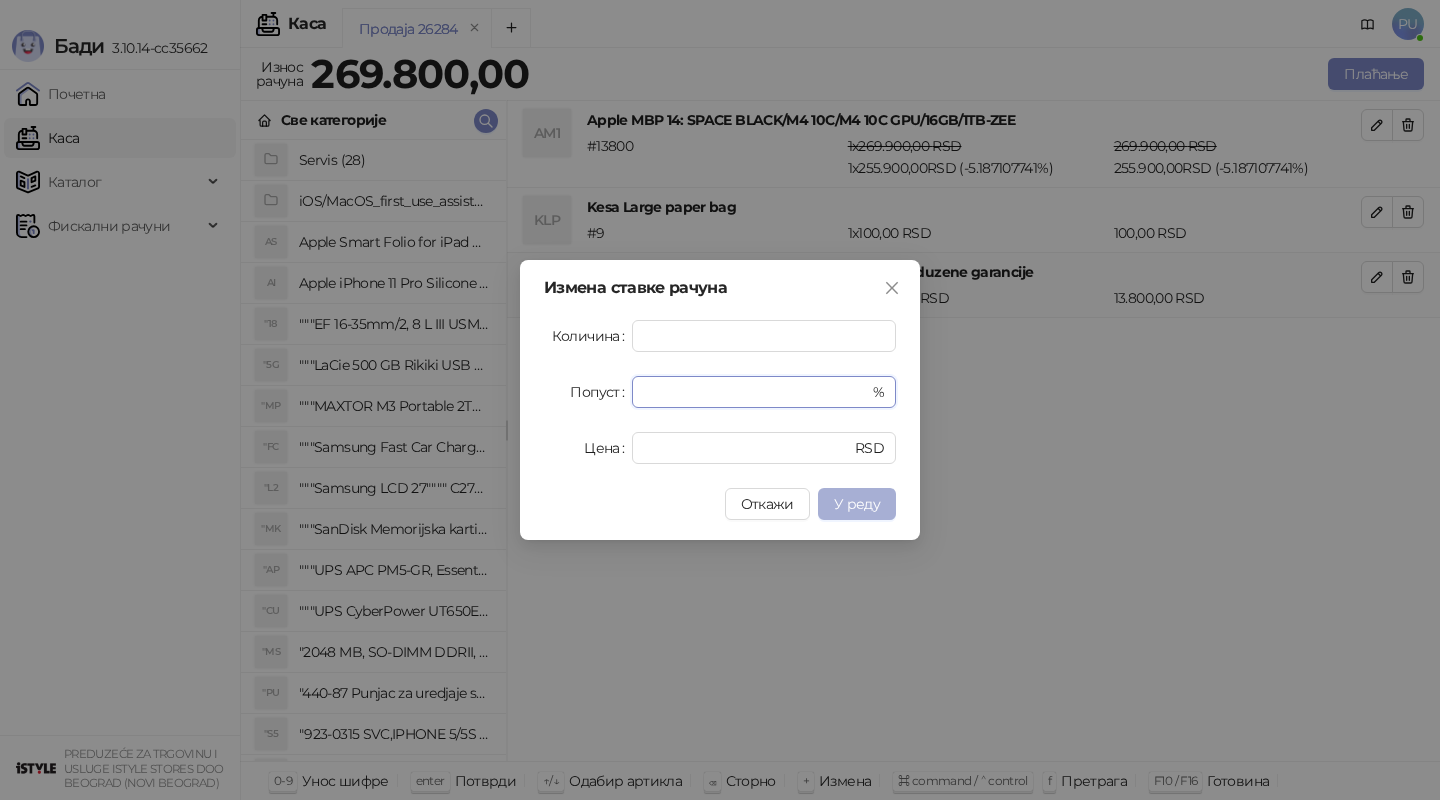 type on "**********" 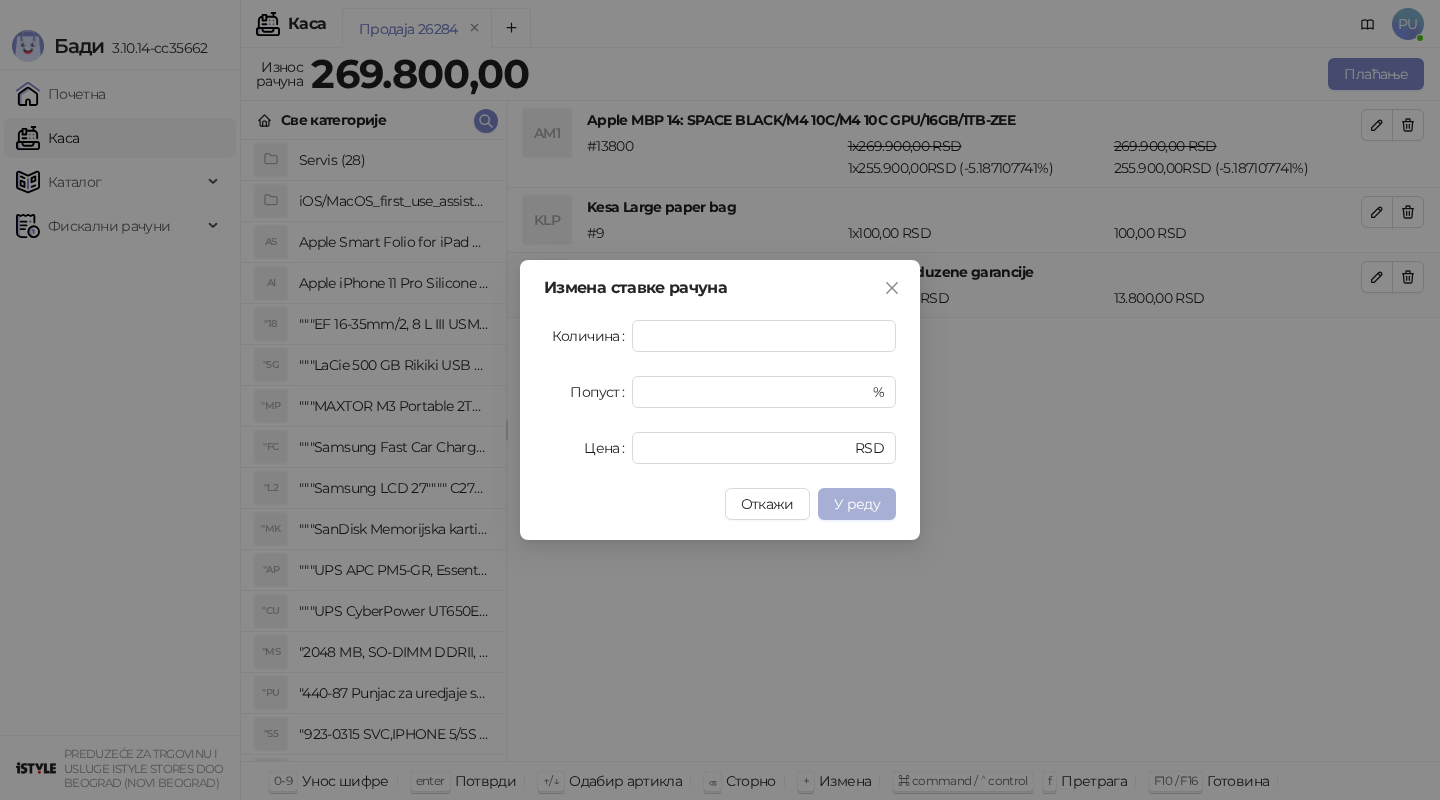 click on "У реду" at bounding box center [857, 504] 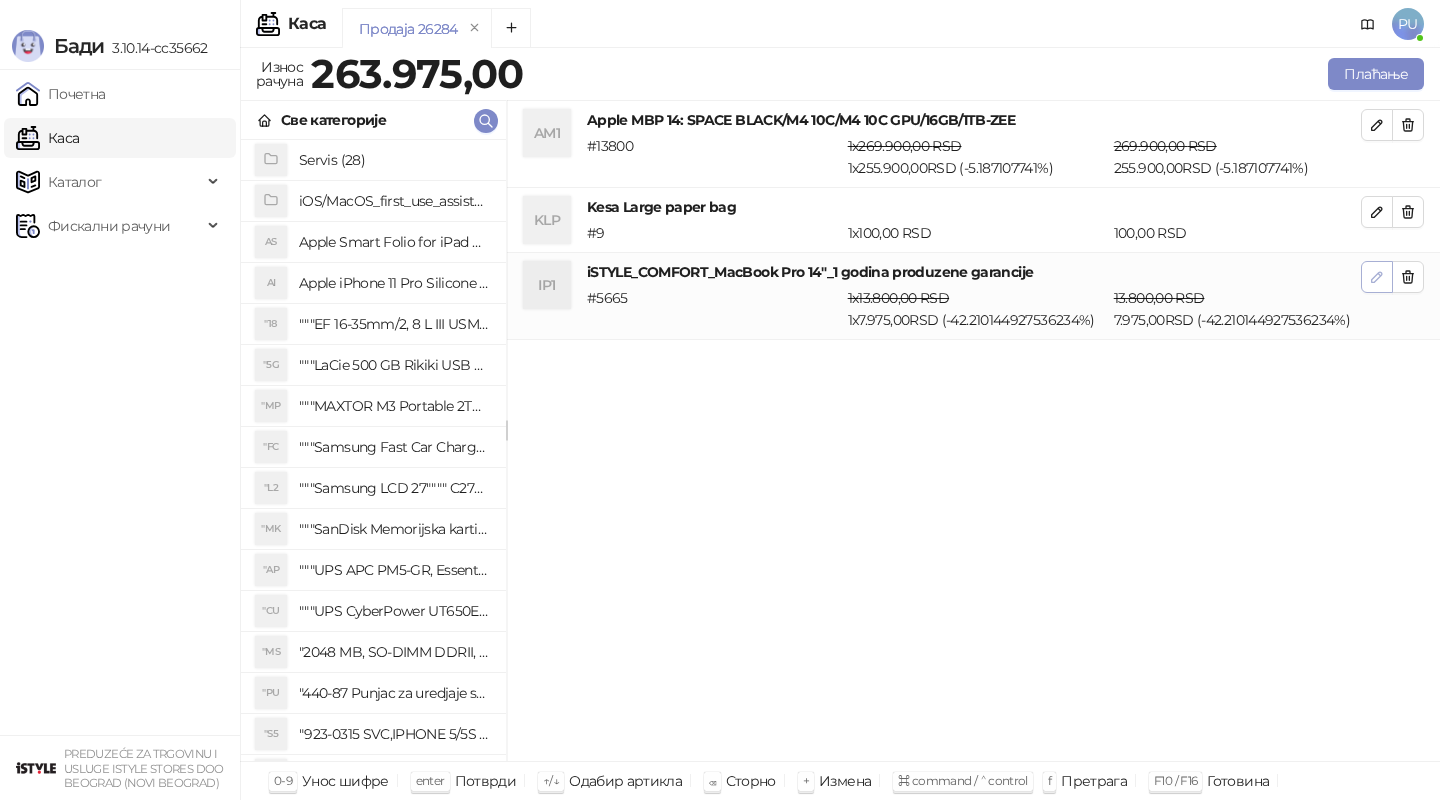click 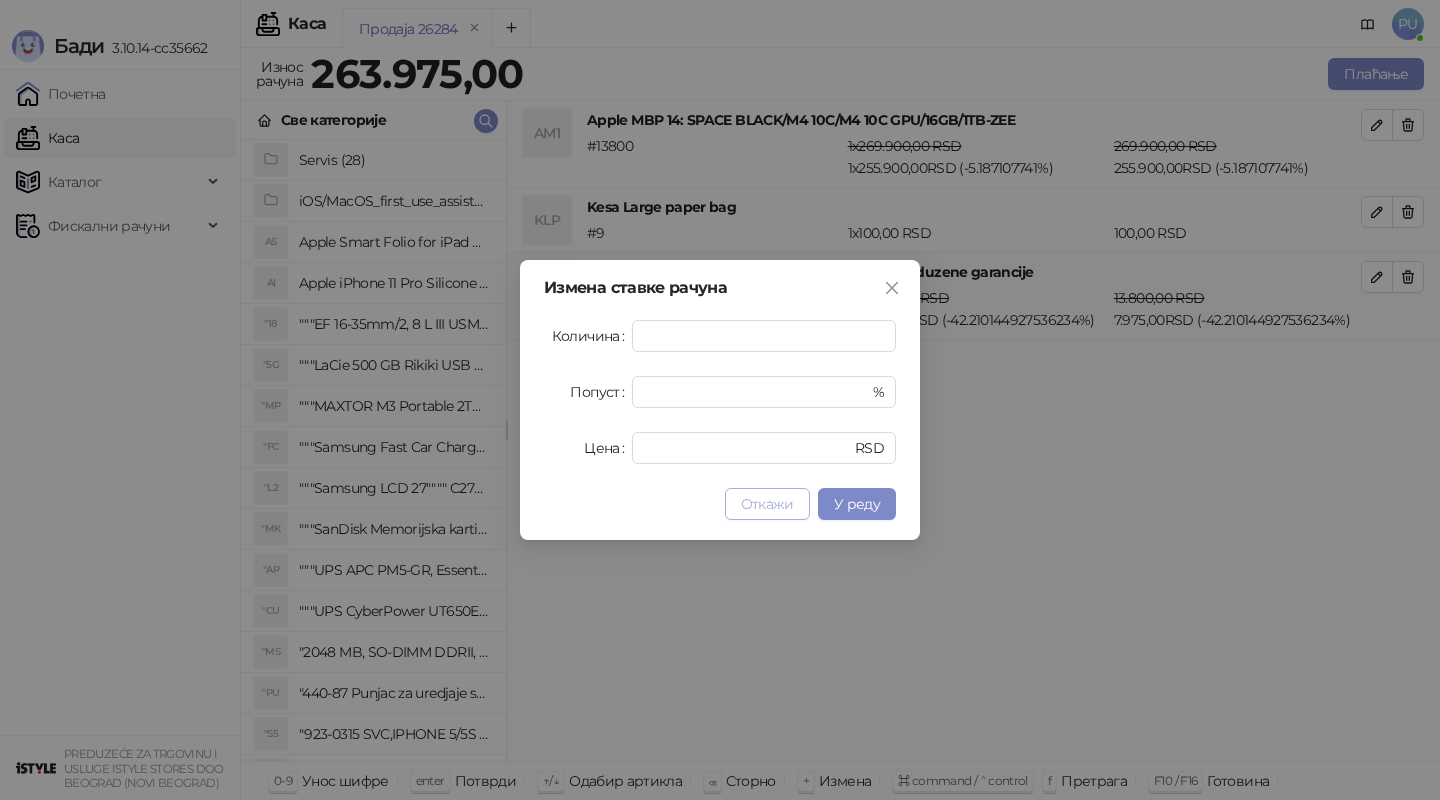 click on "Откажи" at bounding box center (767, 504) 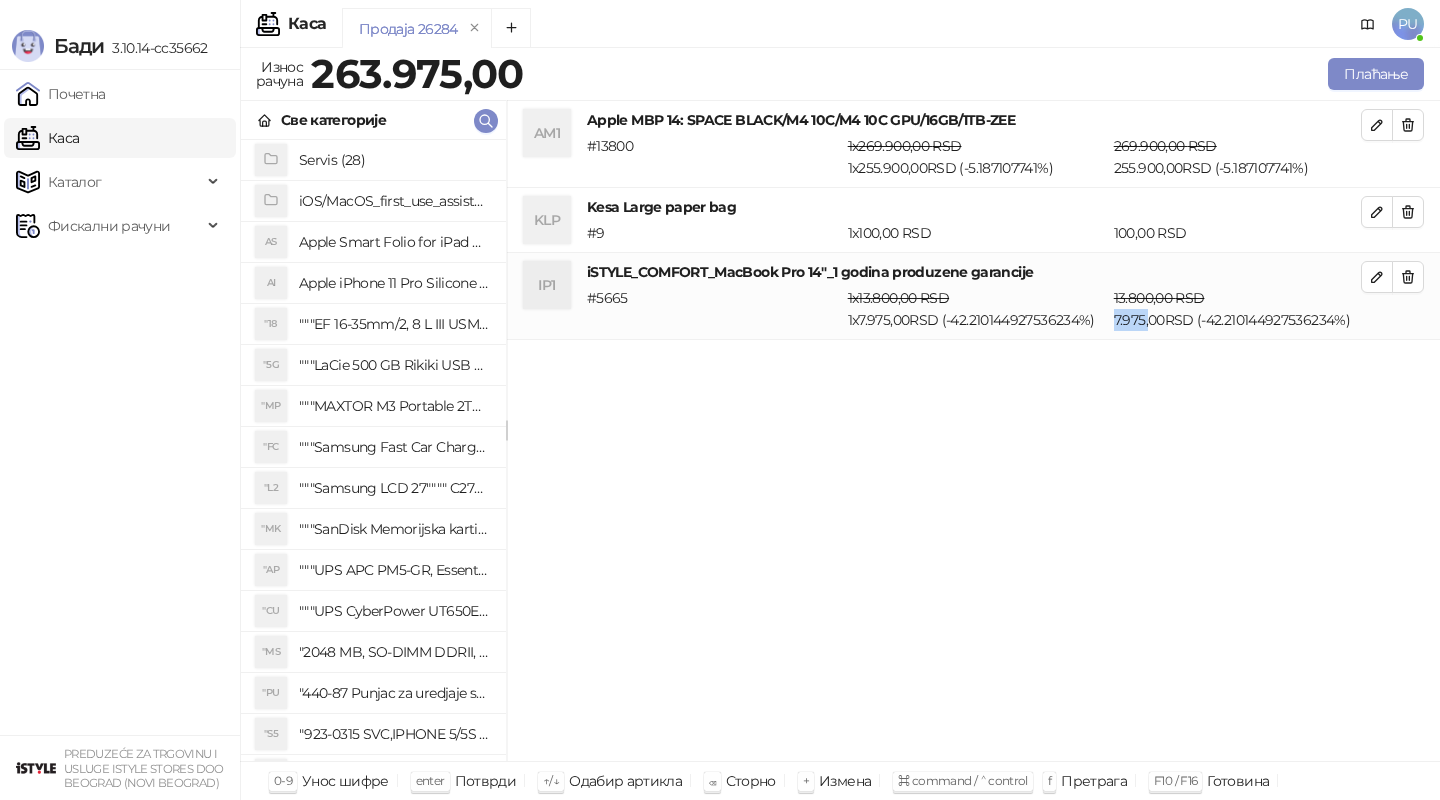 drag, startPoint x: 1116, startPoint y: 318, endPoint x: 1149, endPoint y: 320, distance: 33.06055 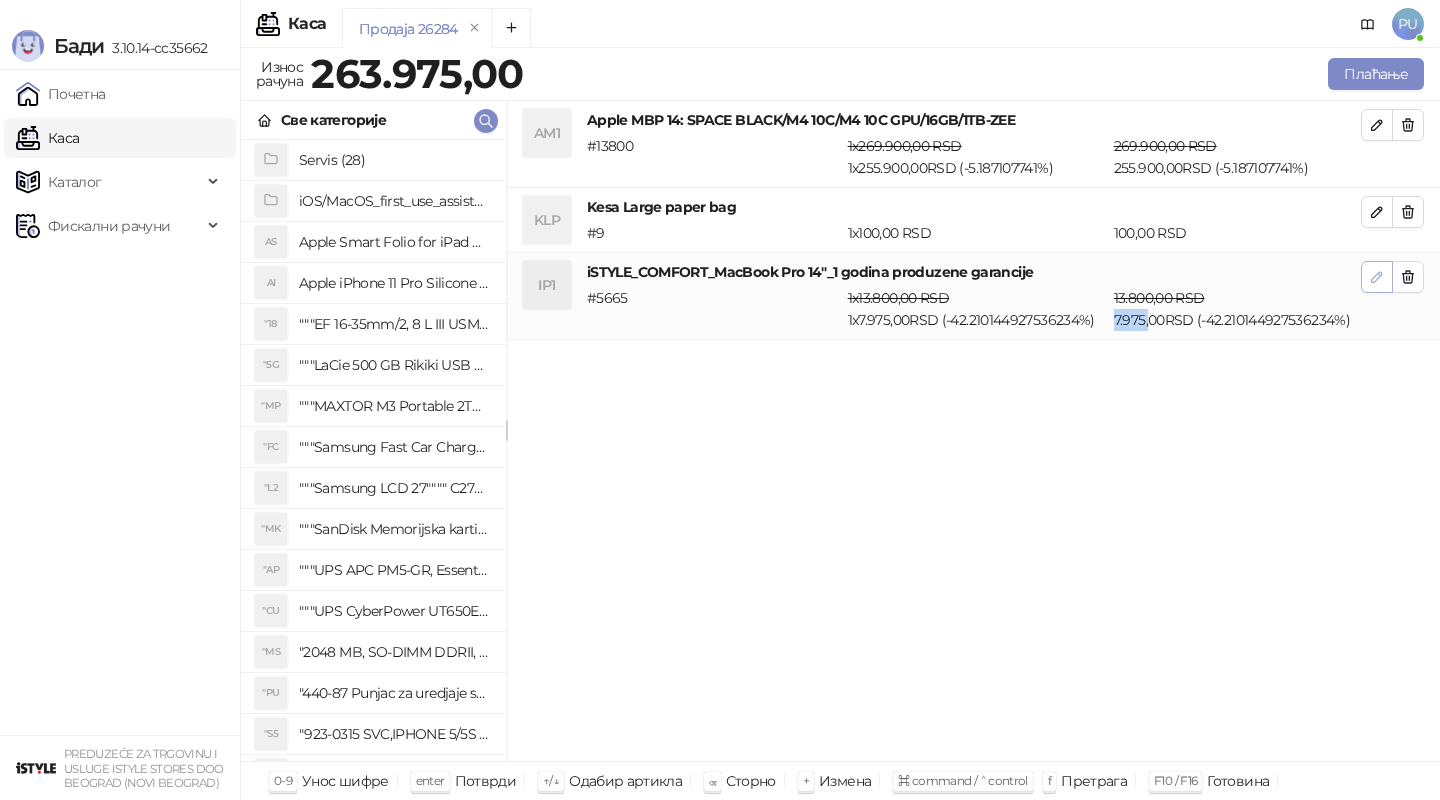 click at bounding box center (1377, 277) 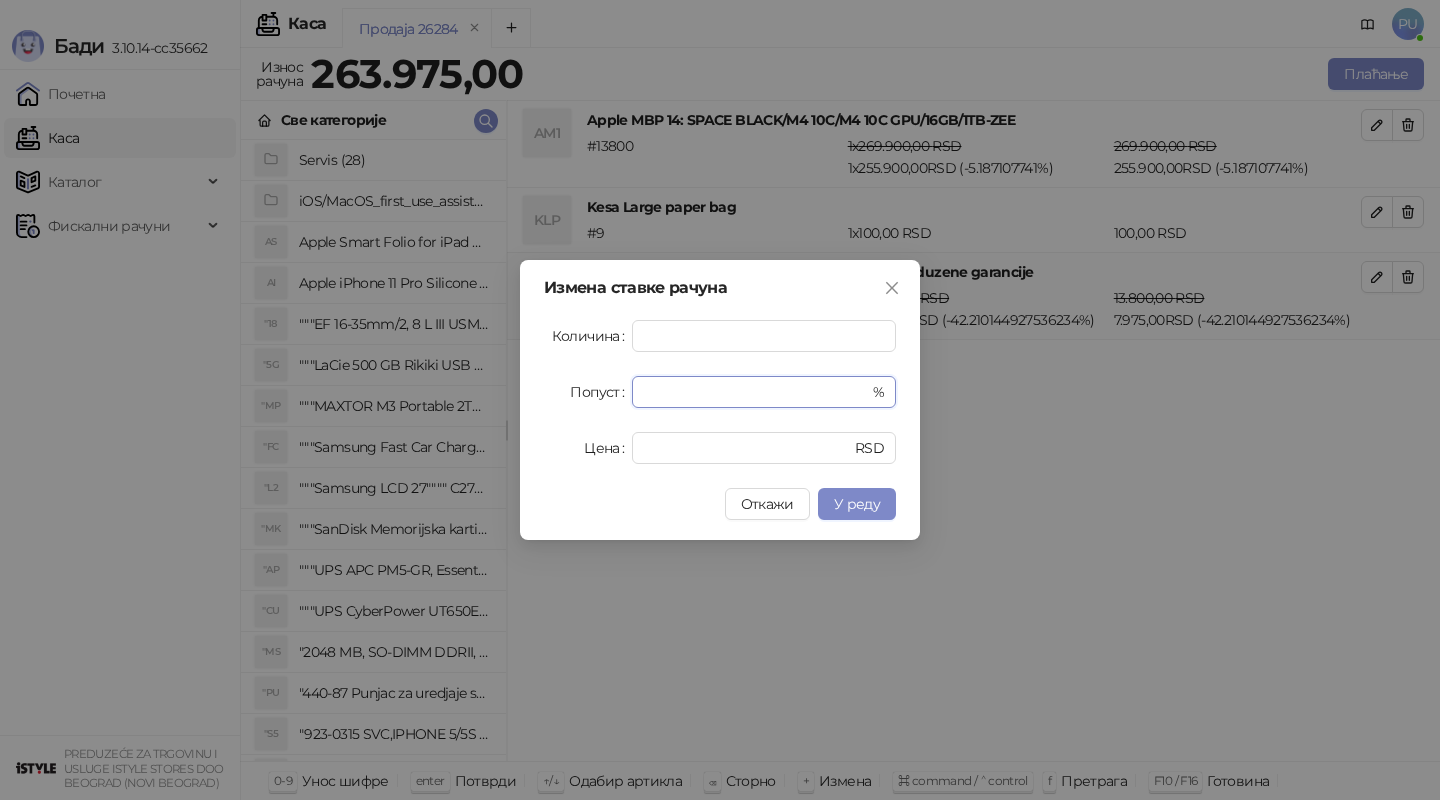 drag, startPoint x: 810, startPoint y: 390, endPoint x: 499, endPoint y: 390, distance: 311 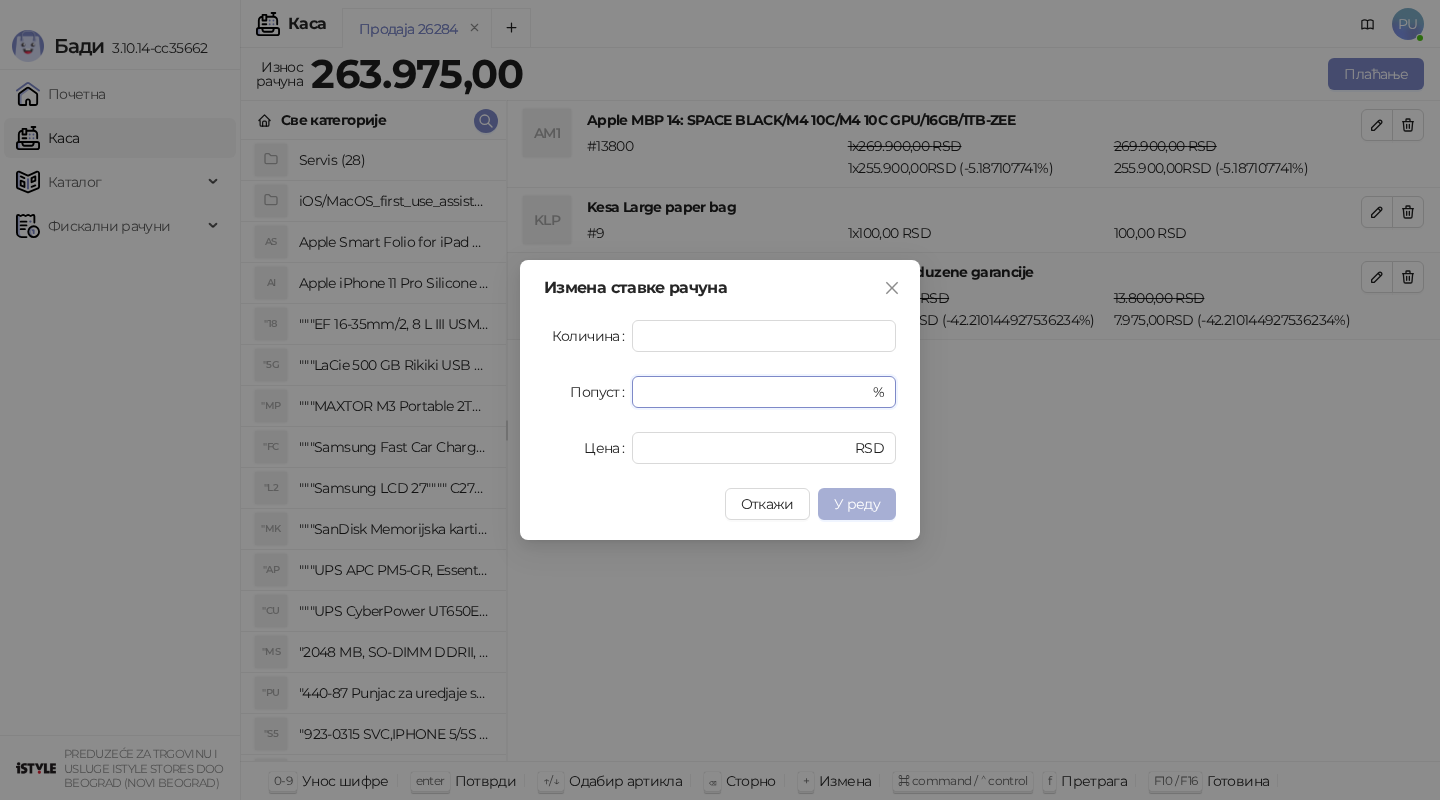 type on "**********" 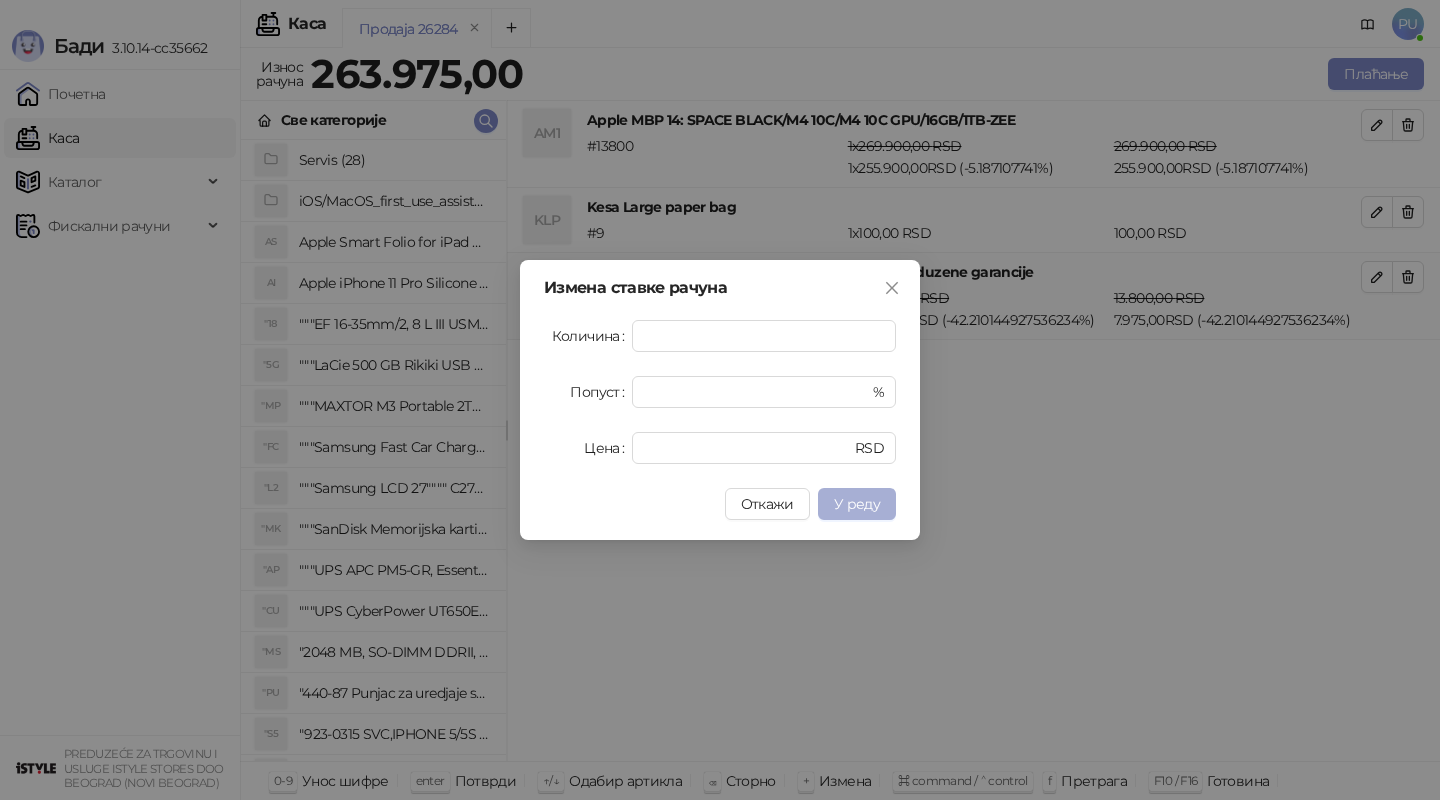 click on "У реду" at bounding box center (857, 504) 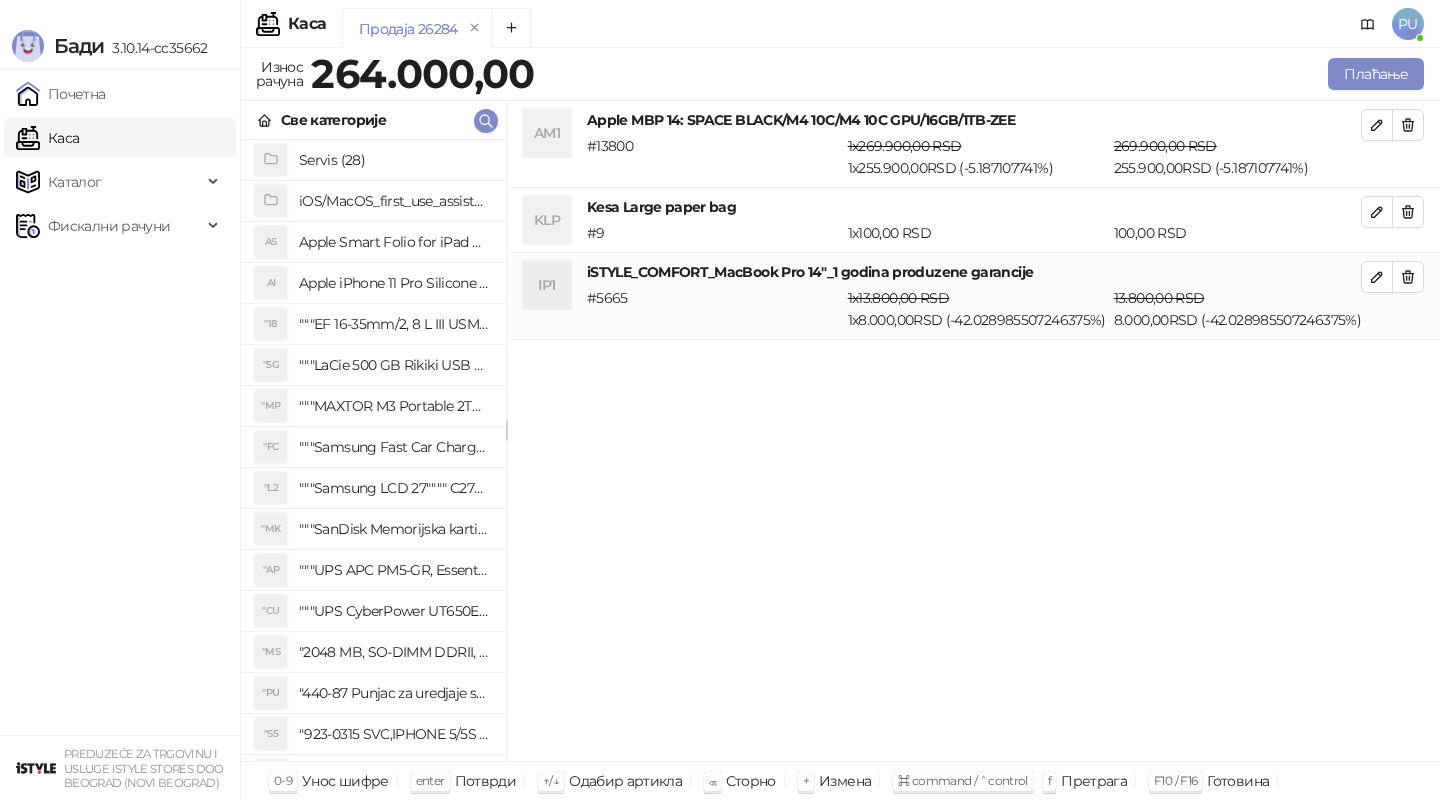 click on "Продаја 26284" at bounding box center (823, 31) 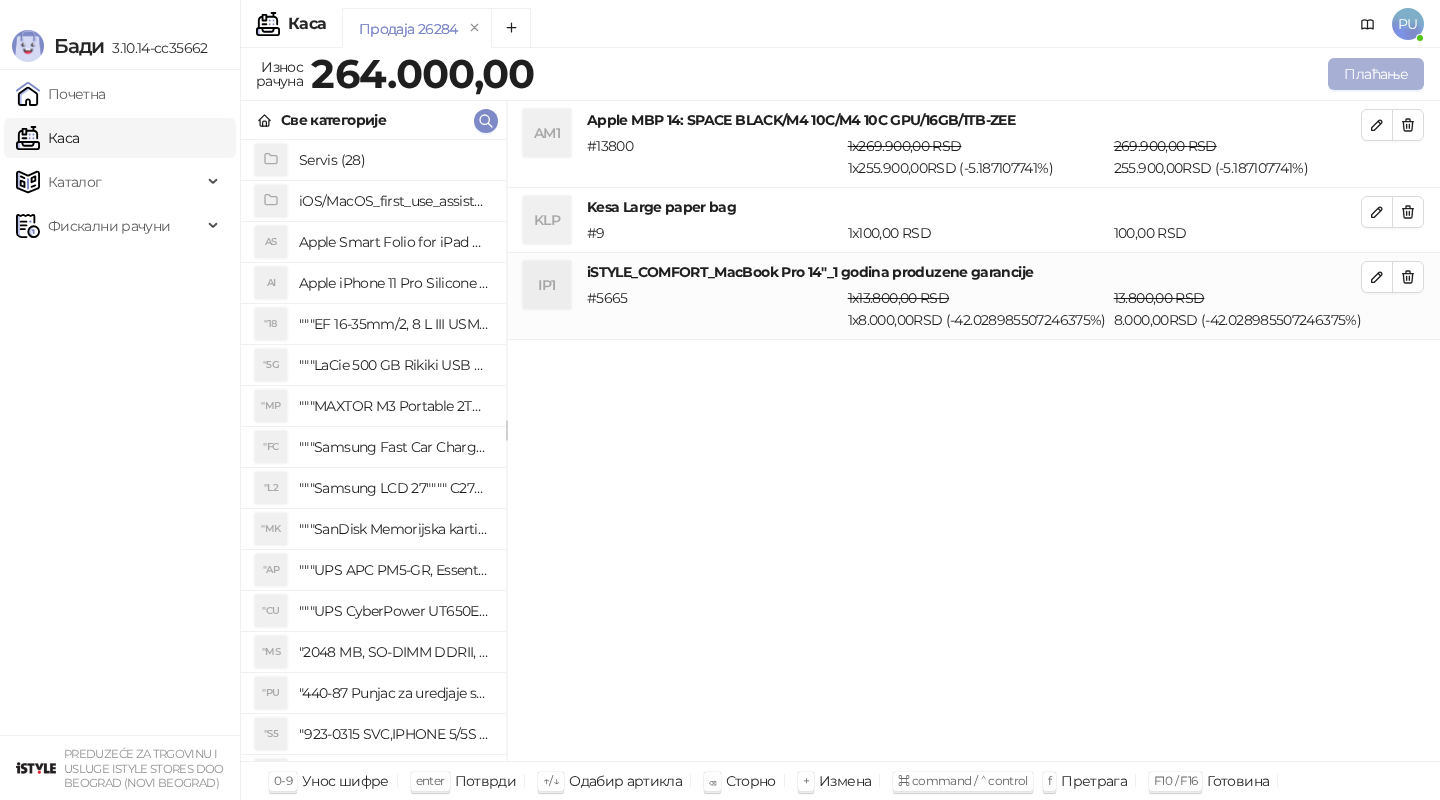 click on "Плаћање" at bounding box center (1376, 74) 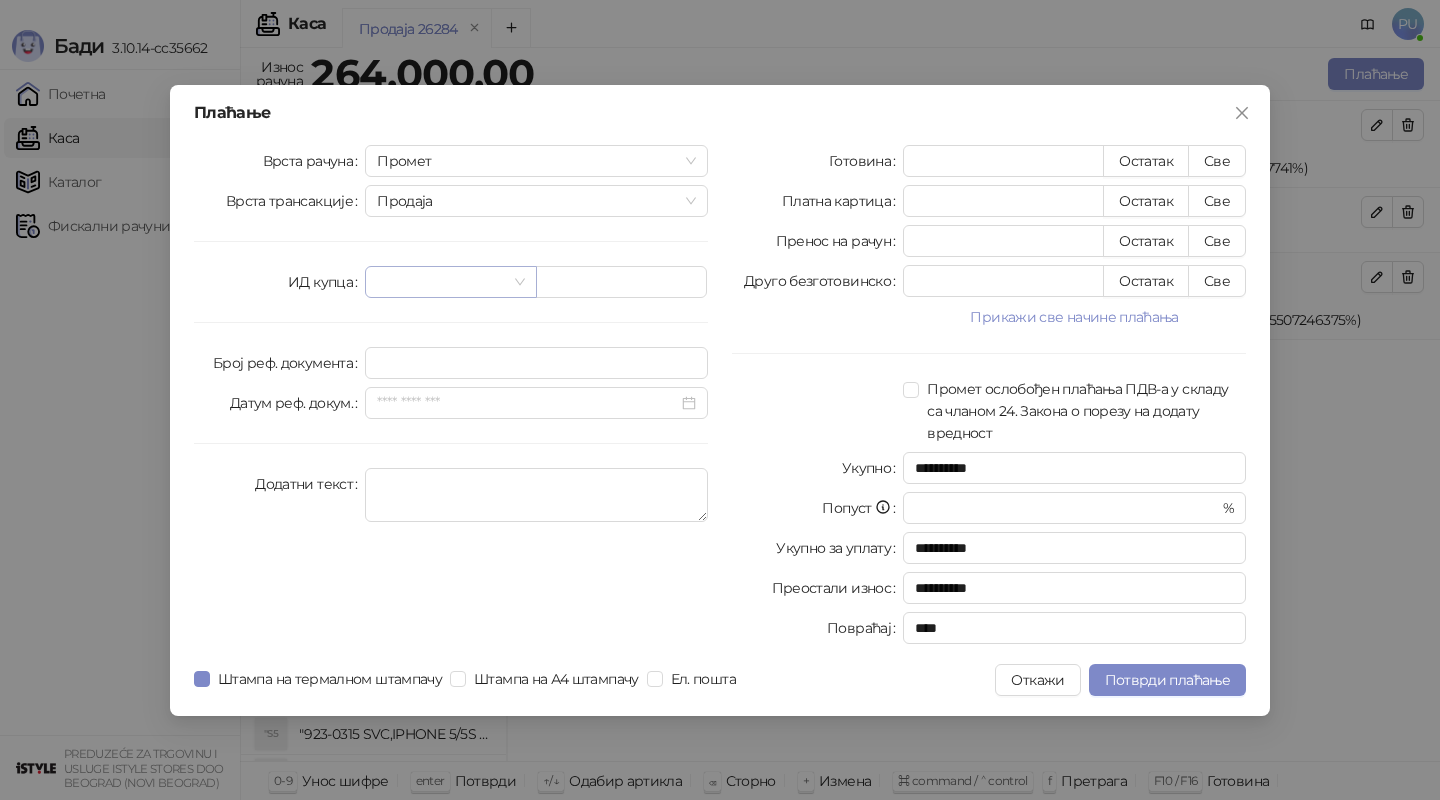 click at bounding box center (450, 282) 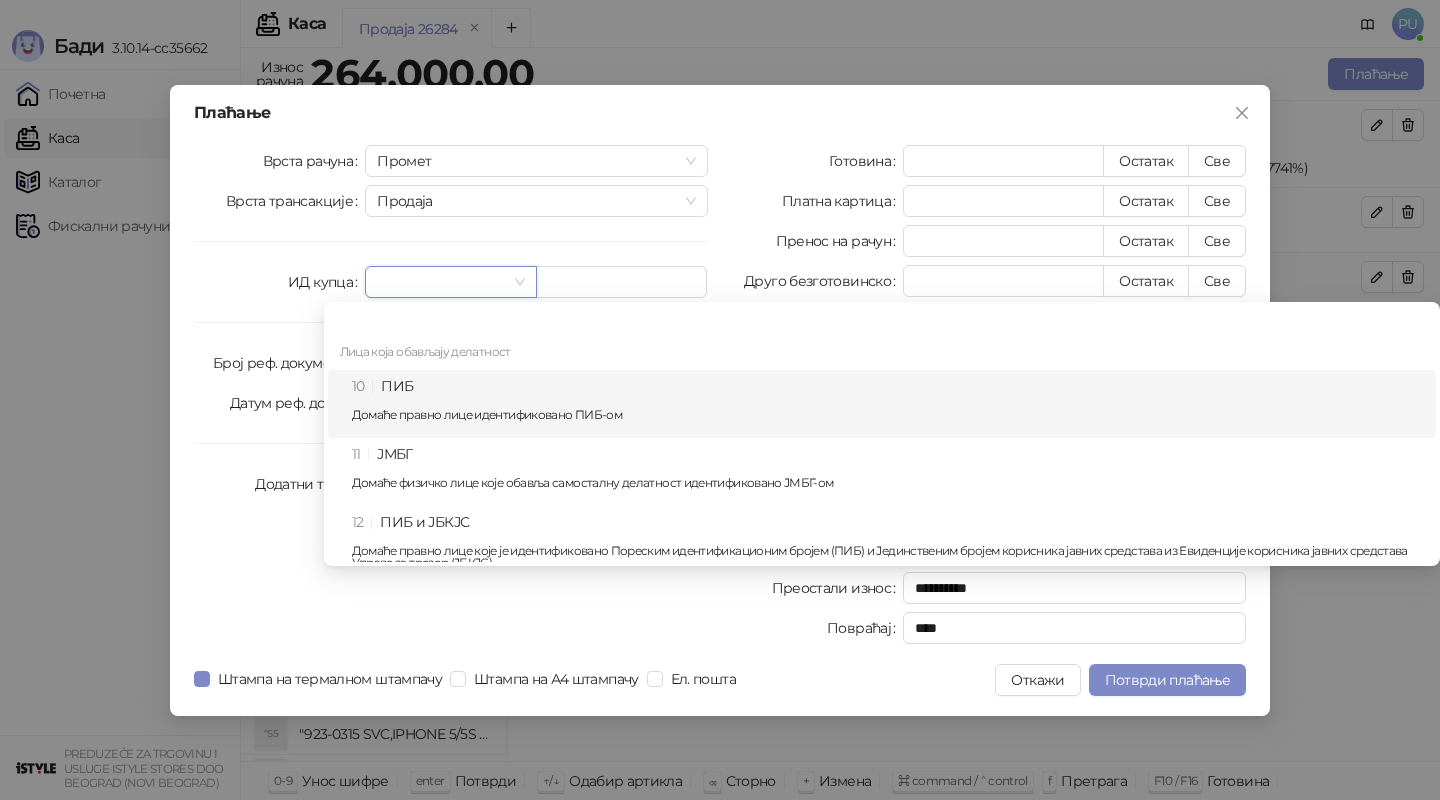 click on "10 ПИБ Домаће правно лице идентификовано ПИБ-ом" at bounding box center [888, 404] 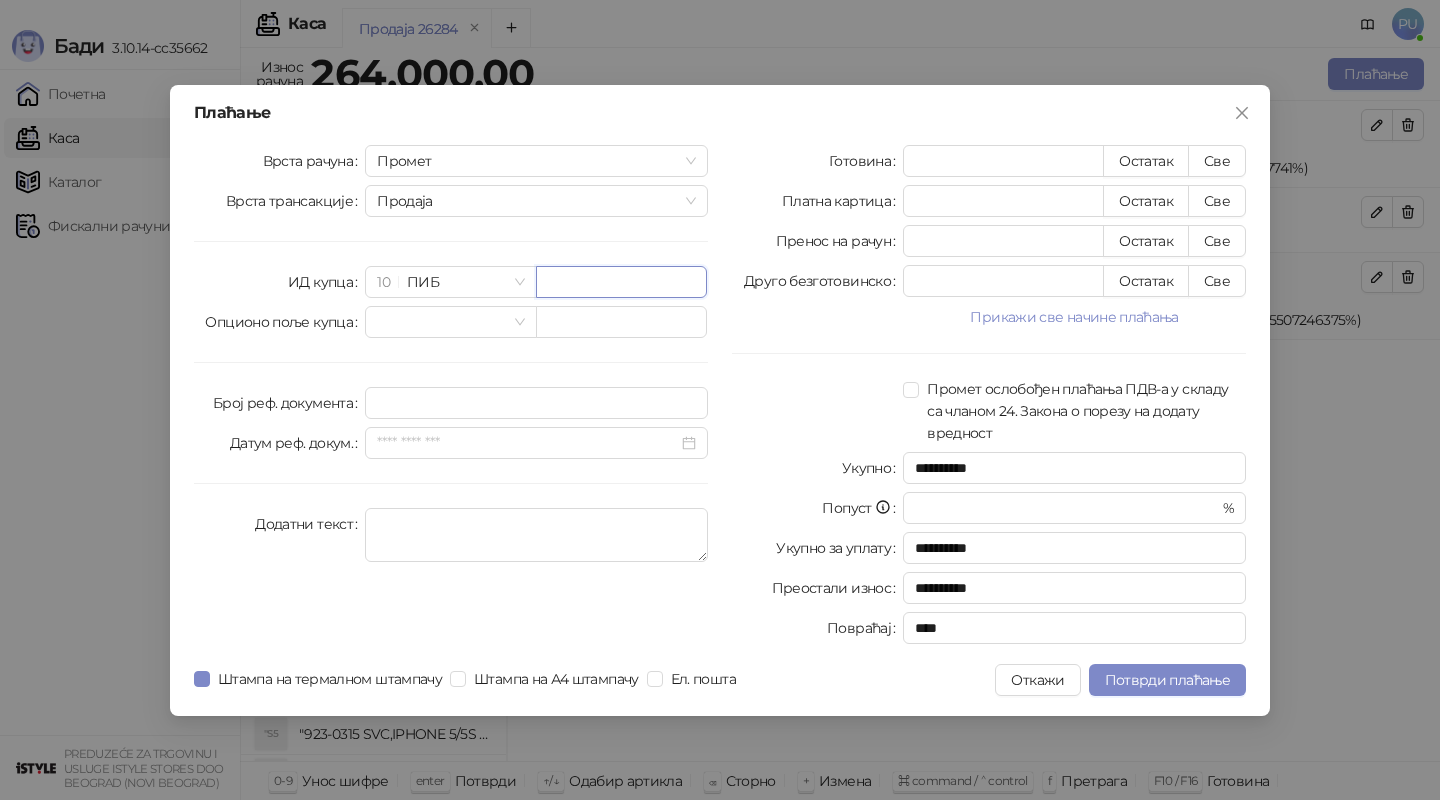 paste on "*********" 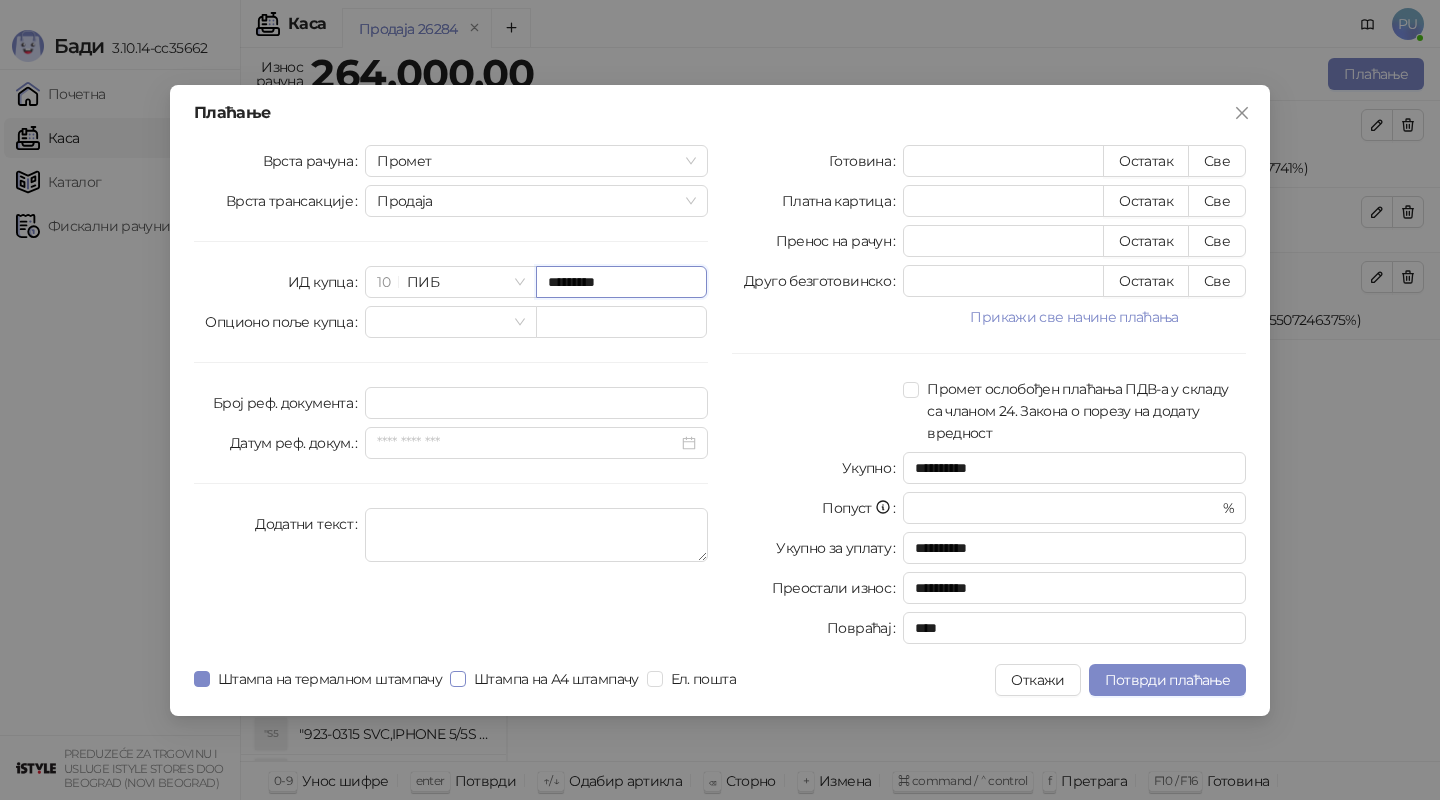 type on "*********" 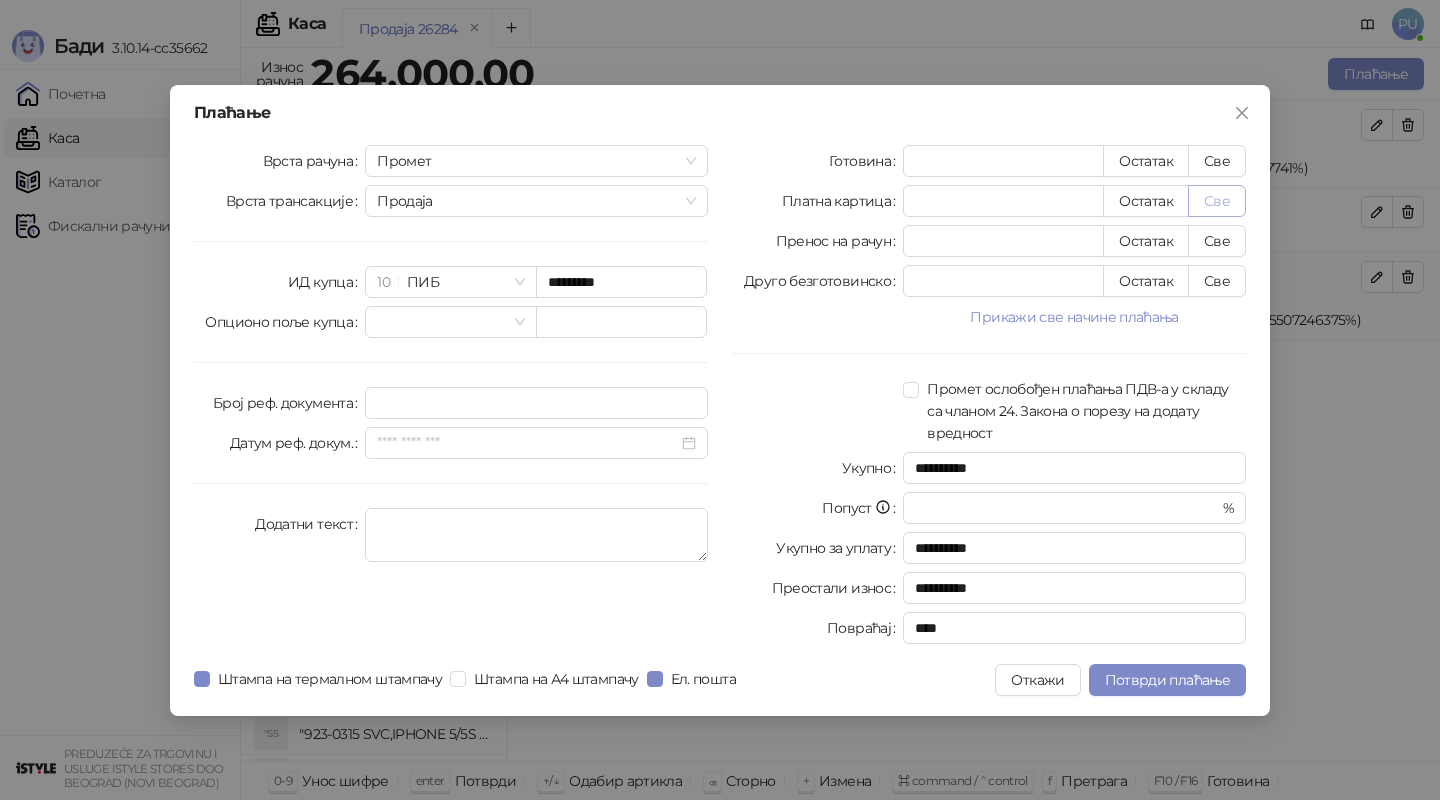 click on "Све" at bounding box center [1217, 201] 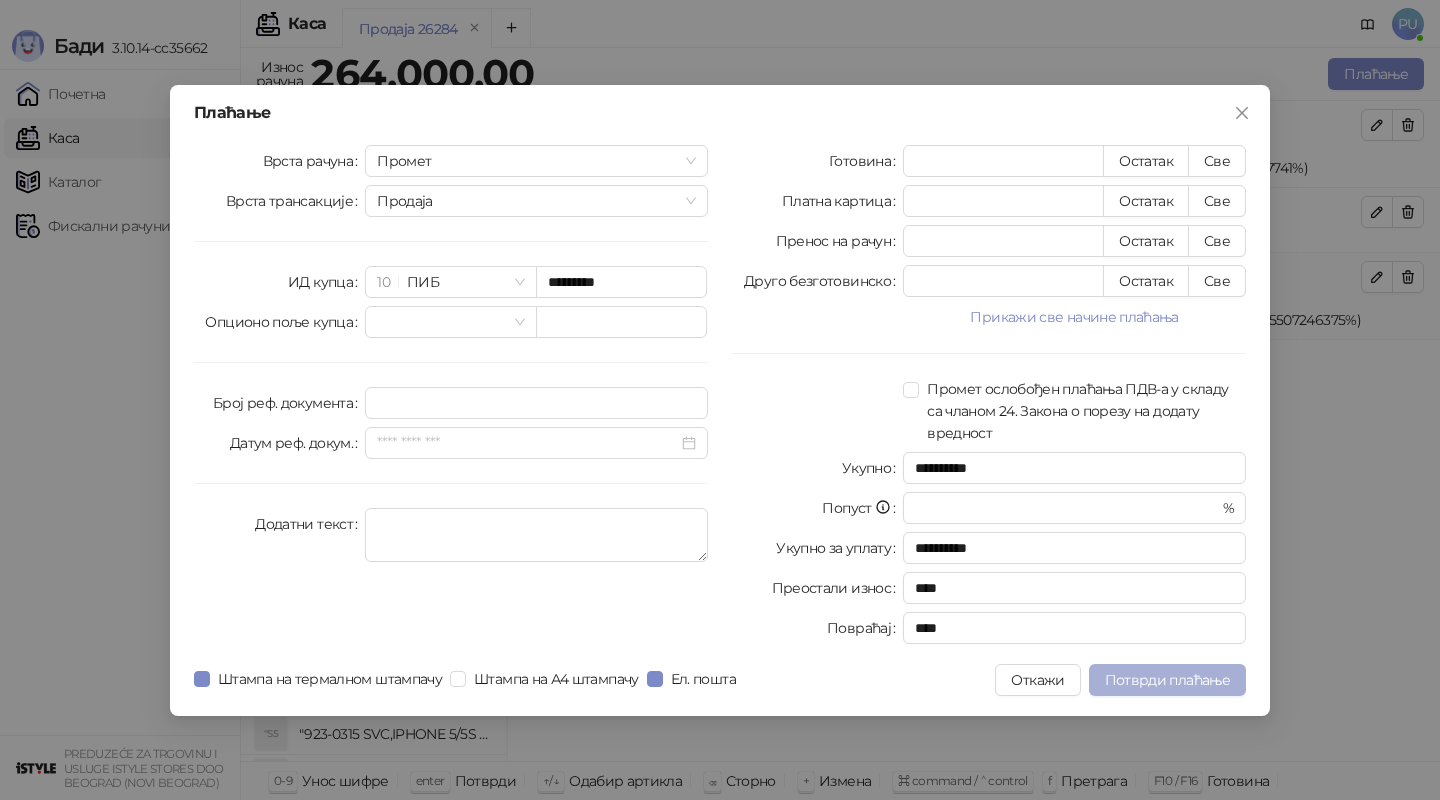 click on "Потврди плаћање" at bounding box center [1167, 680] 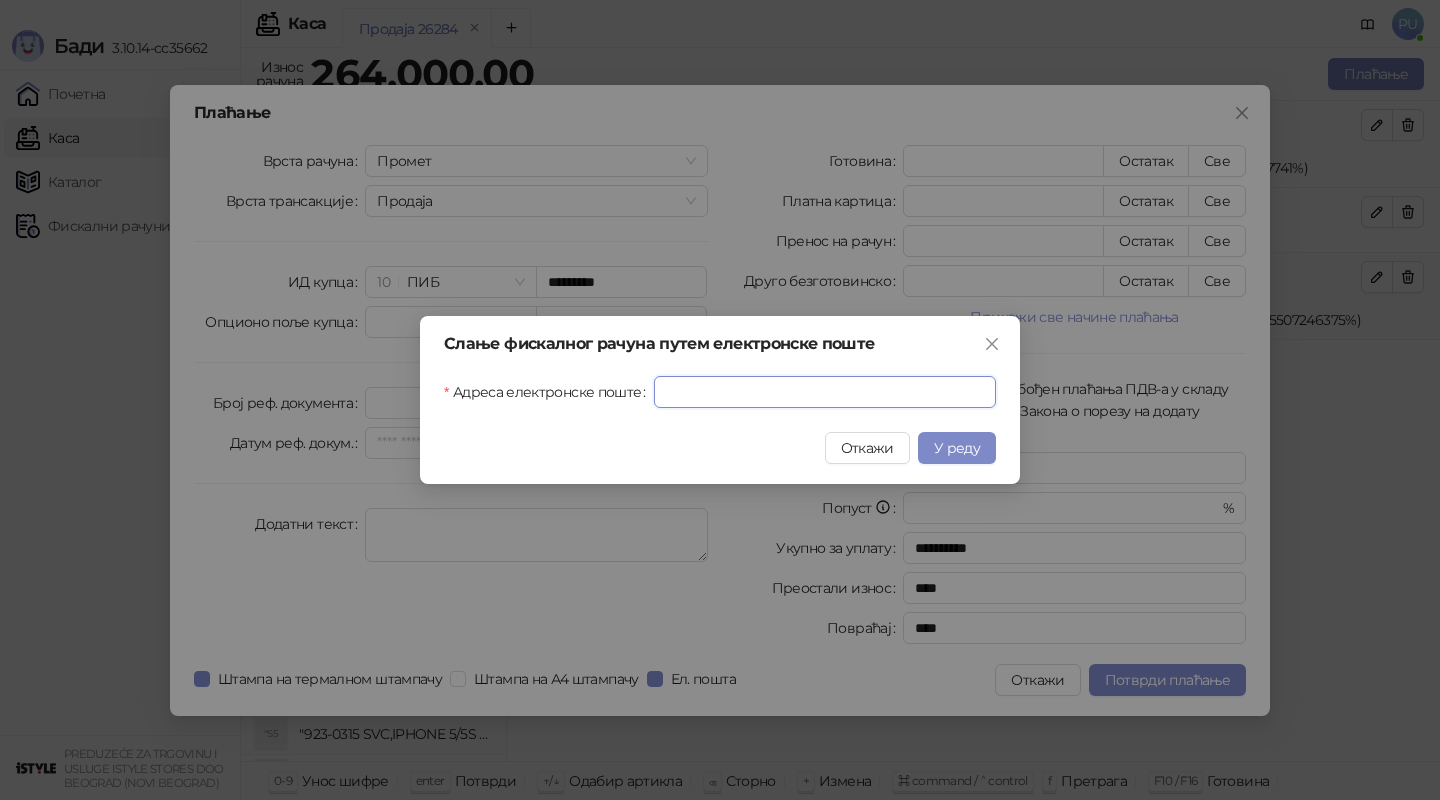 click on "Адреса електронске поште" at bounding box center (825, 392) 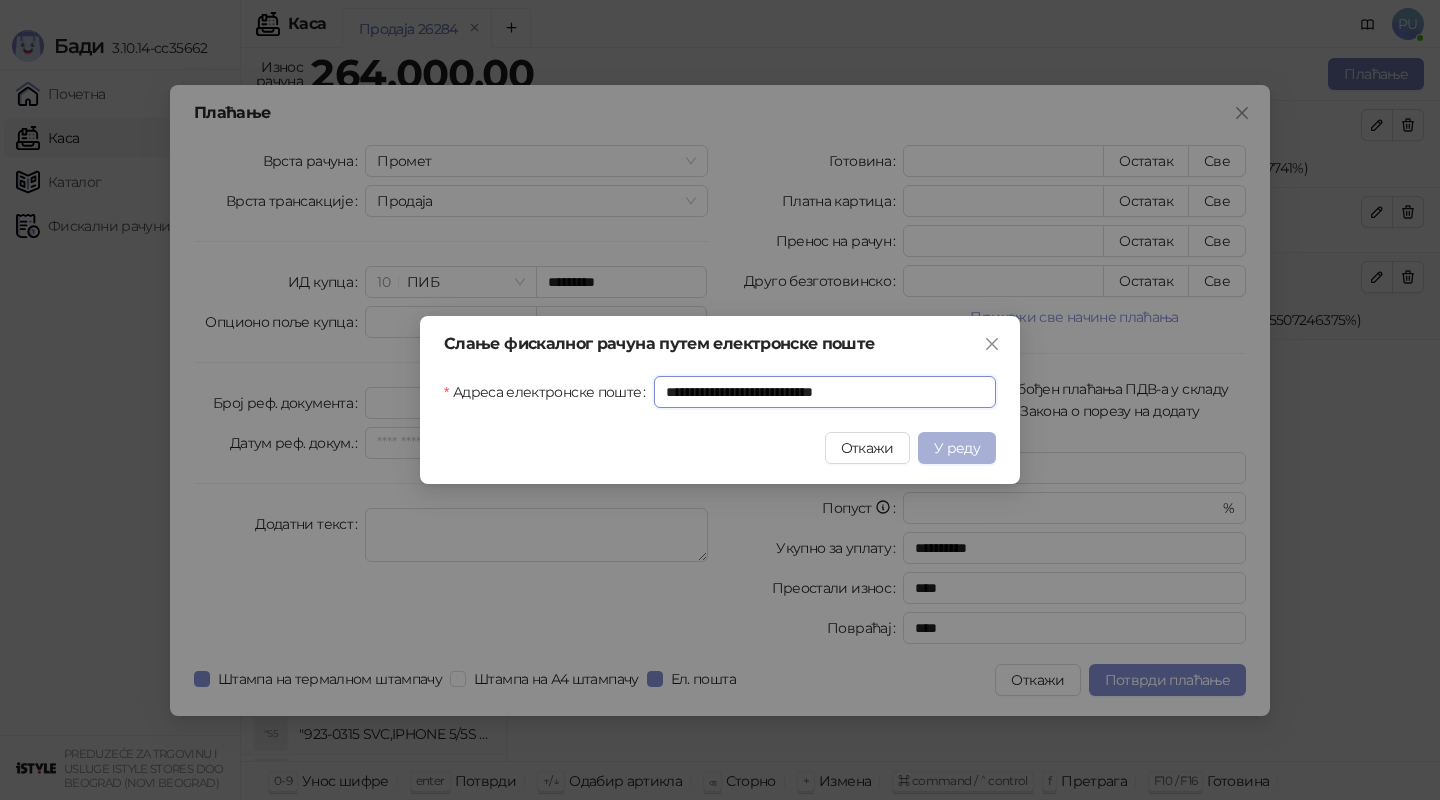 type on "**********" 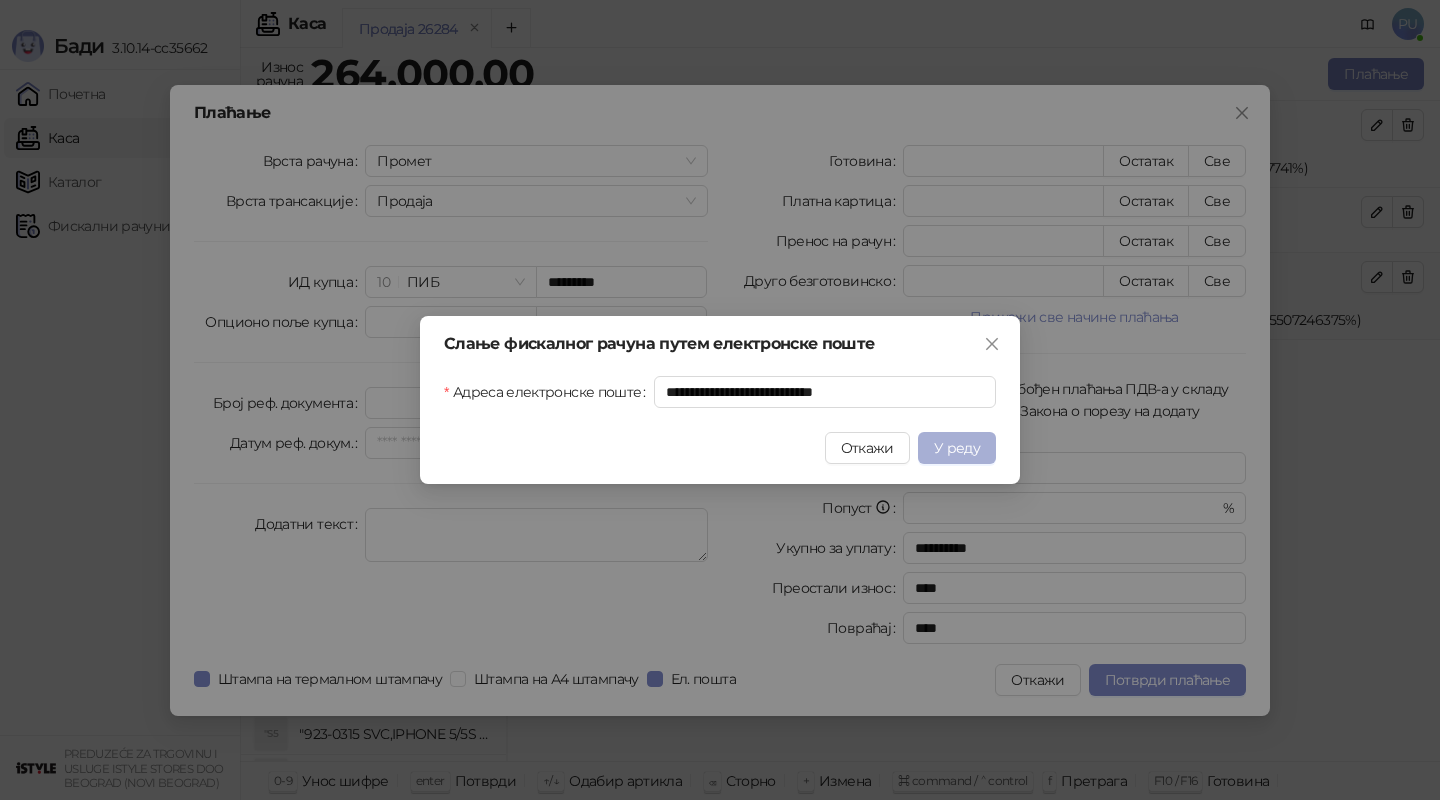 click on "У реду" at bounding box center [957, 448] 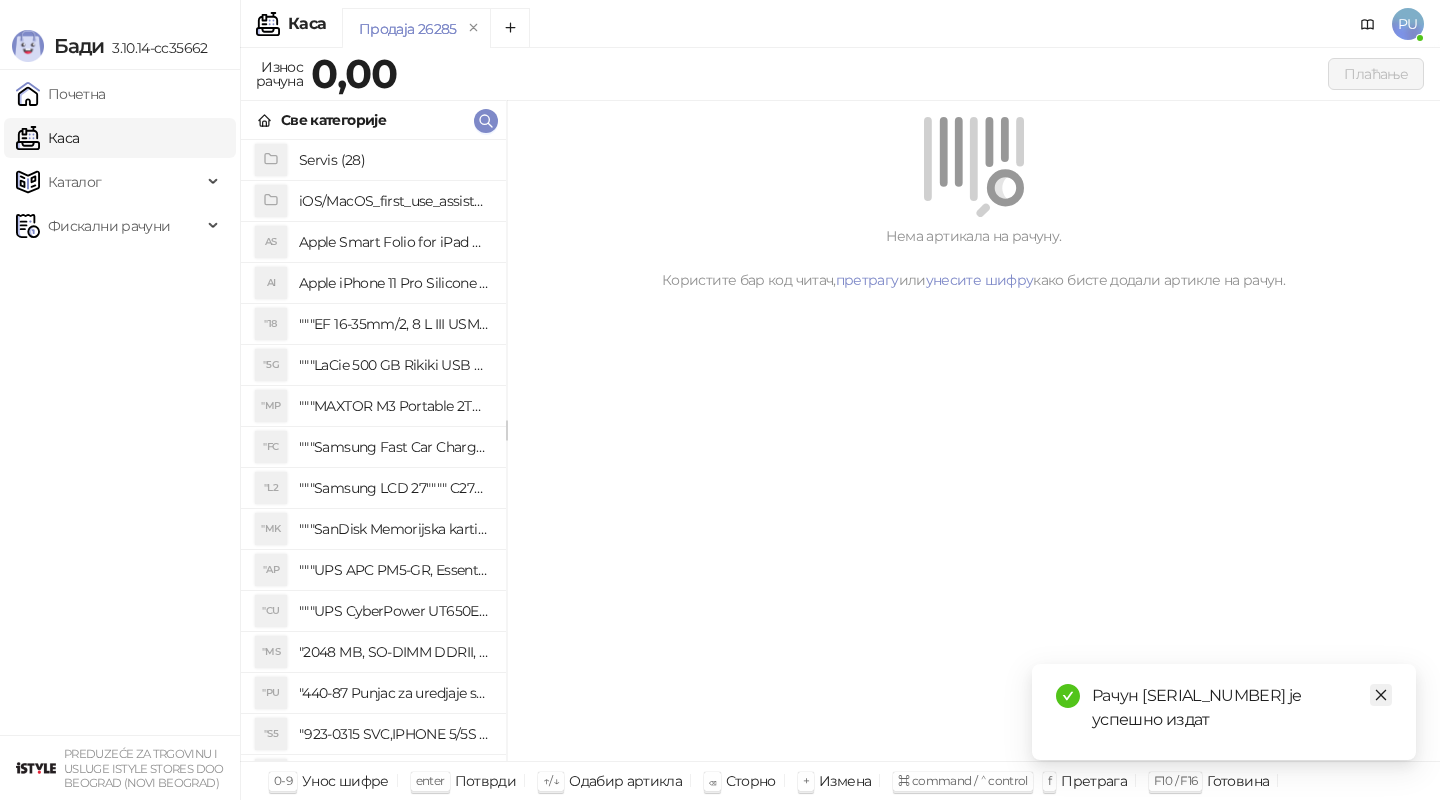 click at bounding box center [1381, 695] 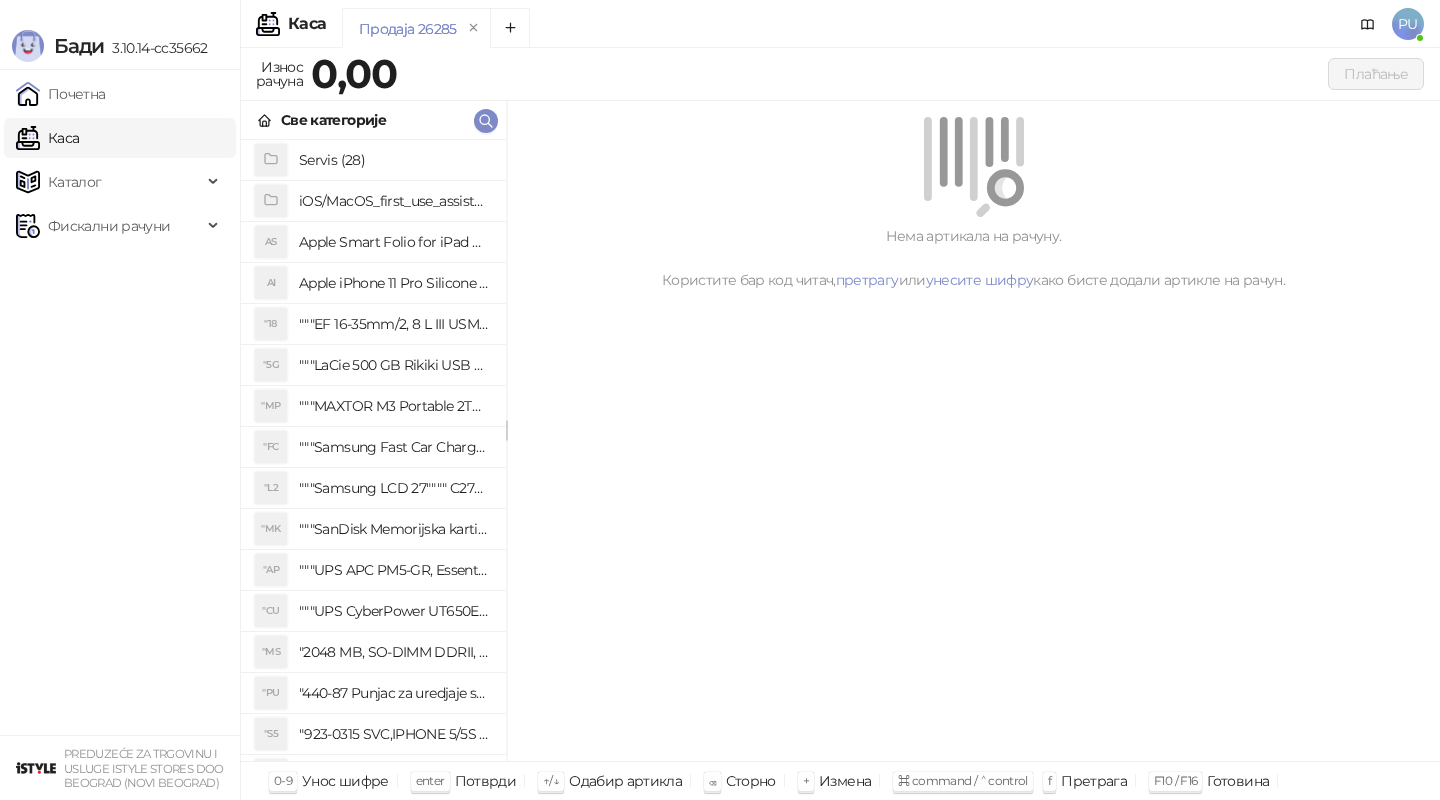 click on "Бади 3.10.14-cc35662" at bounding box center [120, 35] 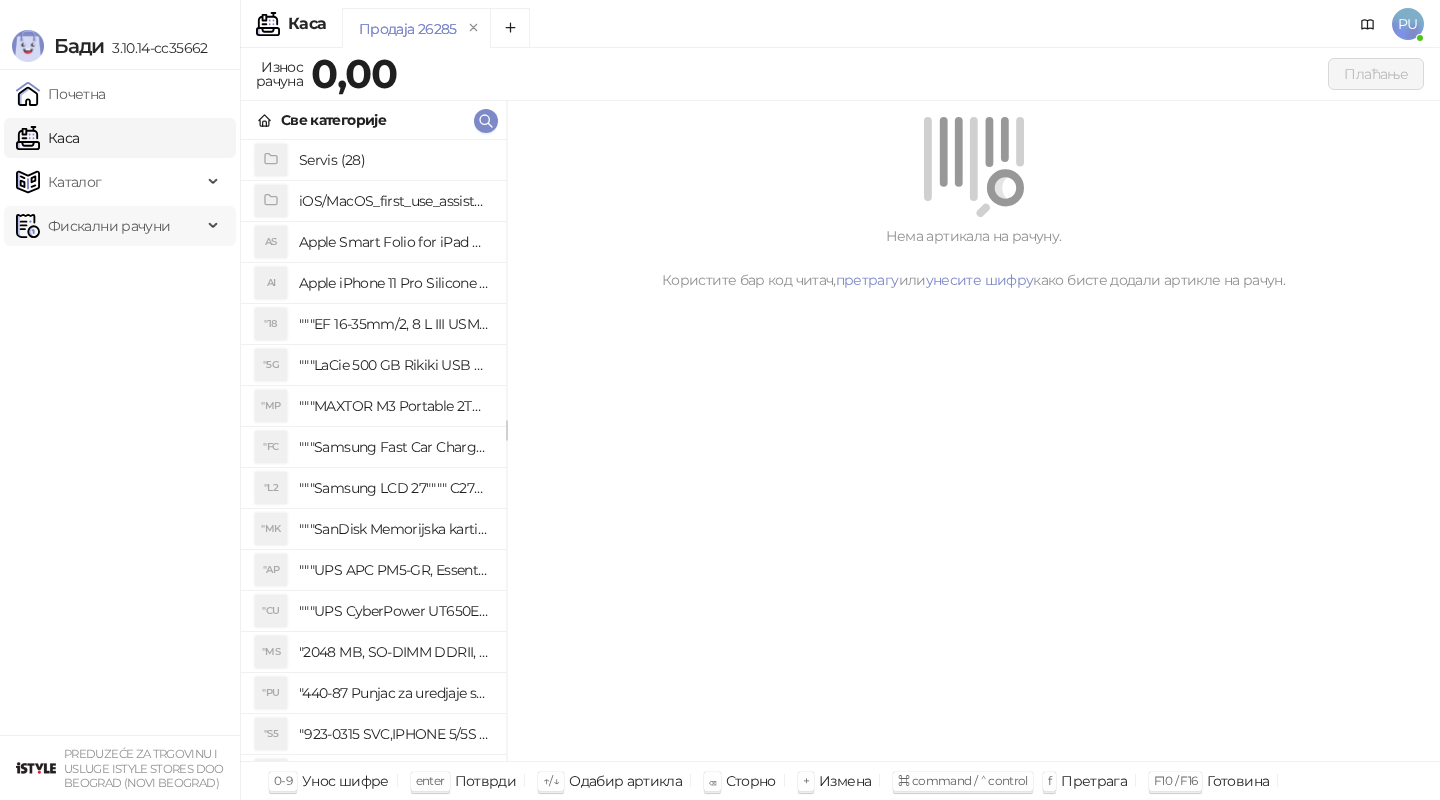 click on "Фискални рачуни" at bounding box center [109, 226] 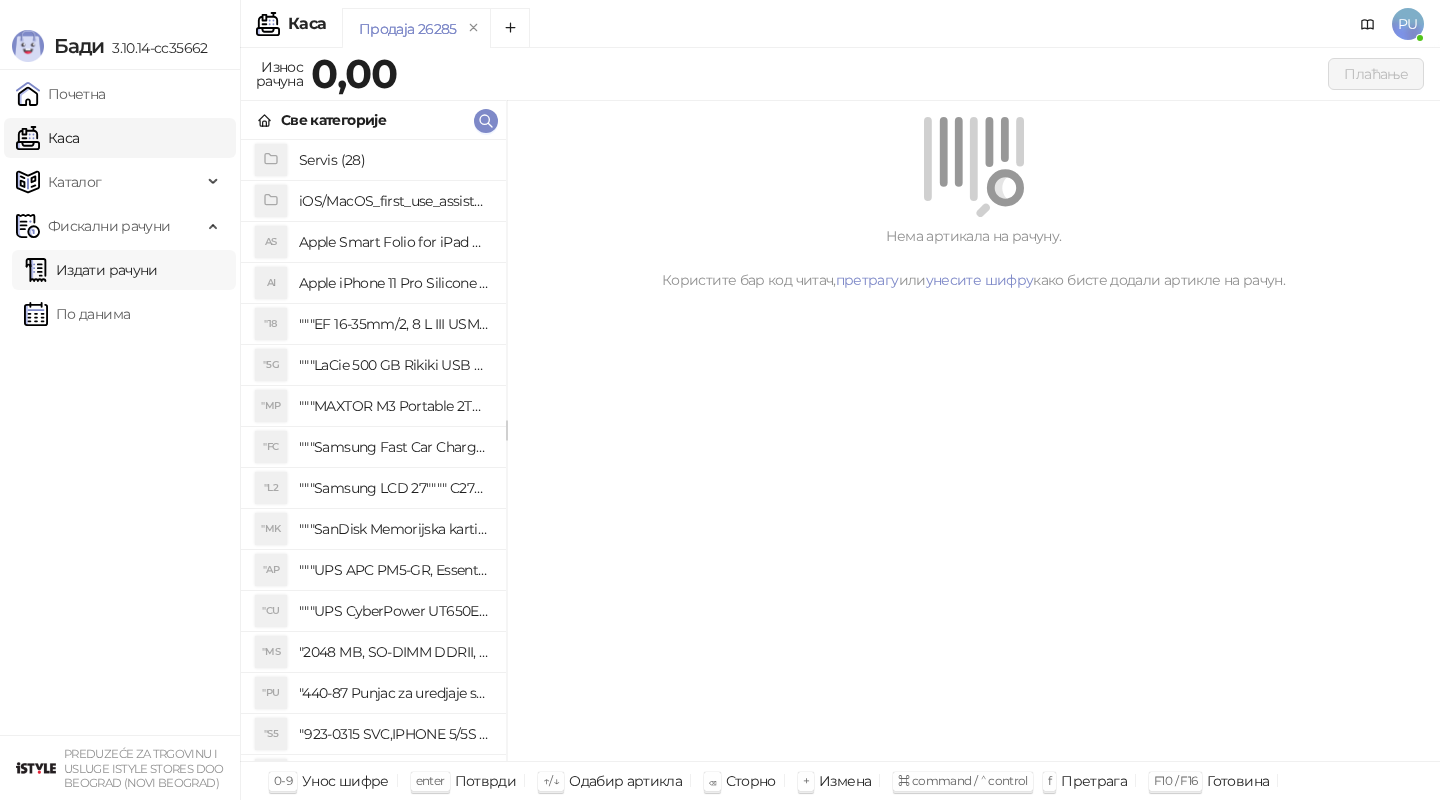 click on "Издати рачуни" at bounding box center (91, 270) 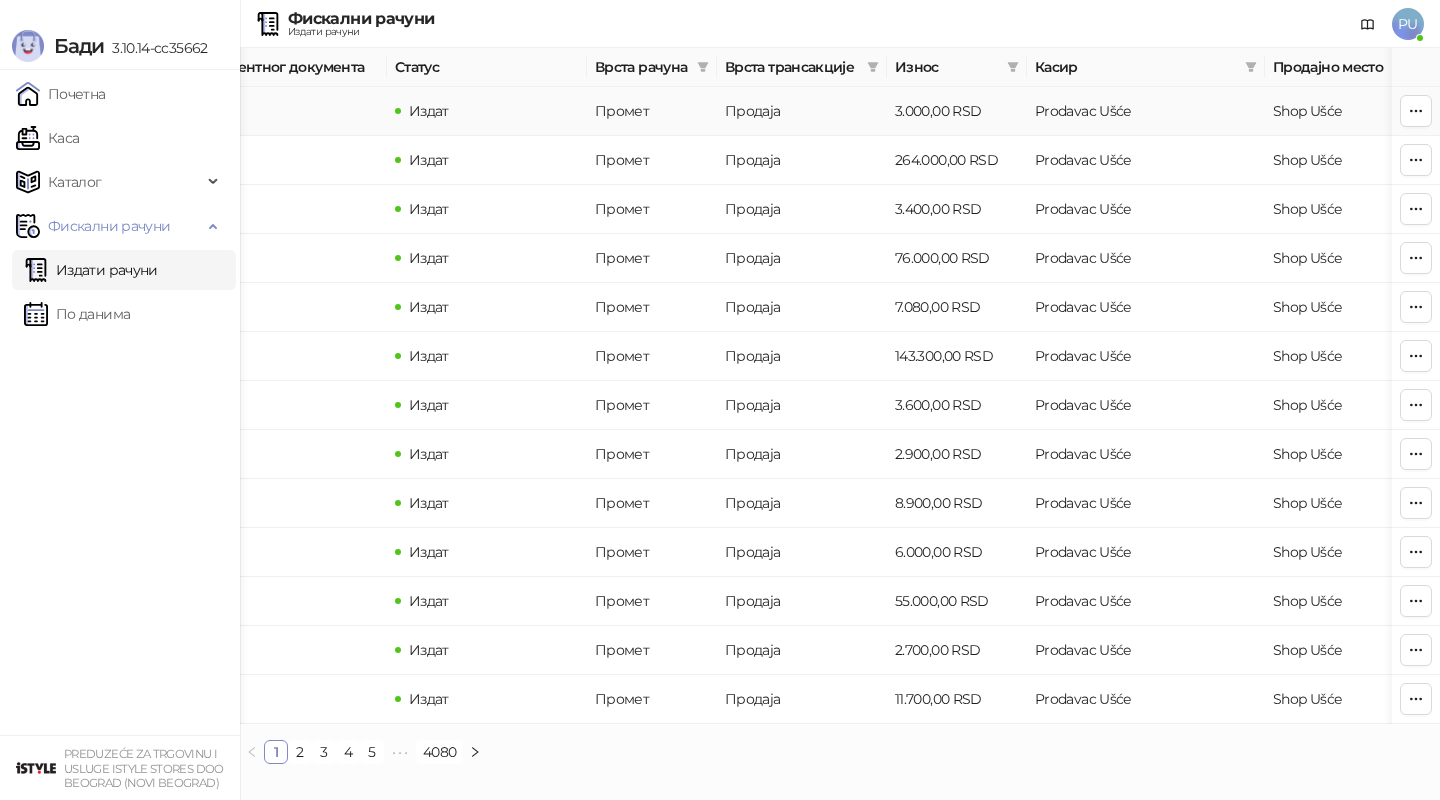scroll, scrollTop: 0, scrollLeft: 600, axis: horizontal 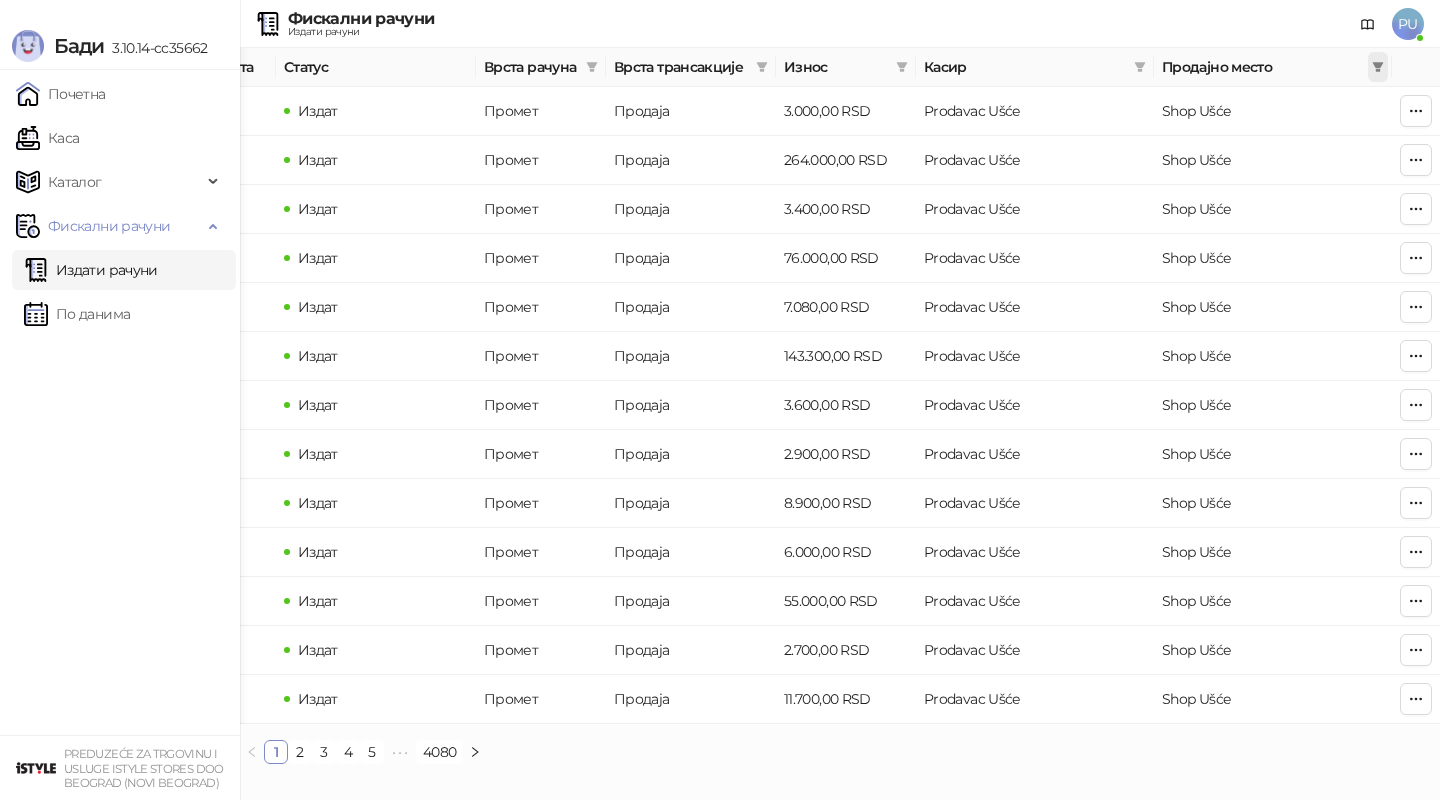 click 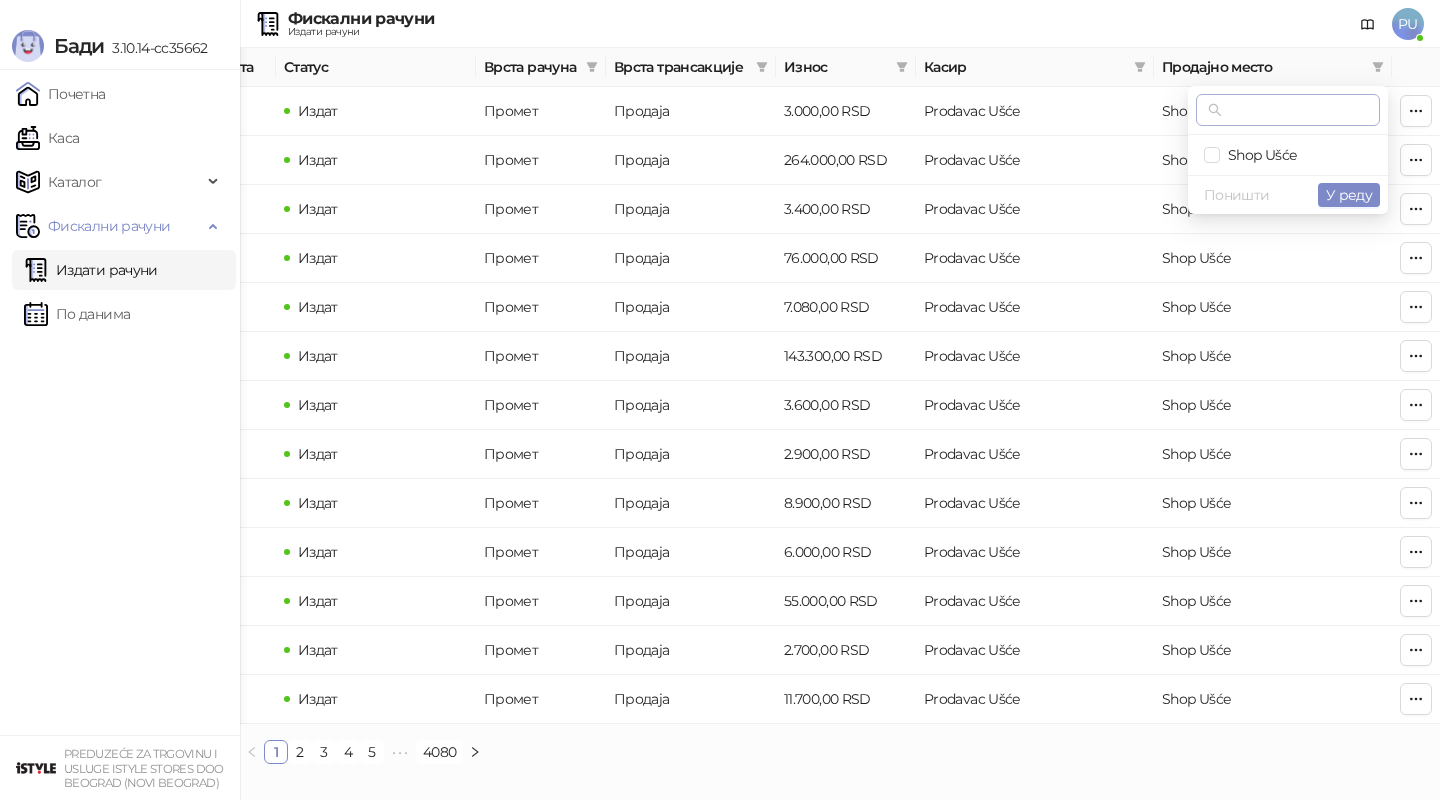 click at bounding box center (1288, 110) 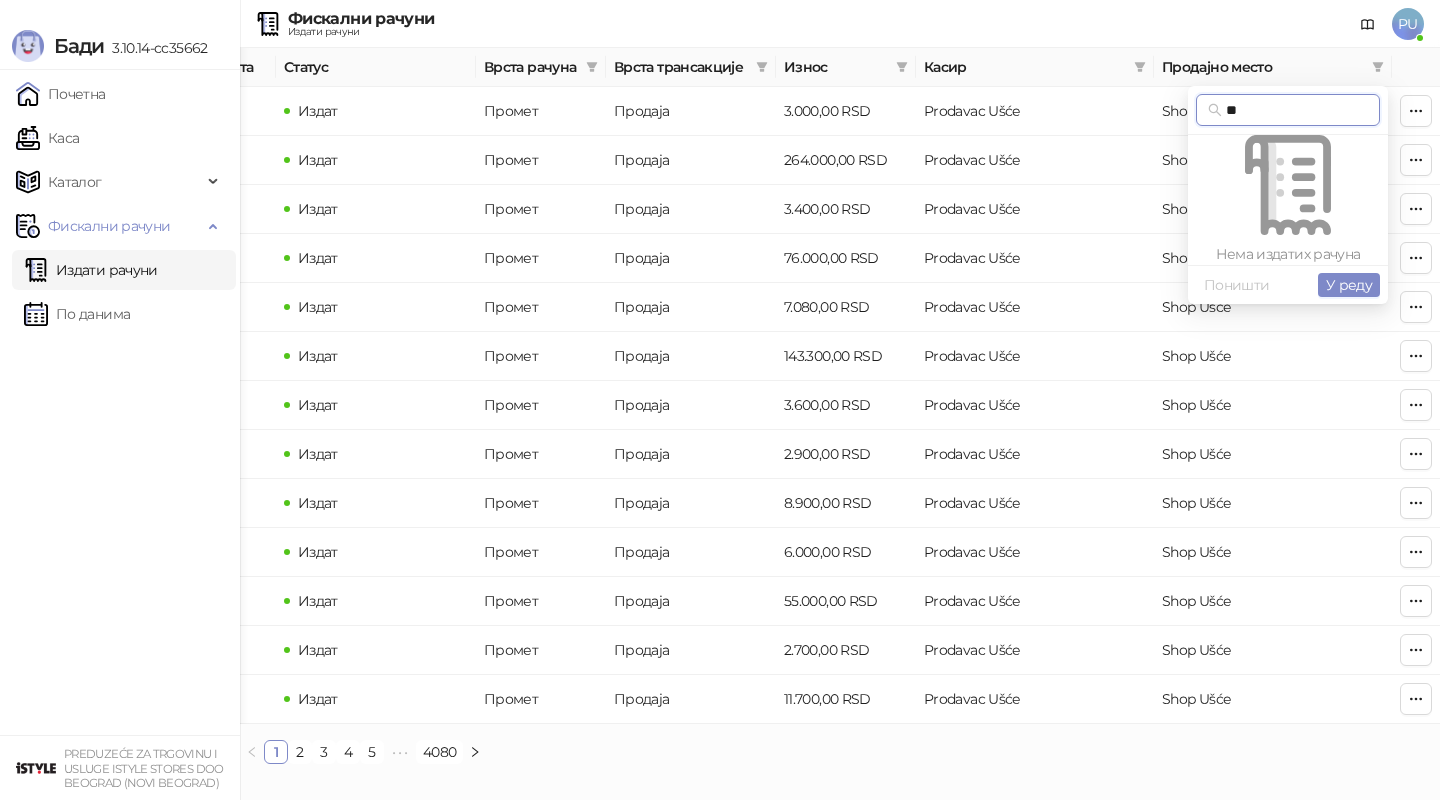 type on "*" 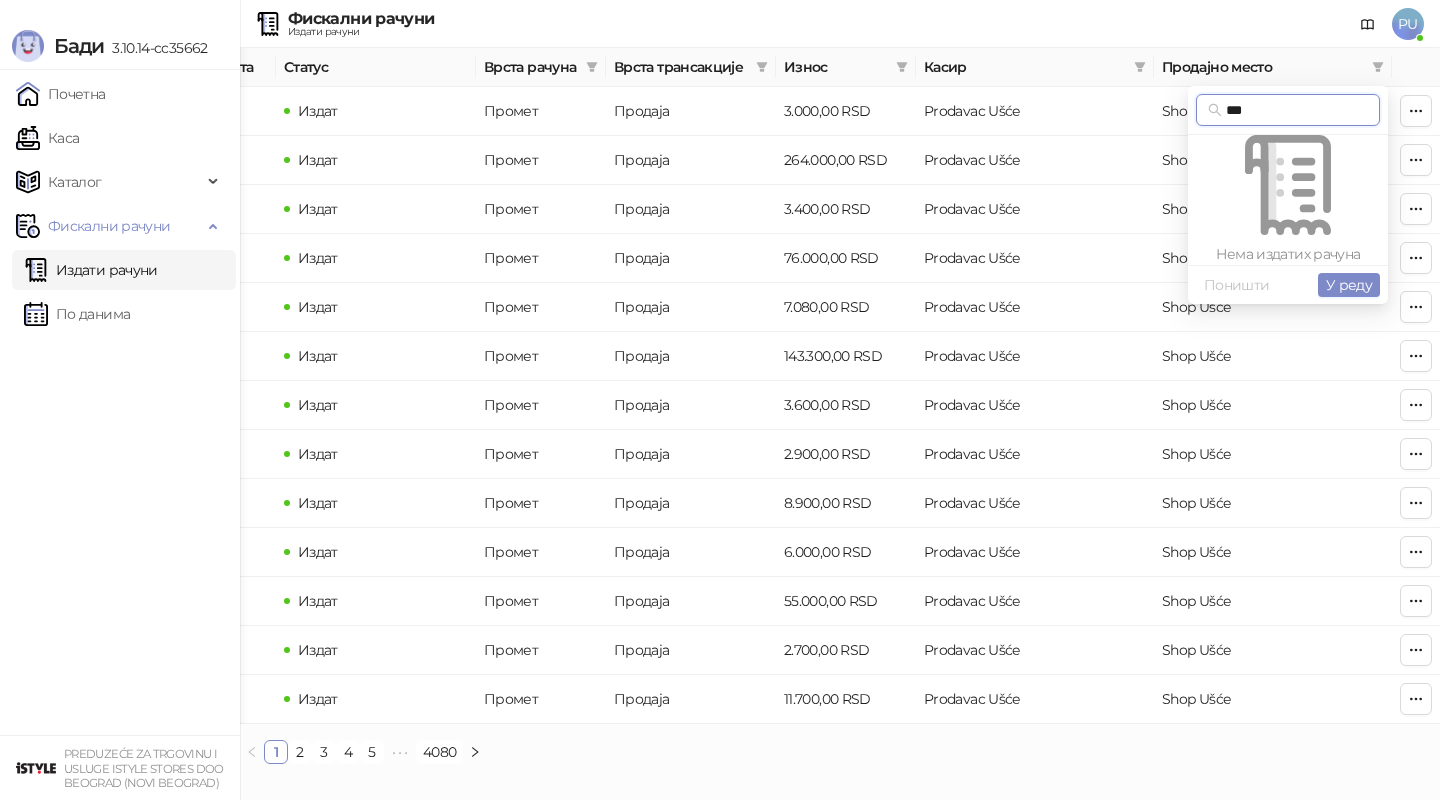 type on "****" 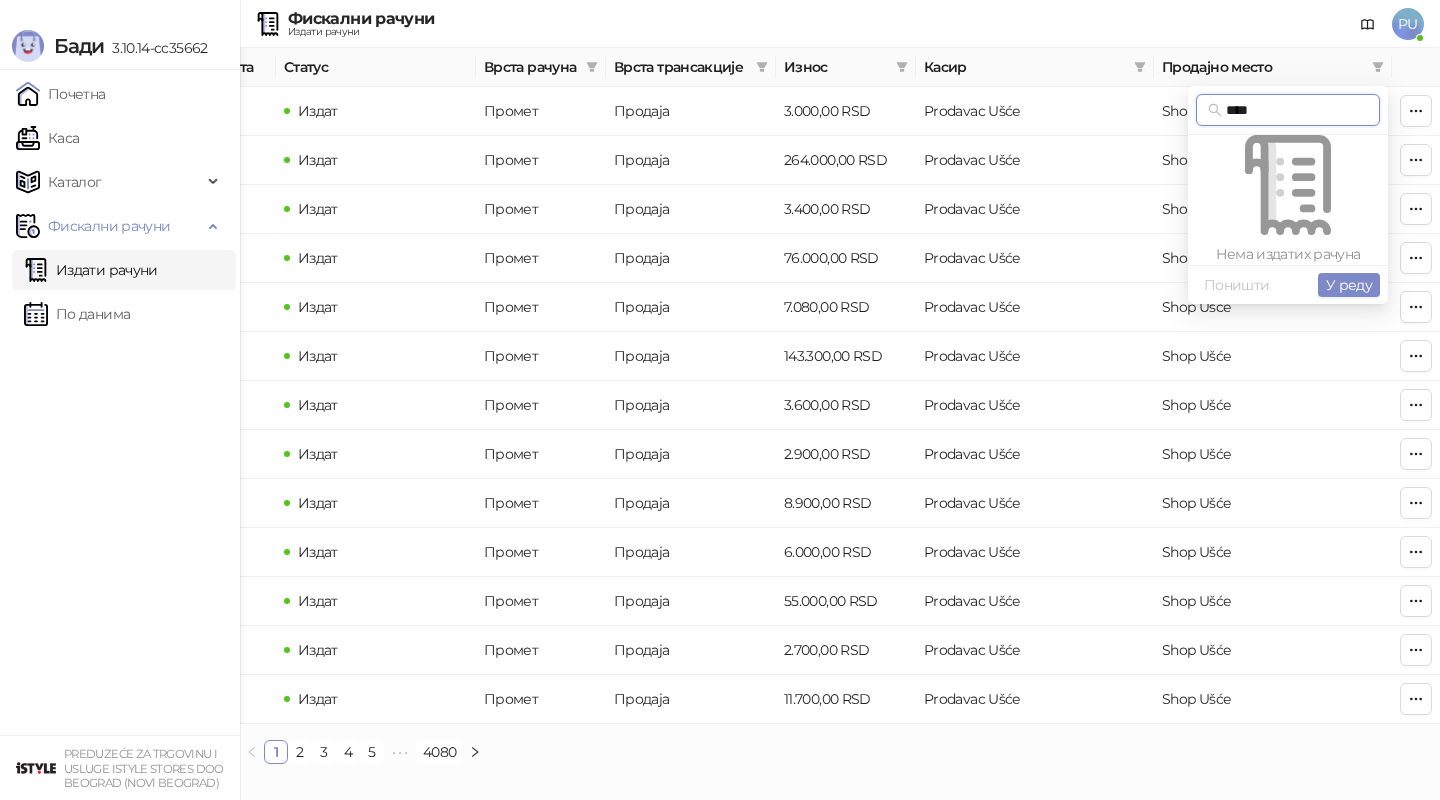 drag, startPoint x: 1282, startPoint y: 105, endPoint x: 1196, endPoint y: 105, distance: 86 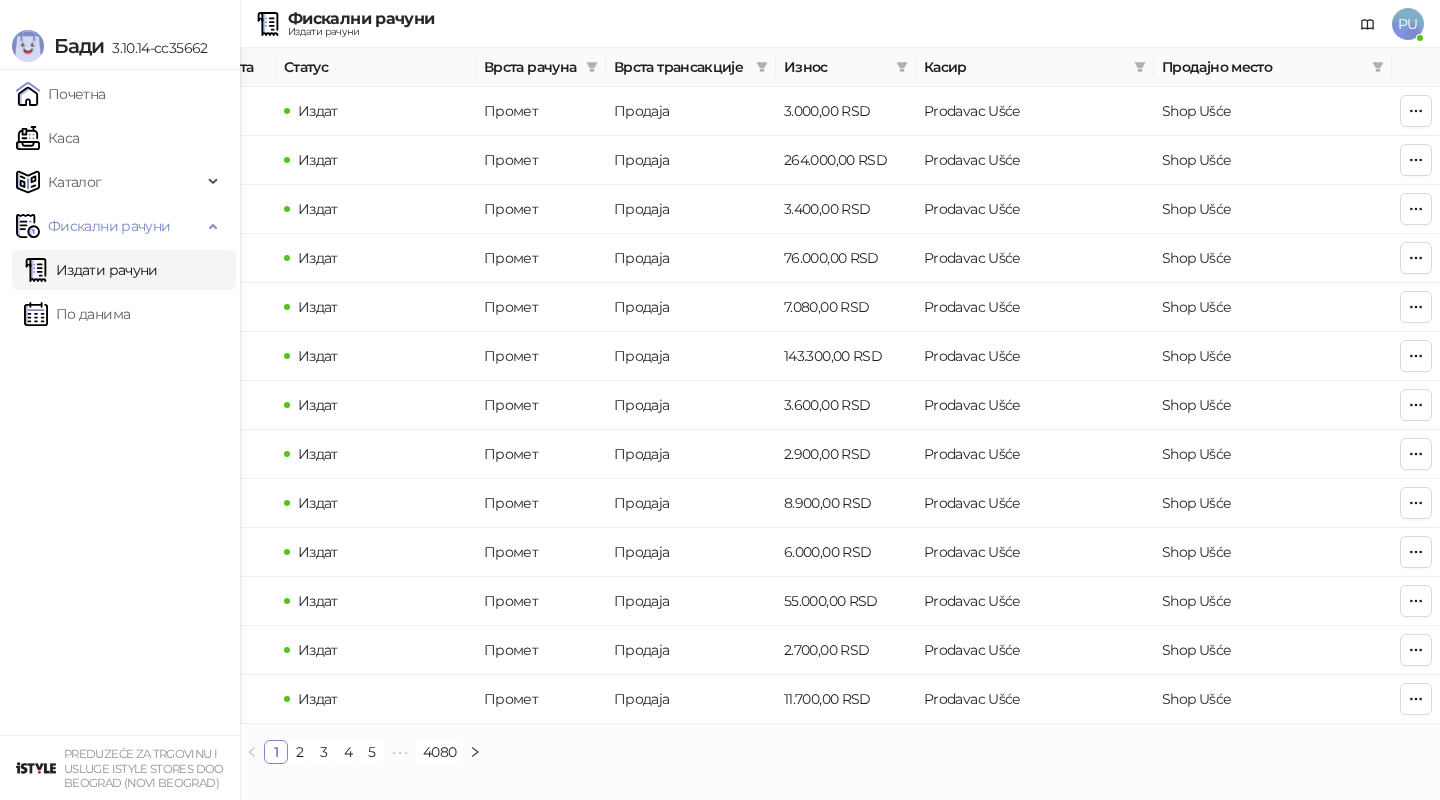 click on "Почетна Каса Каталог Фискални рачуни Издати рачуни По данима" at bounding box center (120, 402) 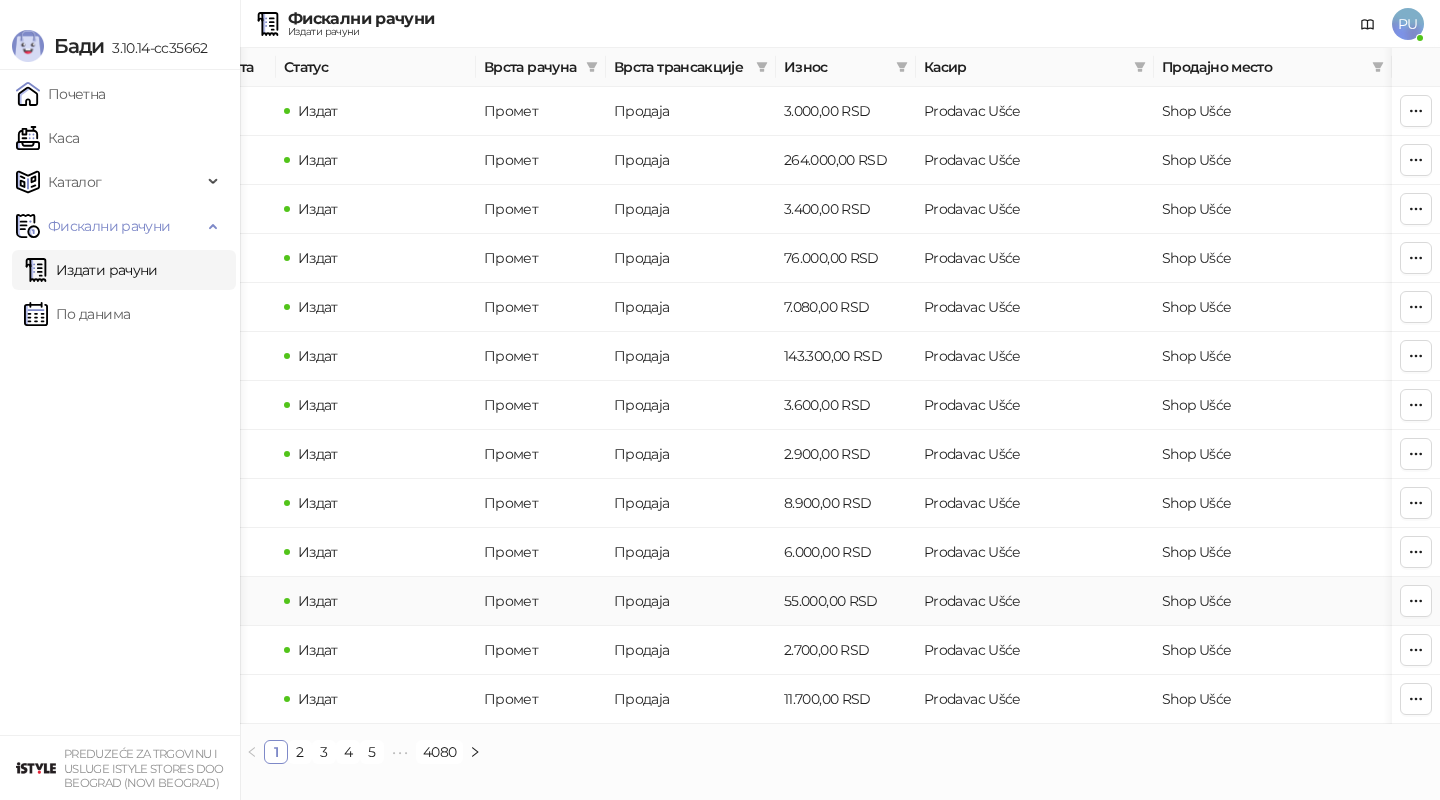 scroll, scrollTop: 0, scrollLeft: 585, axis: horizontal 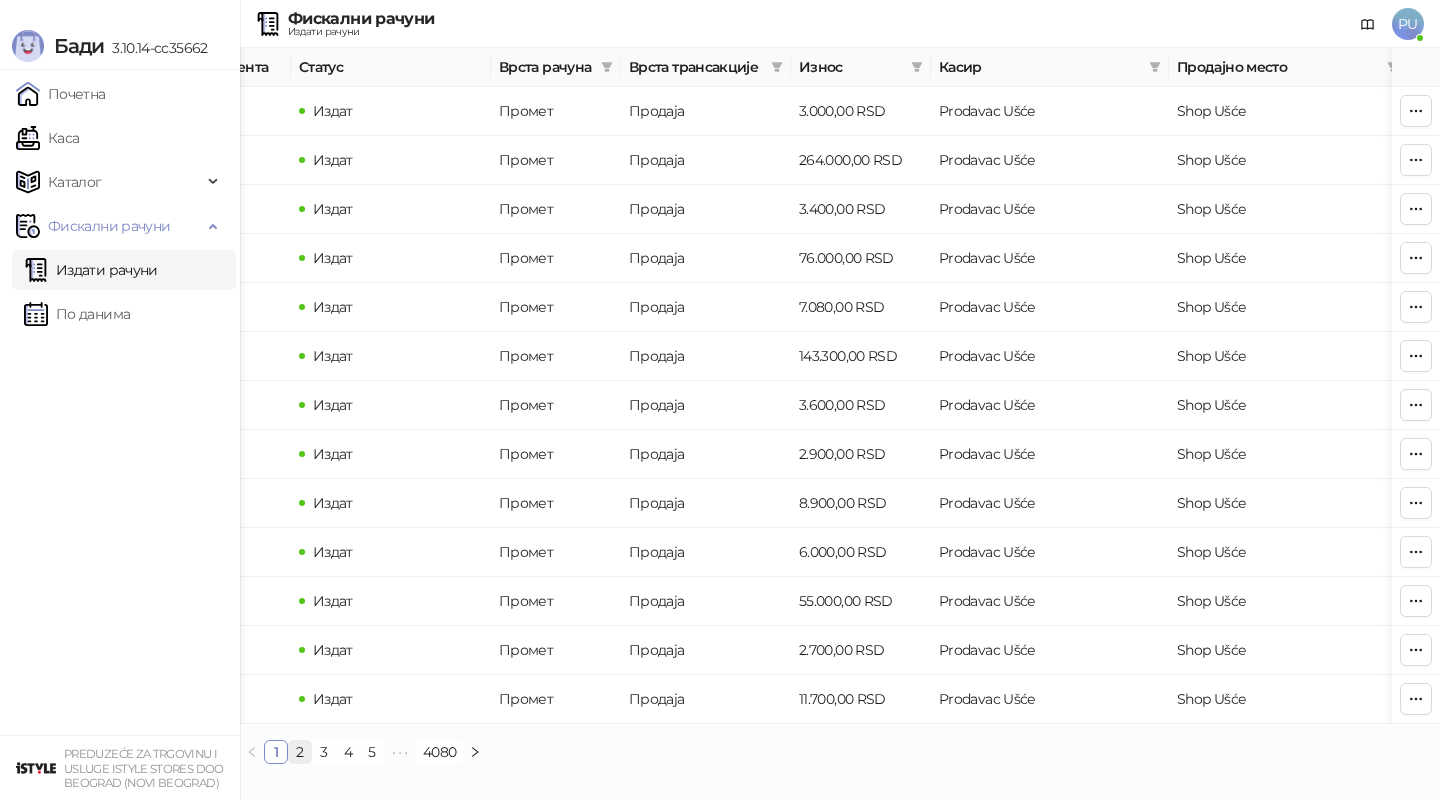 click on "2" at bounding box center (300, 752) 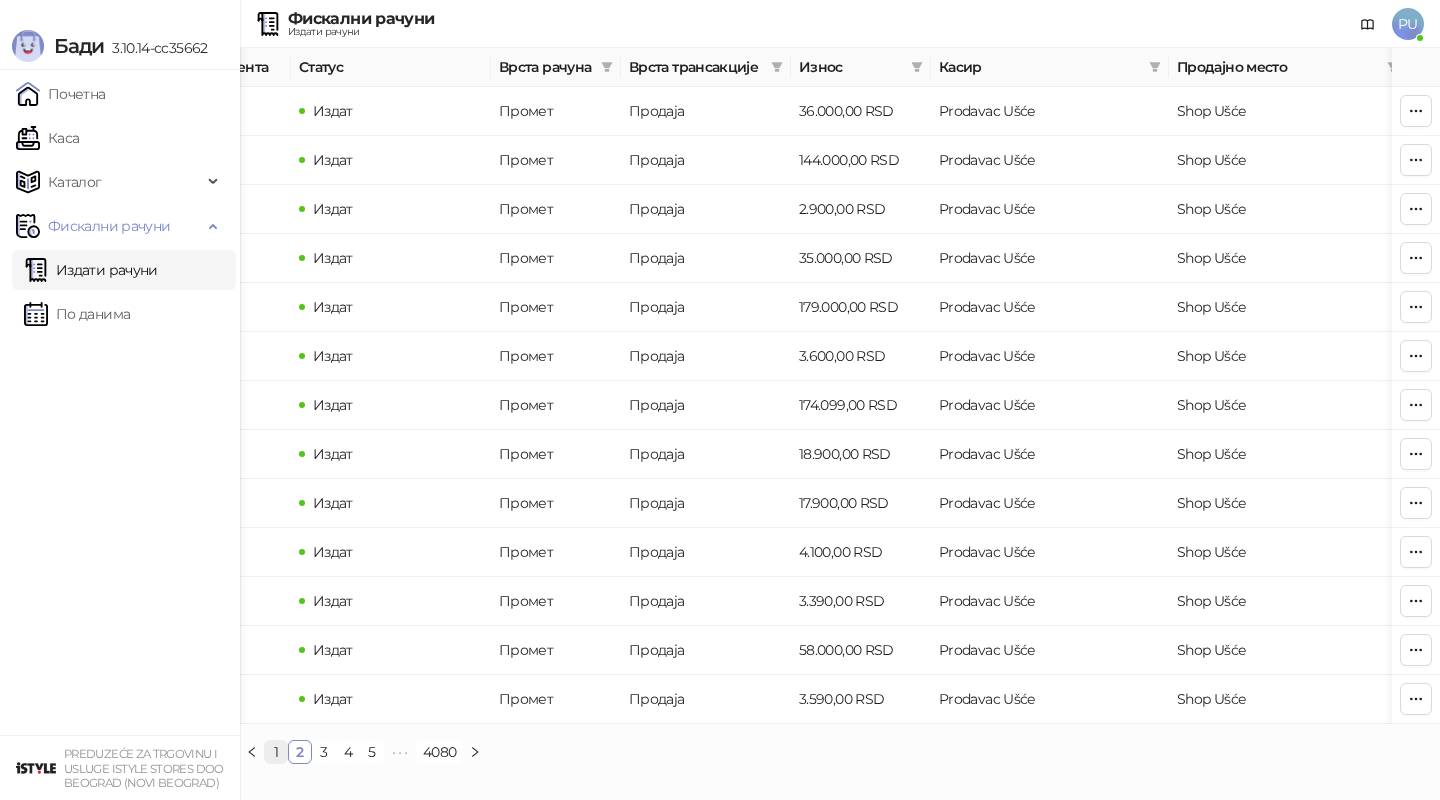 click on "1" at bounding box center (276, 752) 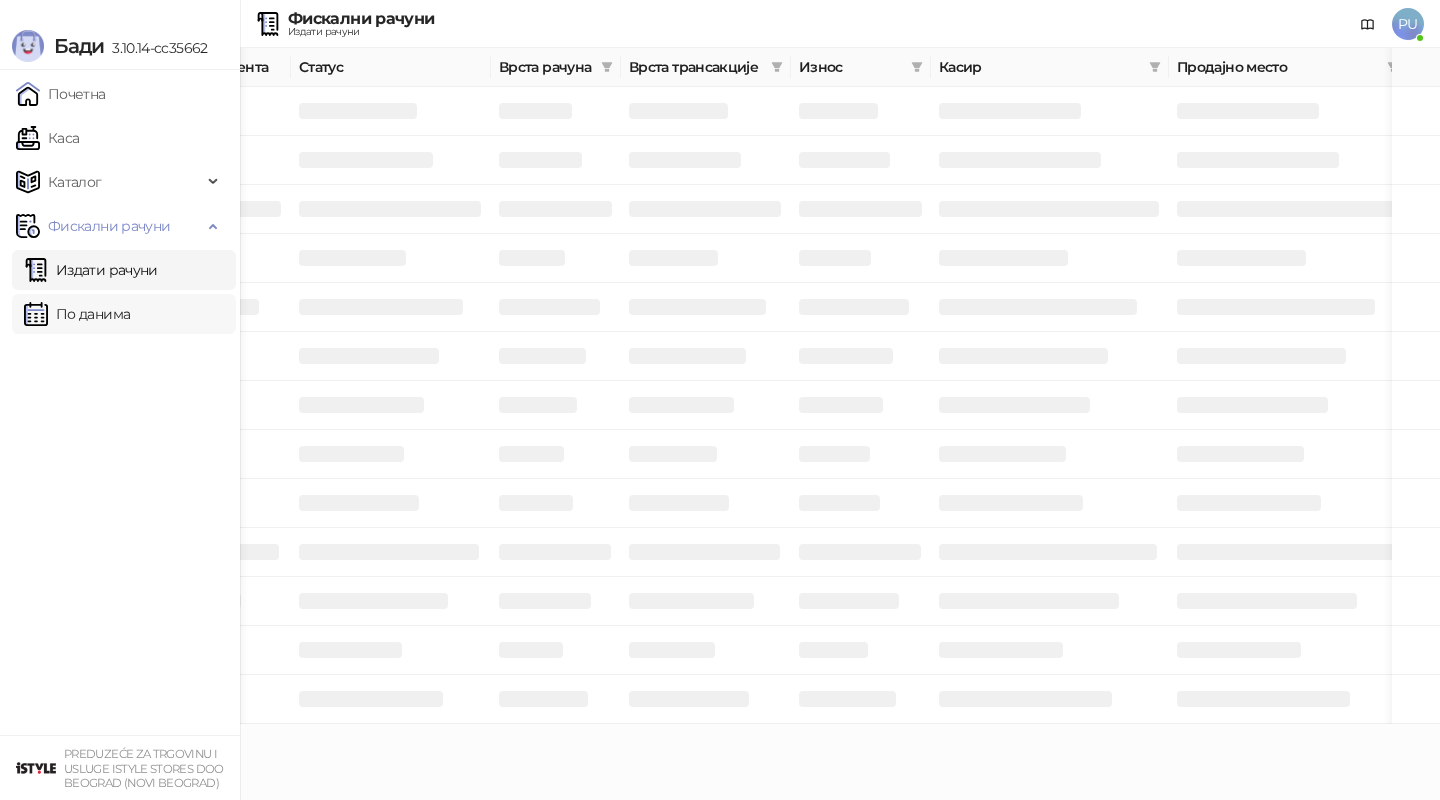 click on "По данима" at bounding box center [77, 314] 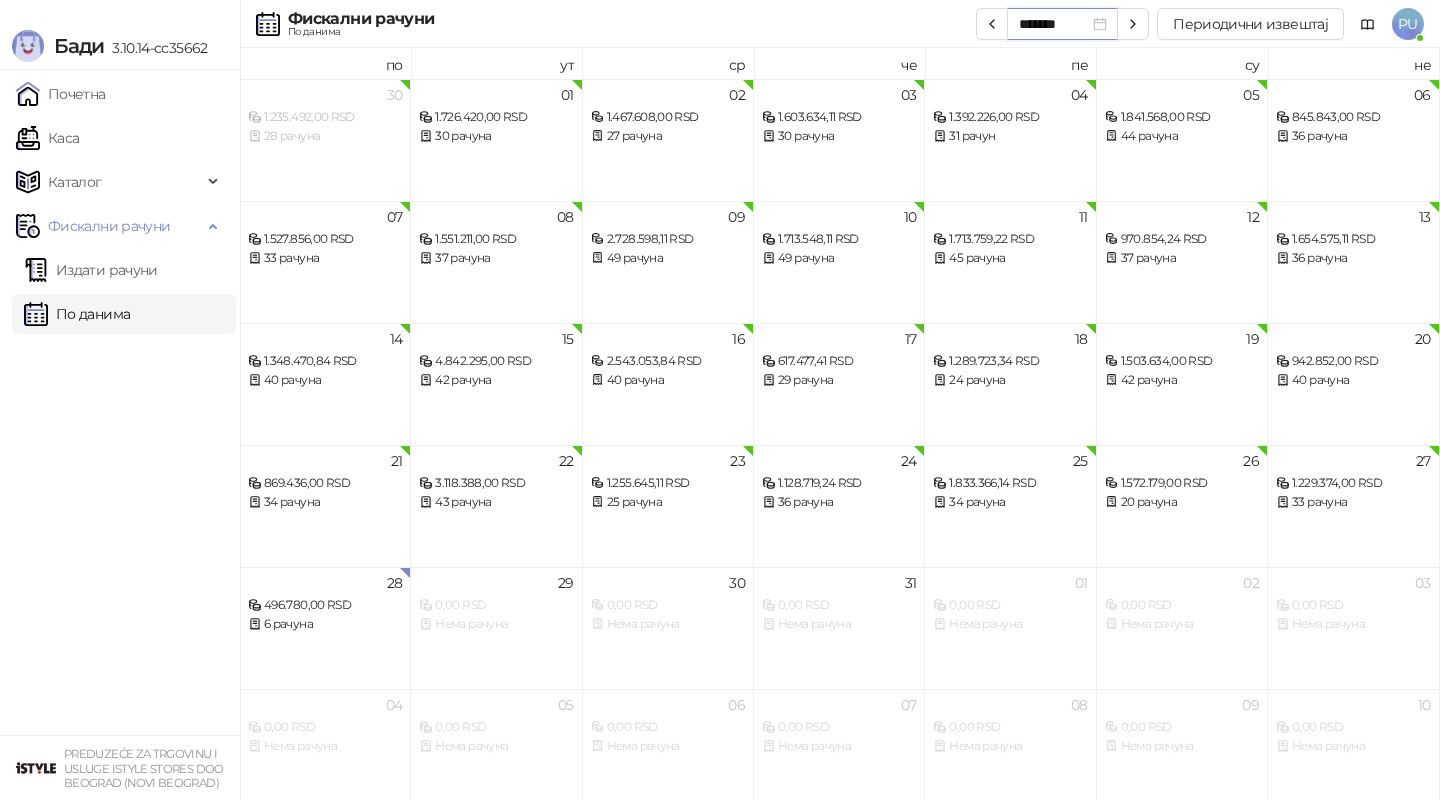 click on "*******" at bounding box center [1054, 24] 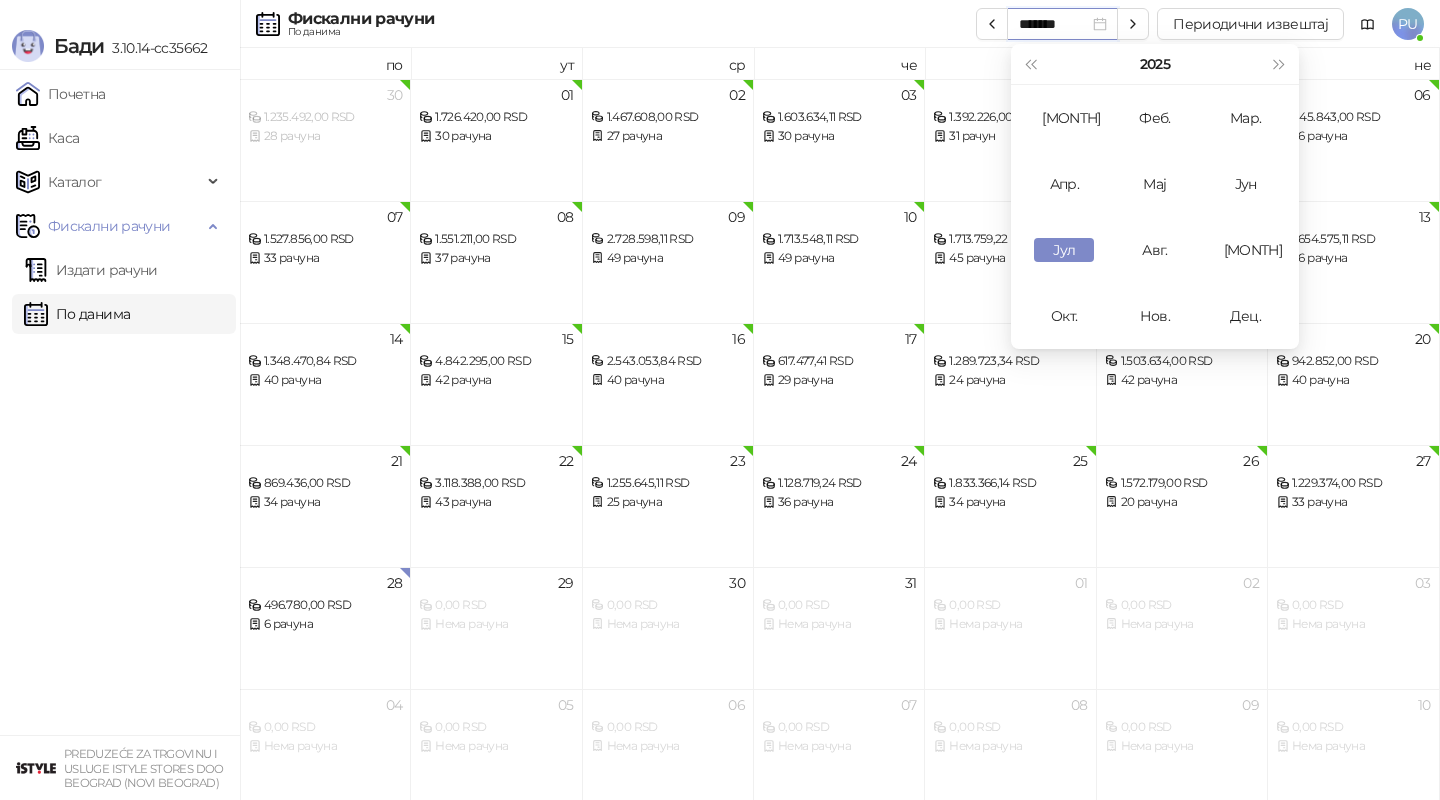 type on "*******" 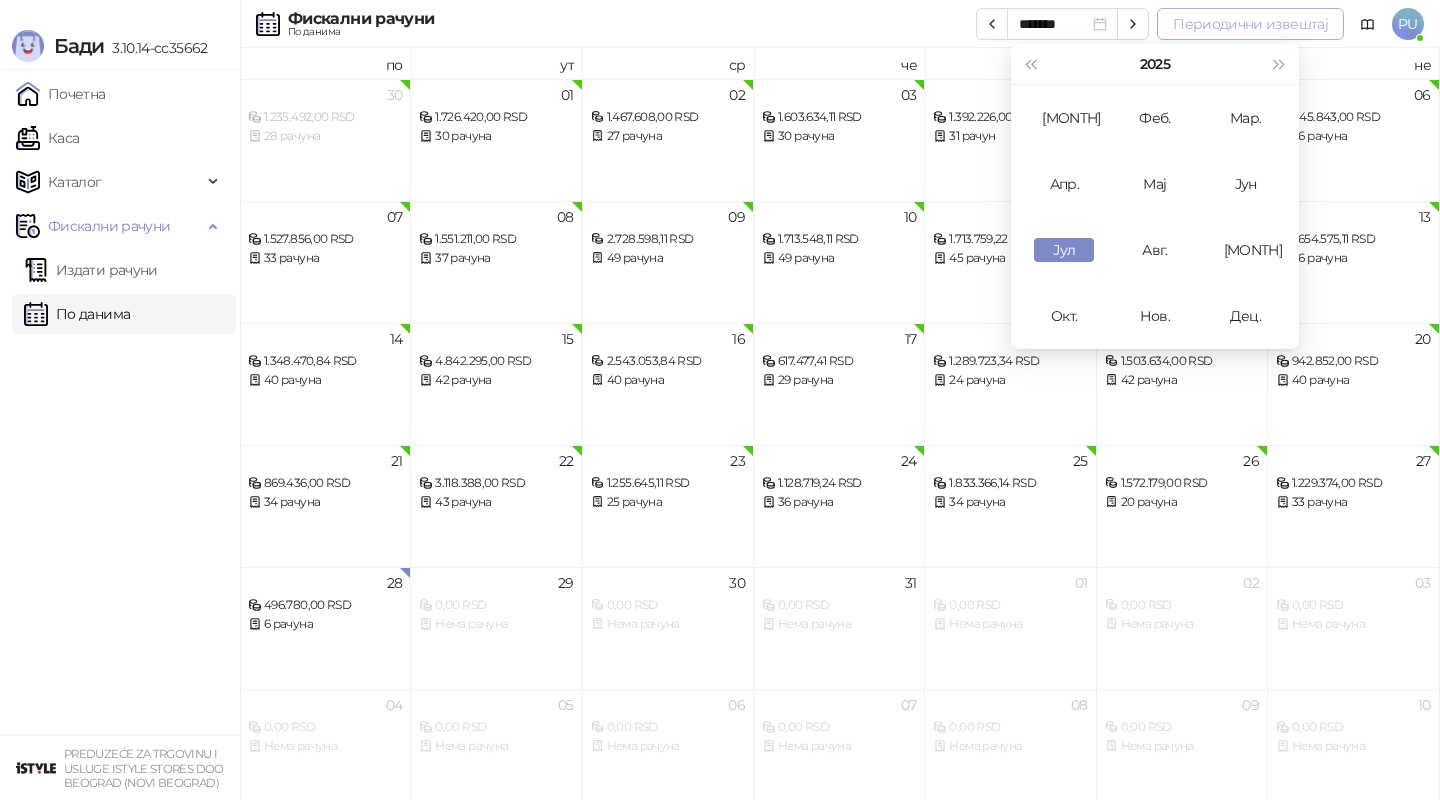 click on "Периодични извештај" at bounding box center (1250, 24) 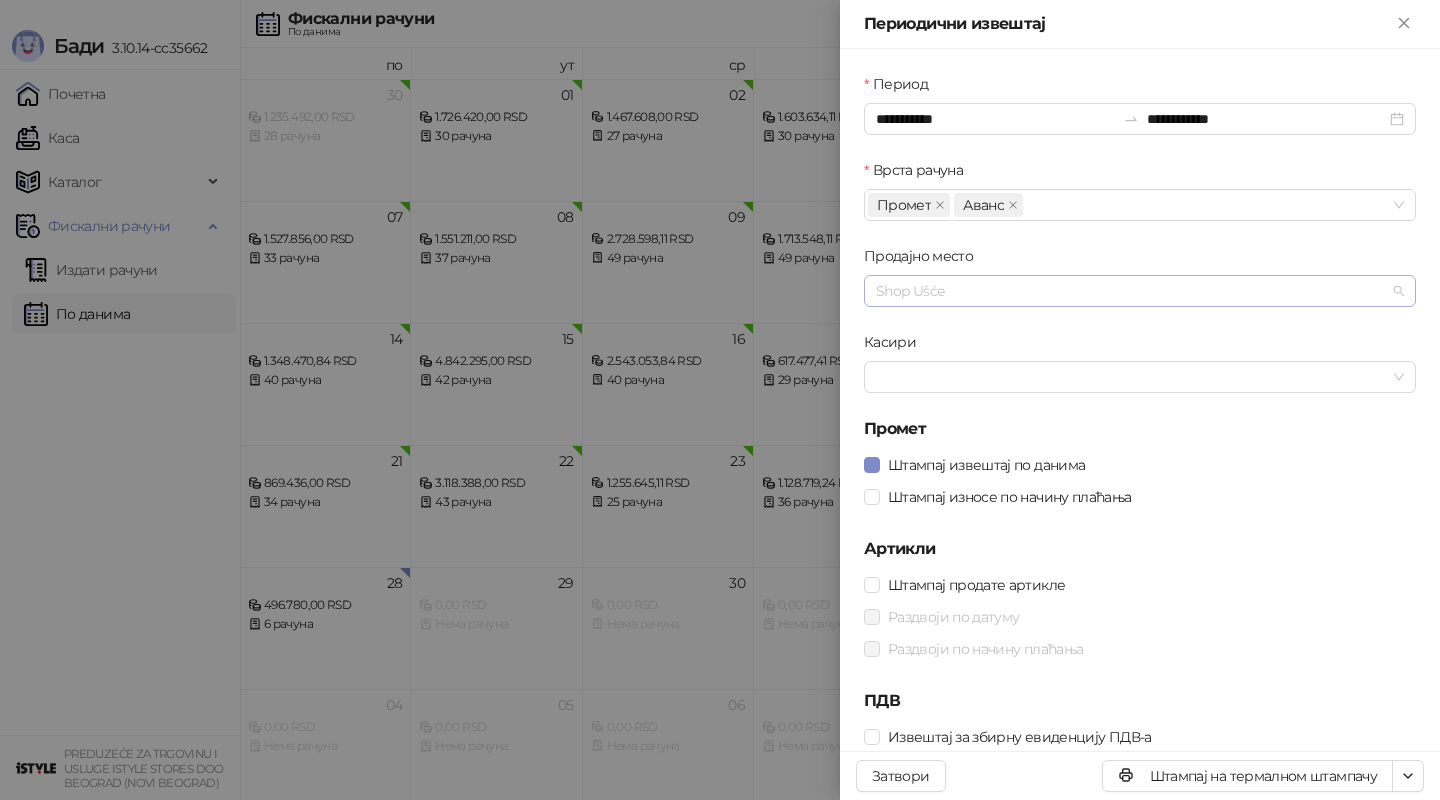 click on "Shop Ušće" at bounding box center (1140, 291) 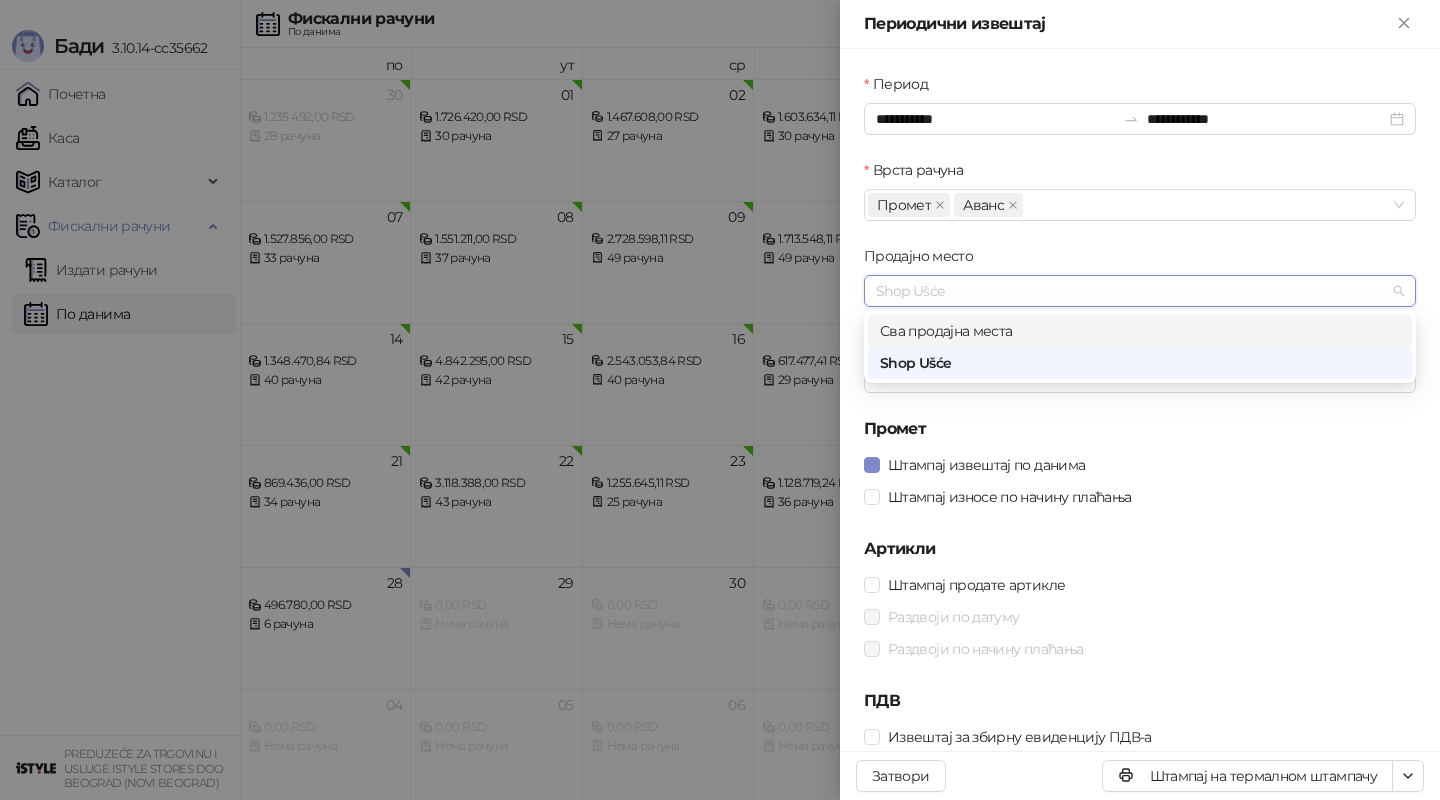 click on "Продајно место" at bounding box center (1140, 260) 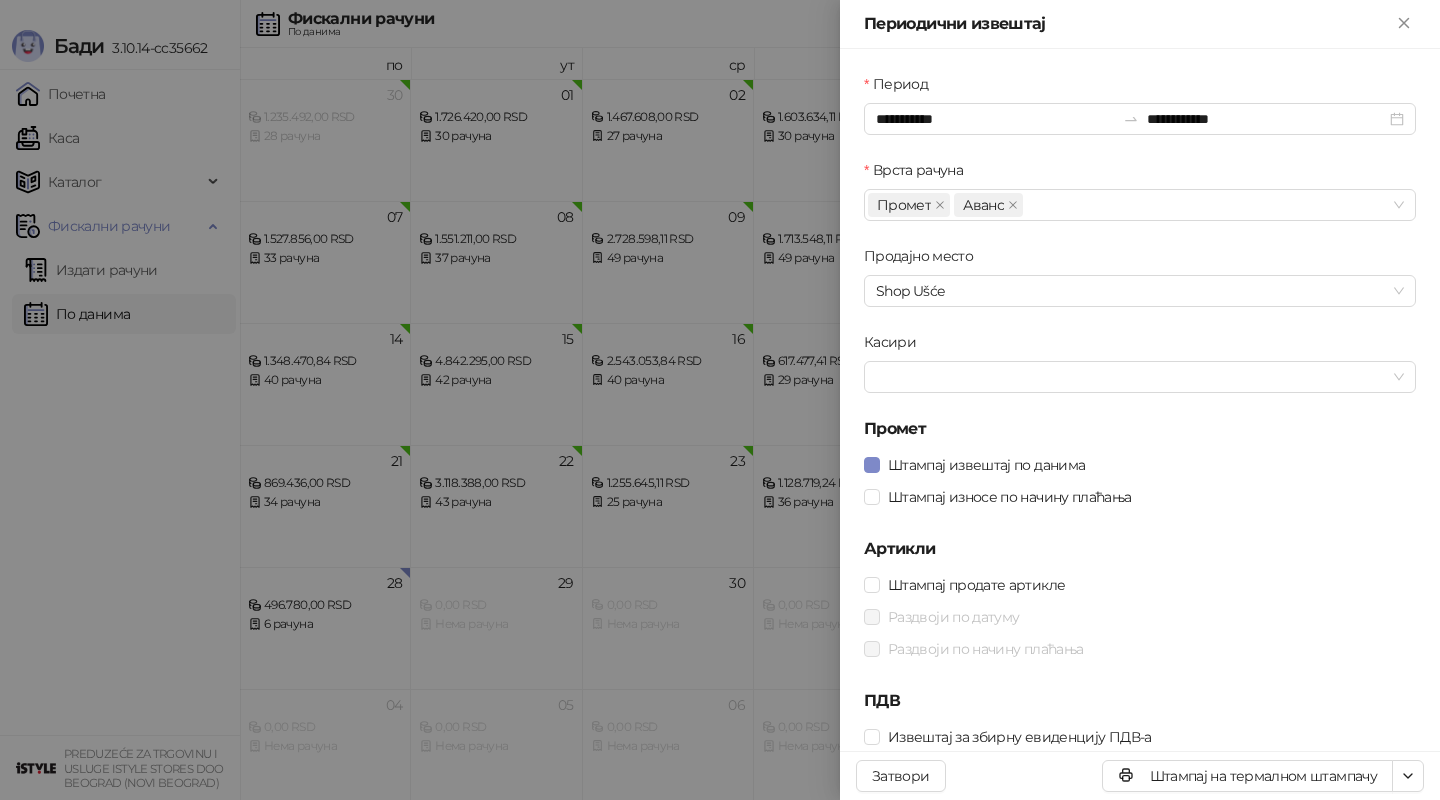 click at bounding box center [720, 400] 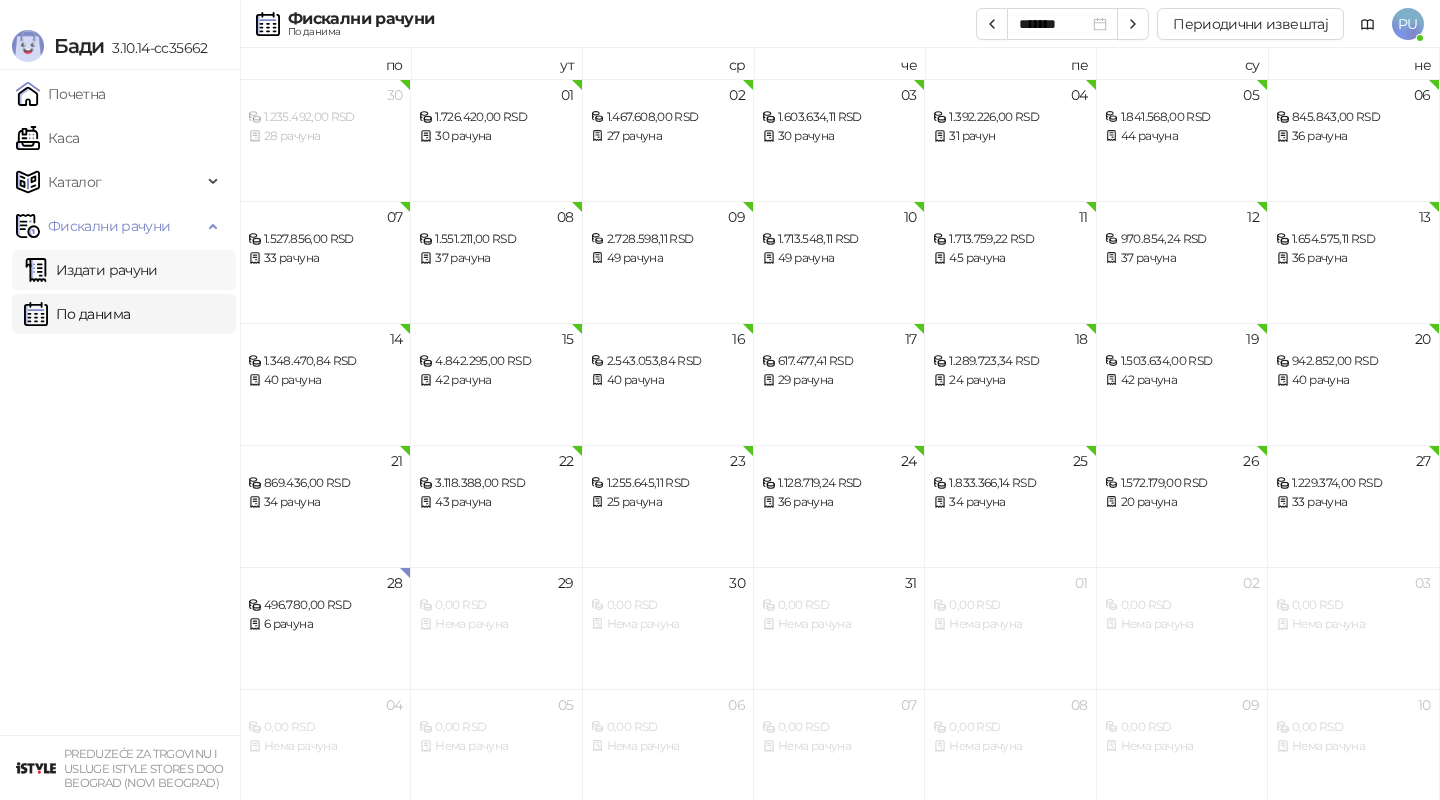 click on "Издати рачуни" at bounding box center [91, 270] 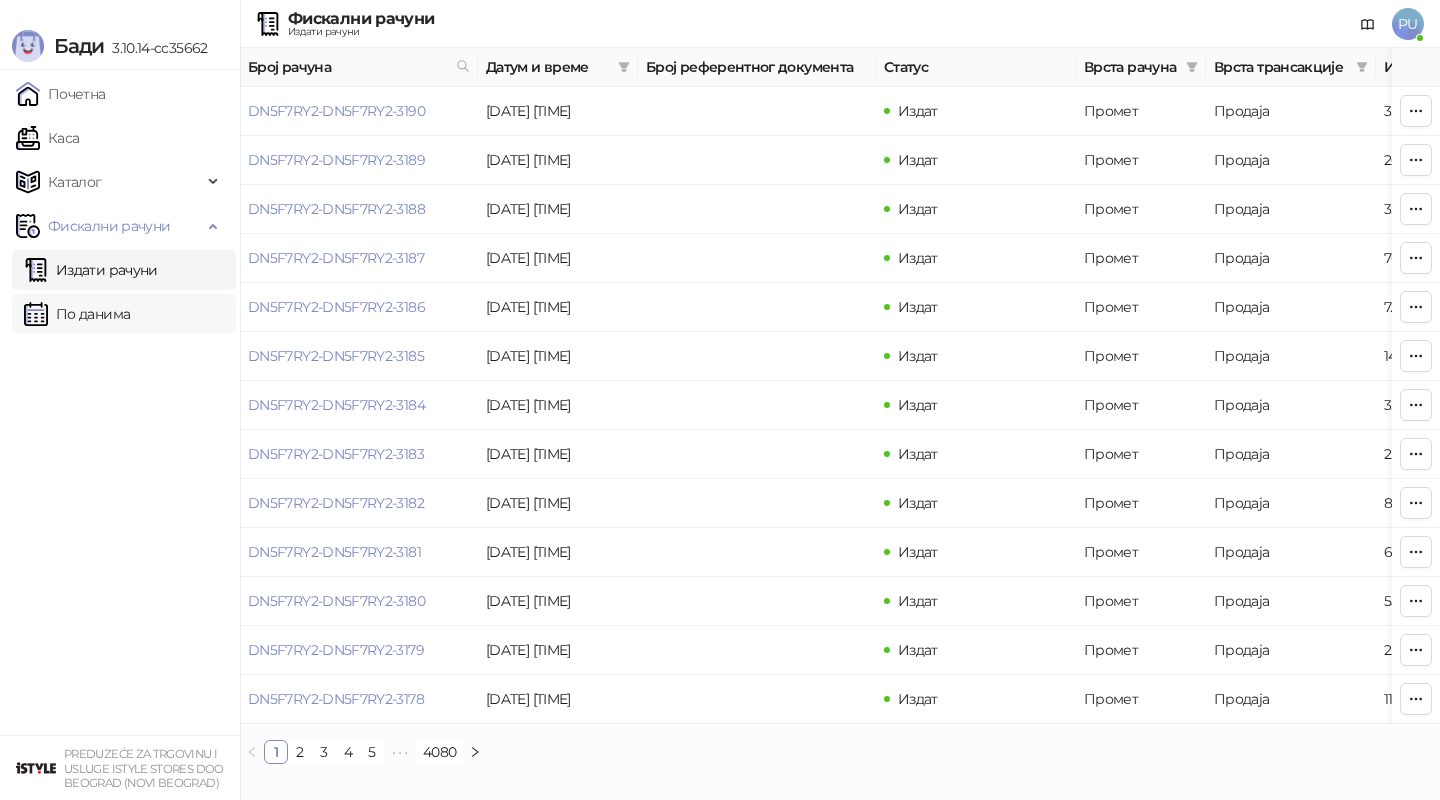 click on "По данима" at bounding box center [77, 314] 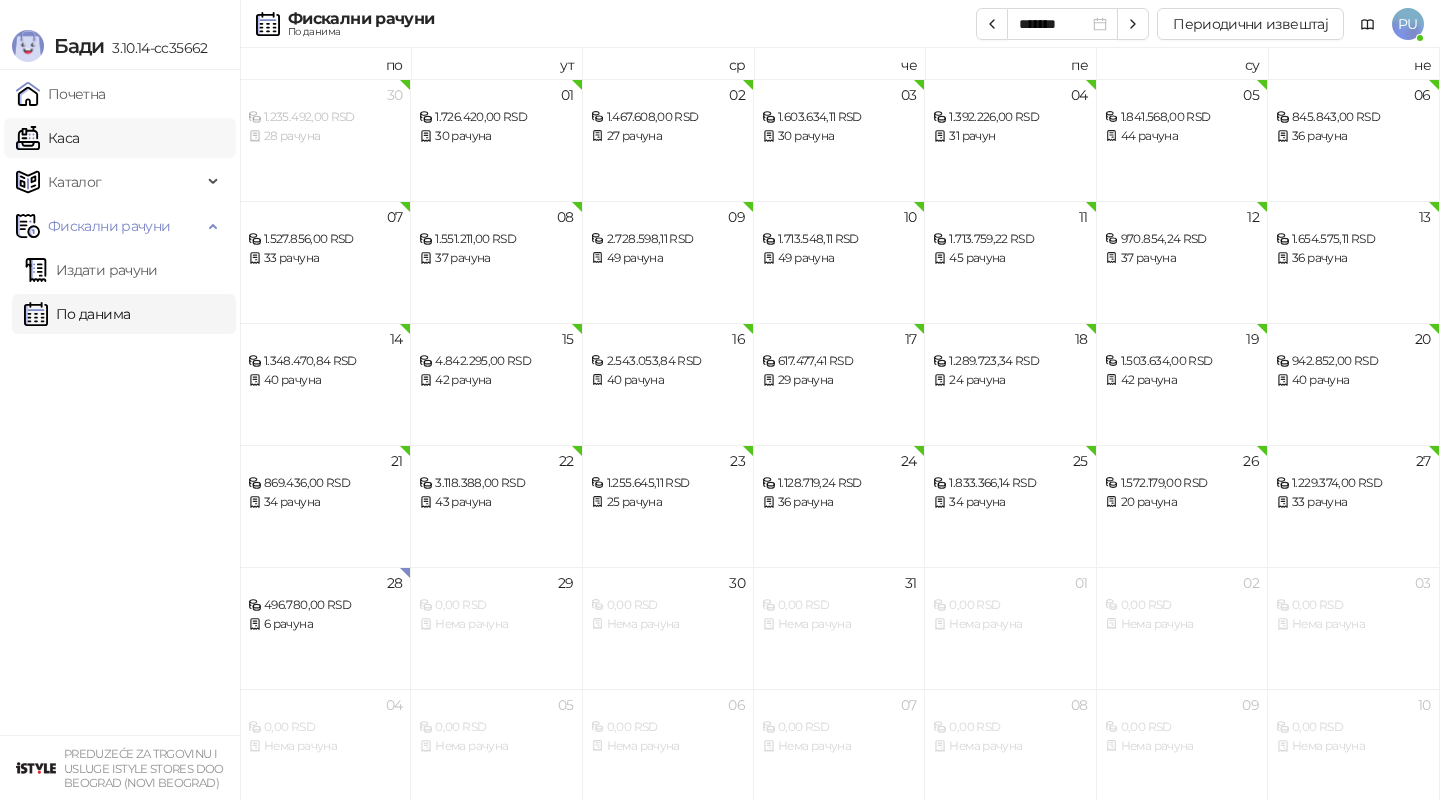 click on "Каса" at bounding box center (47, 138) 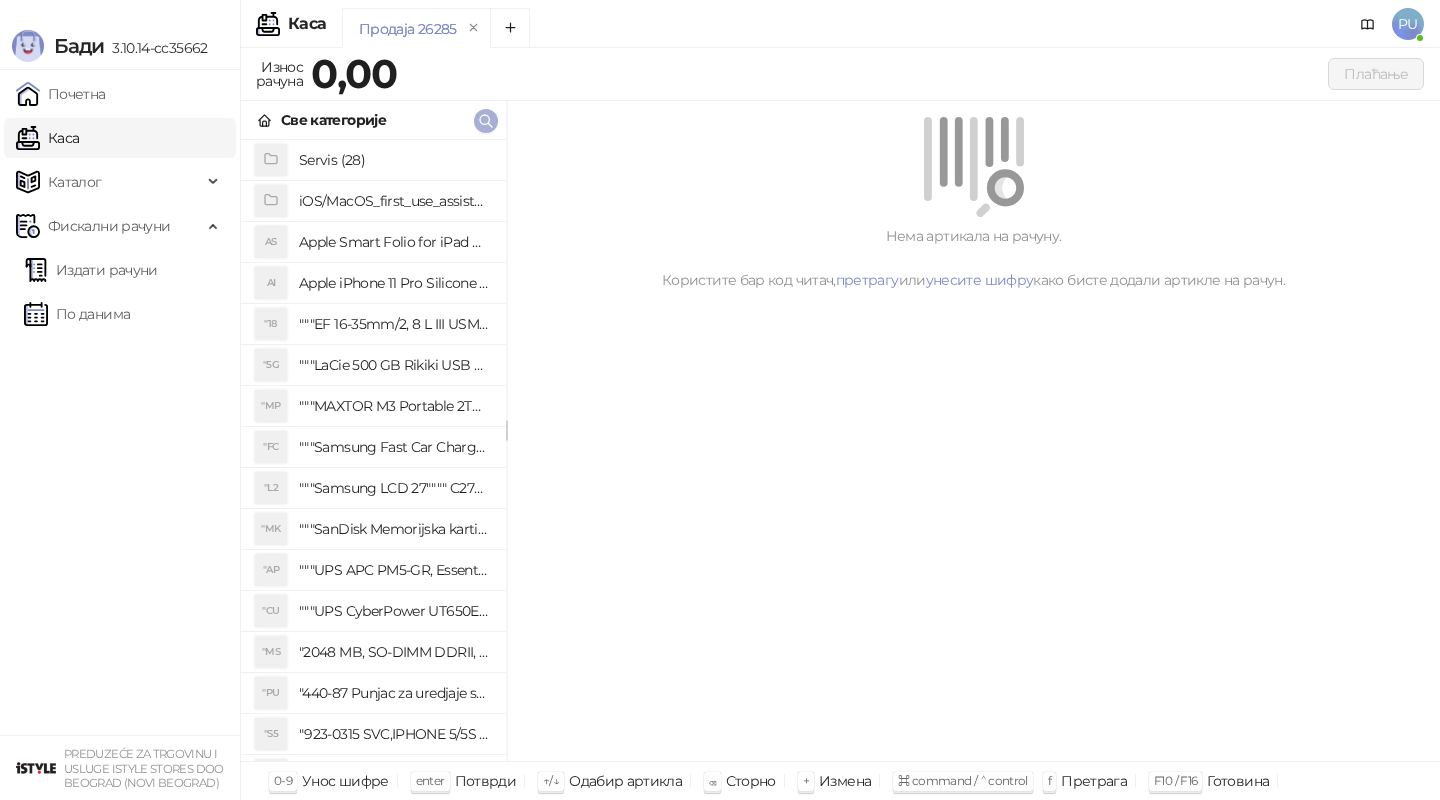 click at bounding box center [486, 121] 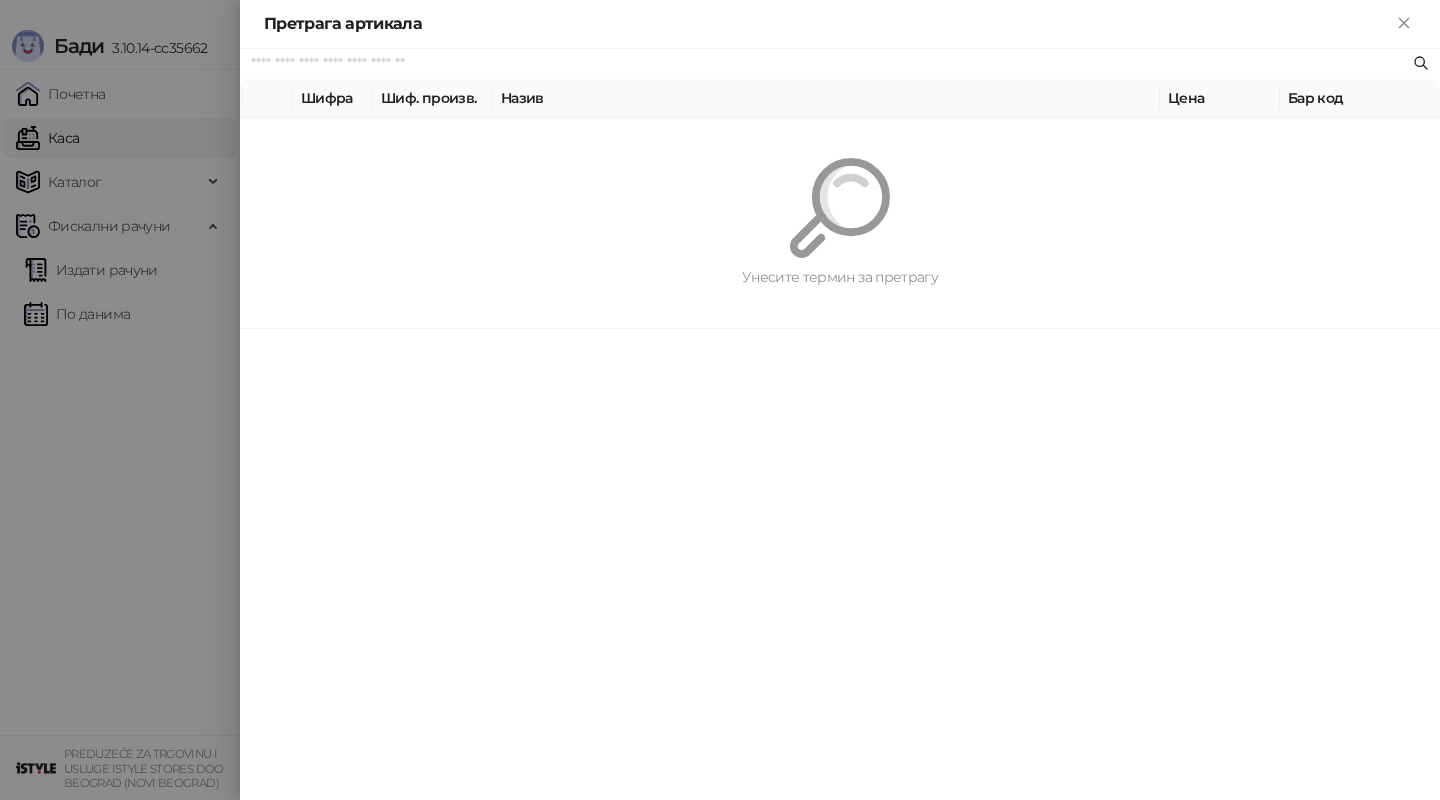 paste on "*********" 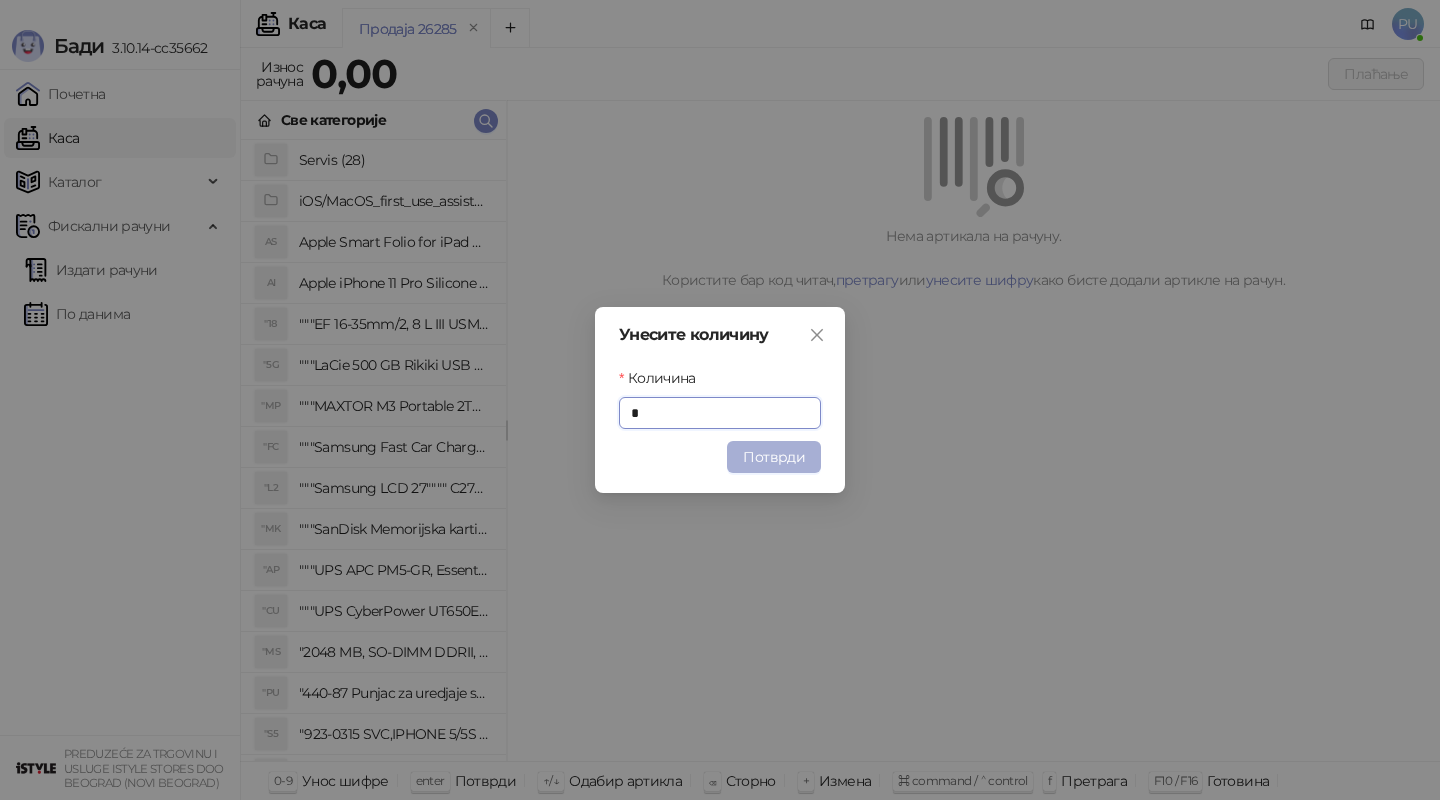 click on "Потврди" at bounding box center (774, 457) 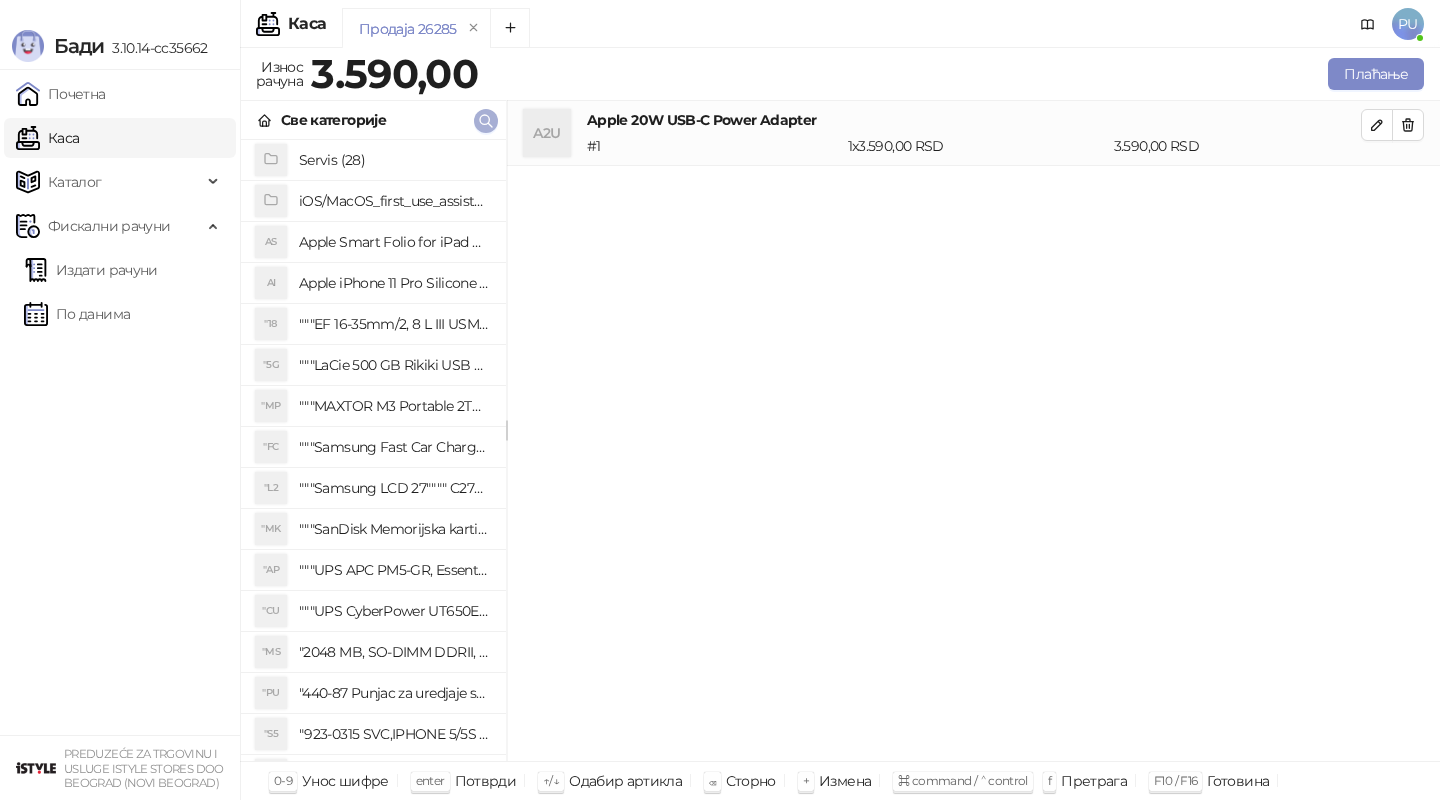 click at bounding box center [486, 121] 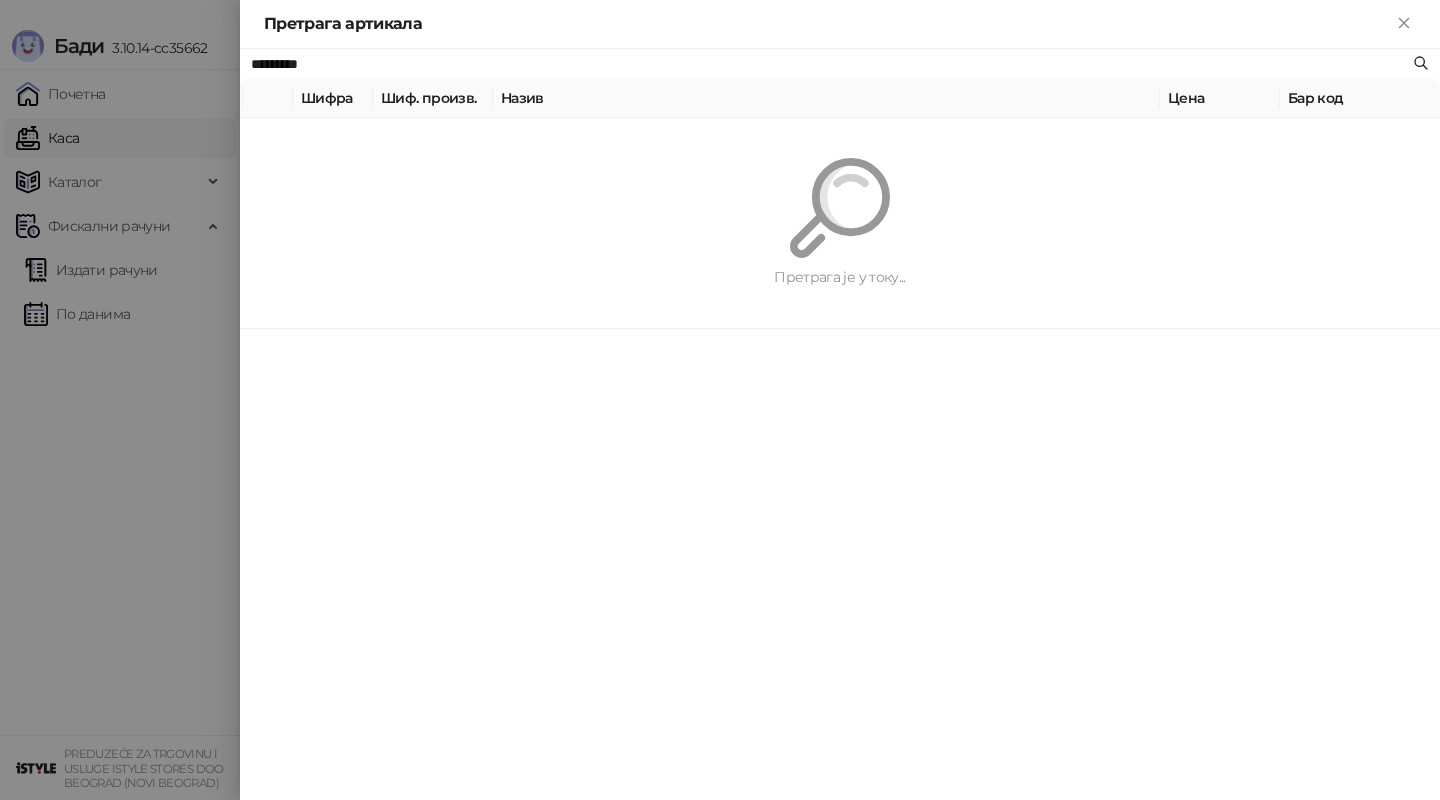paste 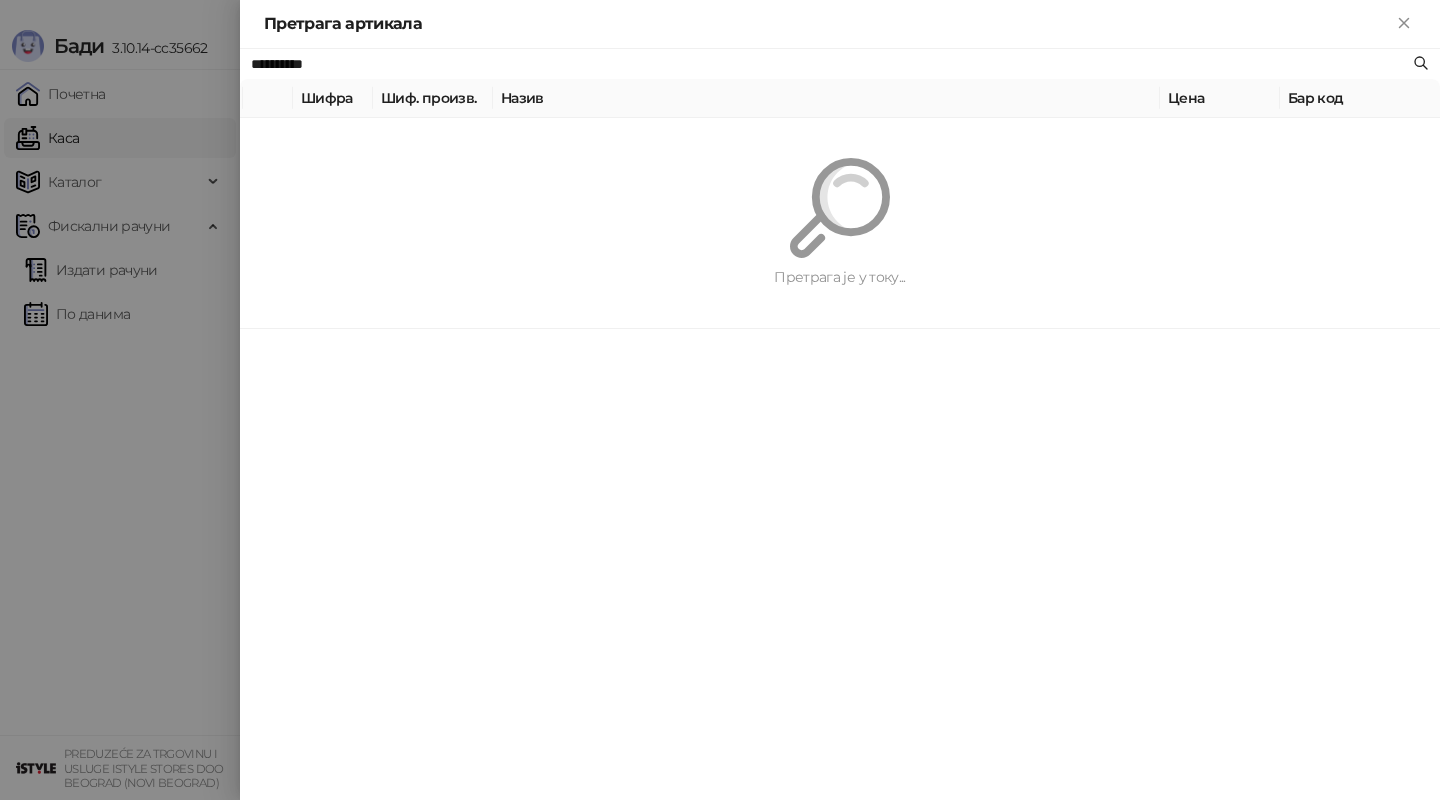 type on "**********" 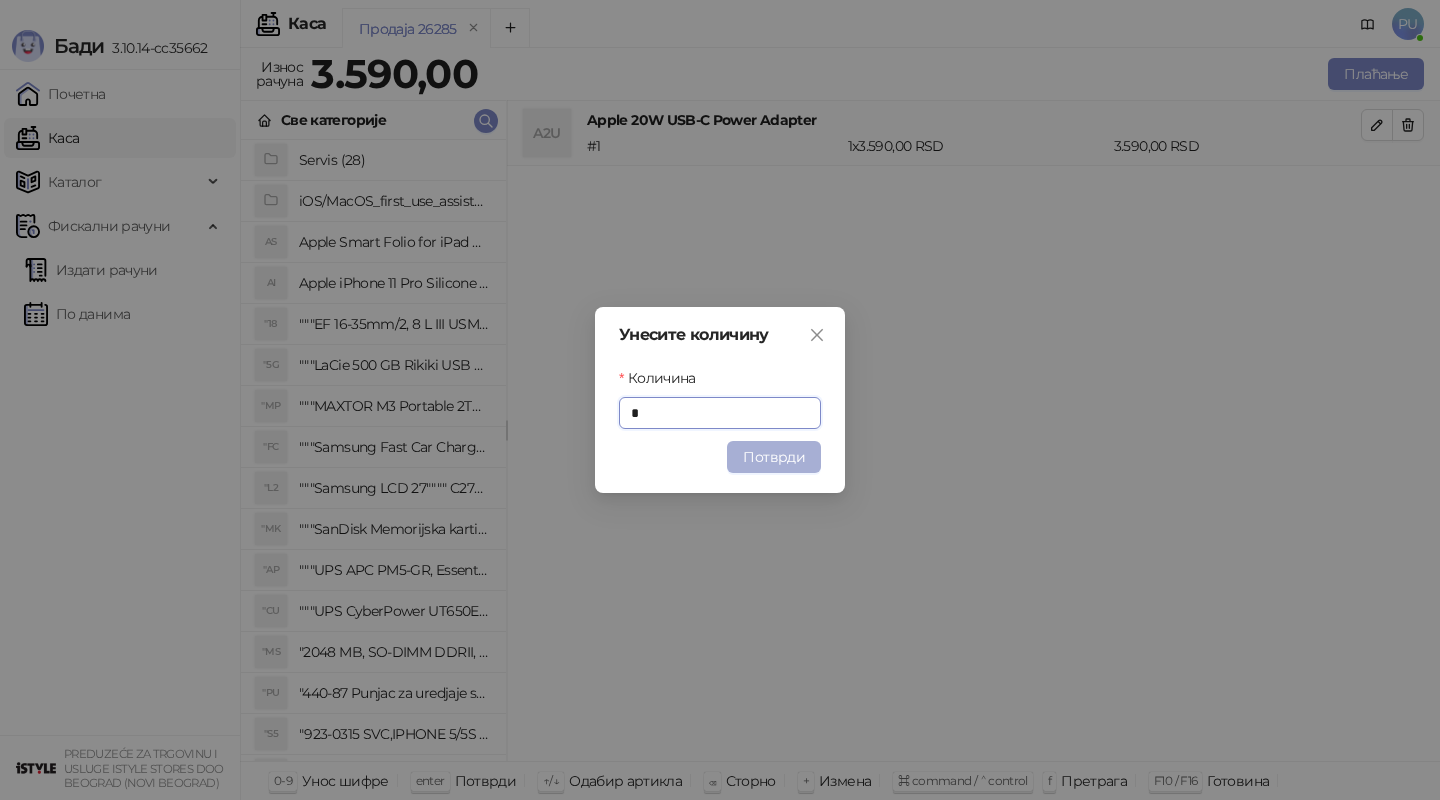 type on "*" 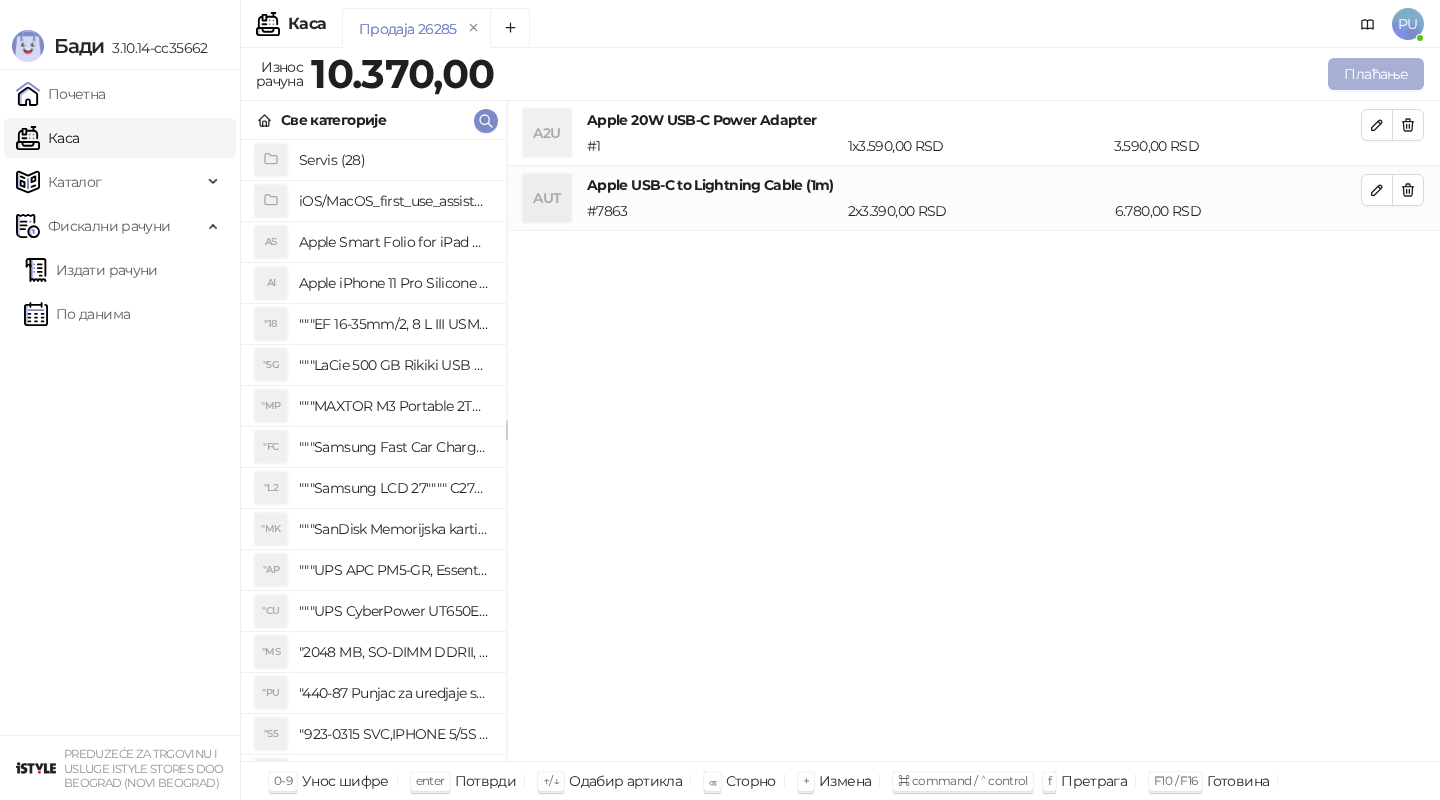 click on "Плаћање" at bounding box center (1376, 74) 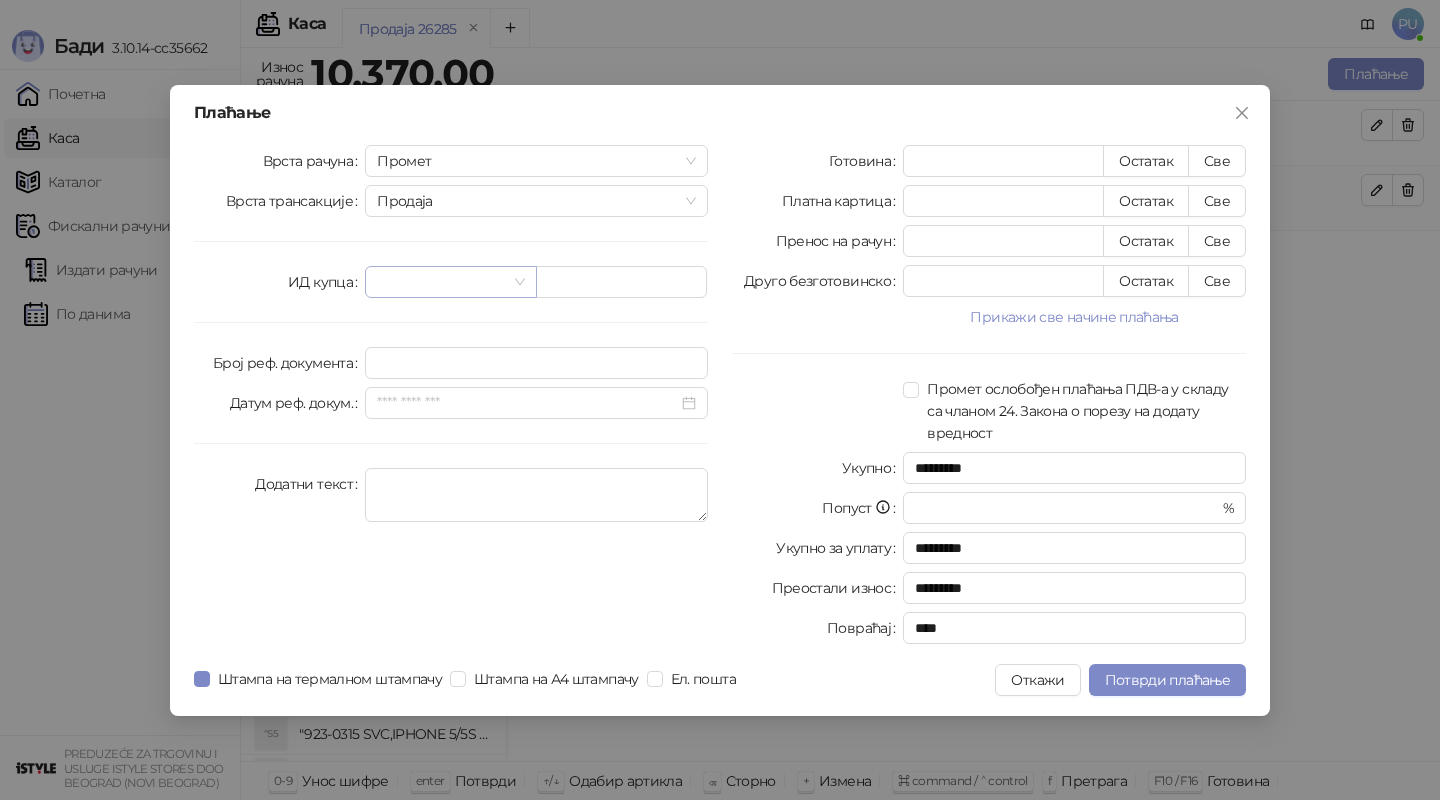 click at bounding box center (450, 282) 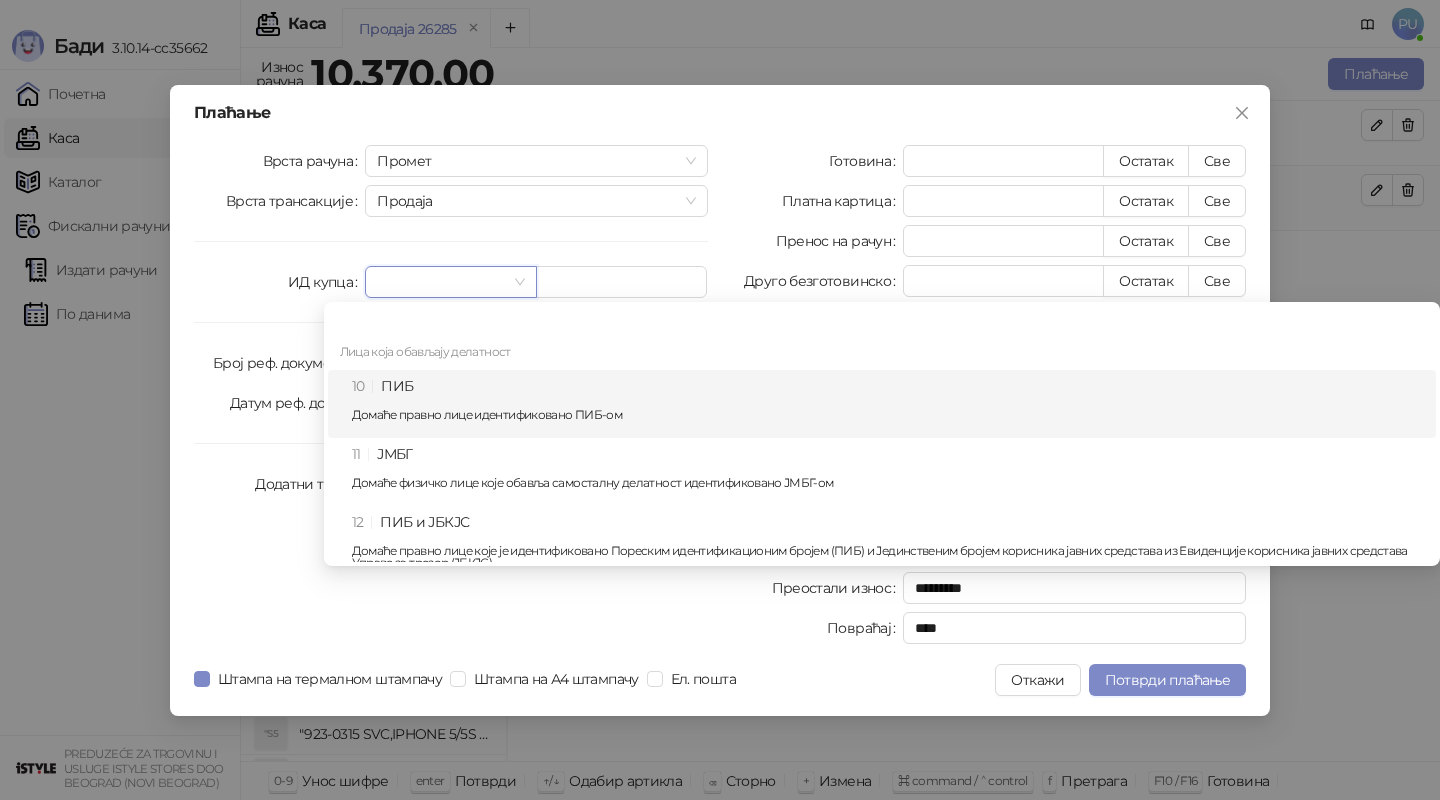 click on "10 ПИБ Домаће правно лице идентификовано ПИБ-ом" at bounding box center (888, 404) 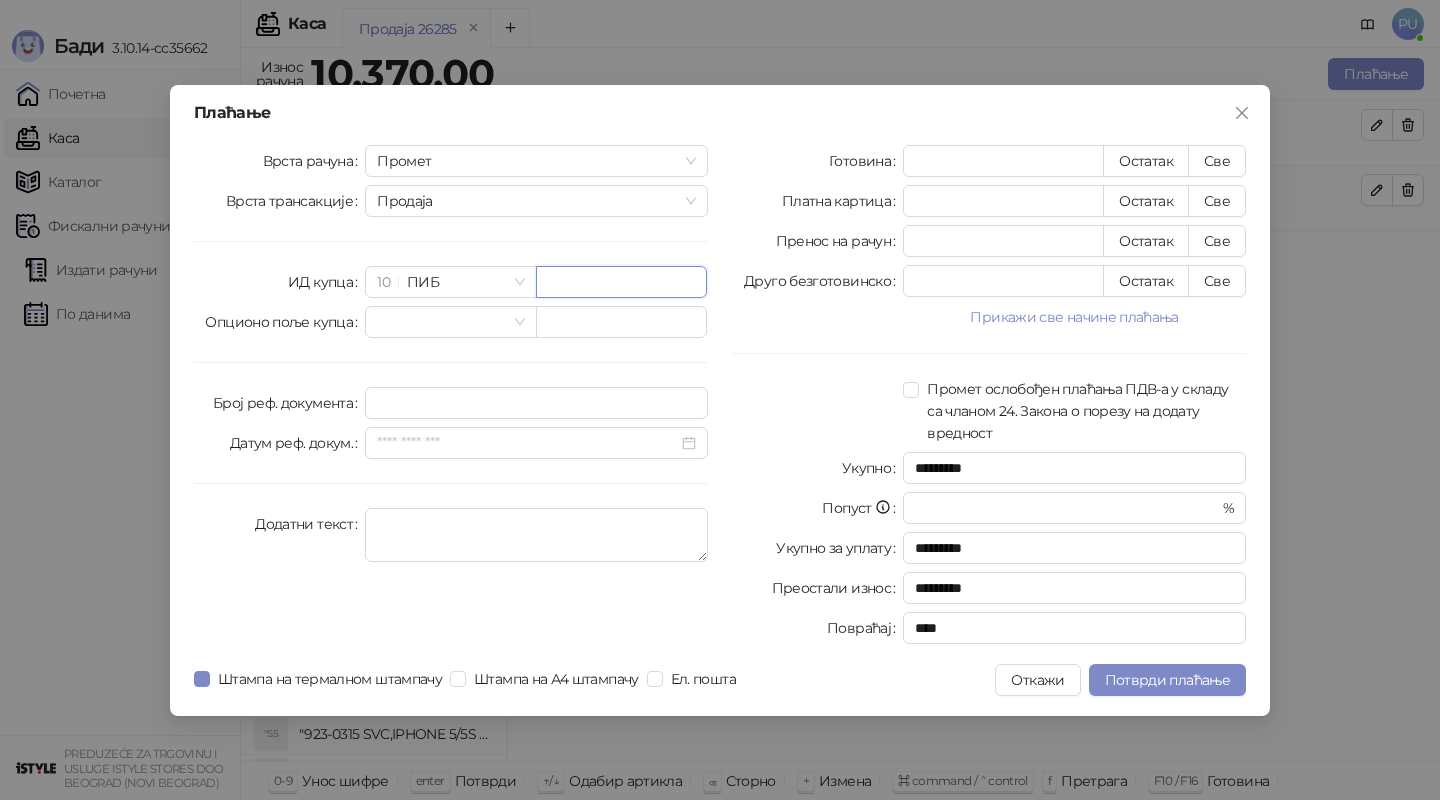 click at bounding box center (621, 282) 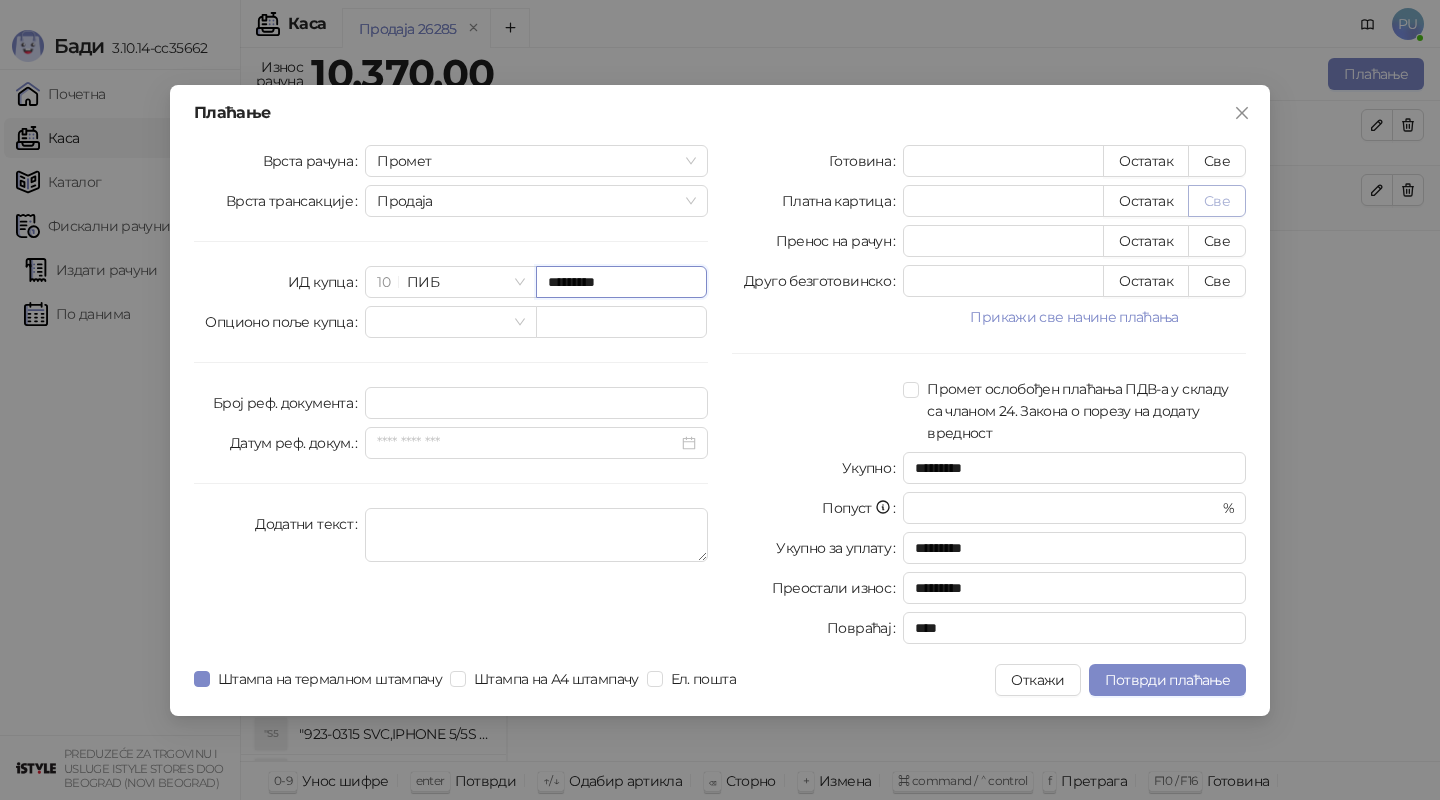 type on "*********" 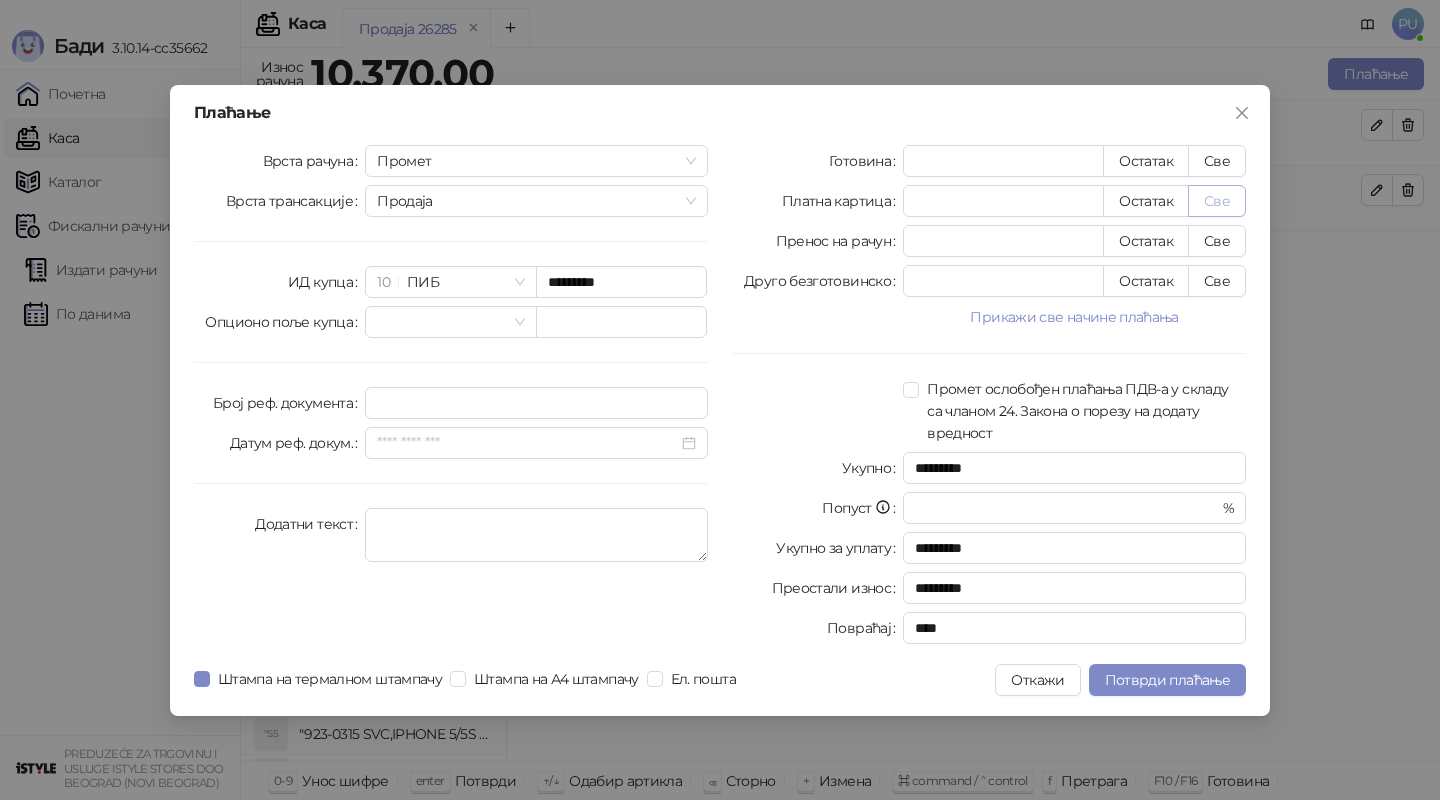 click on "Све" at bounding box center (1217, 201) 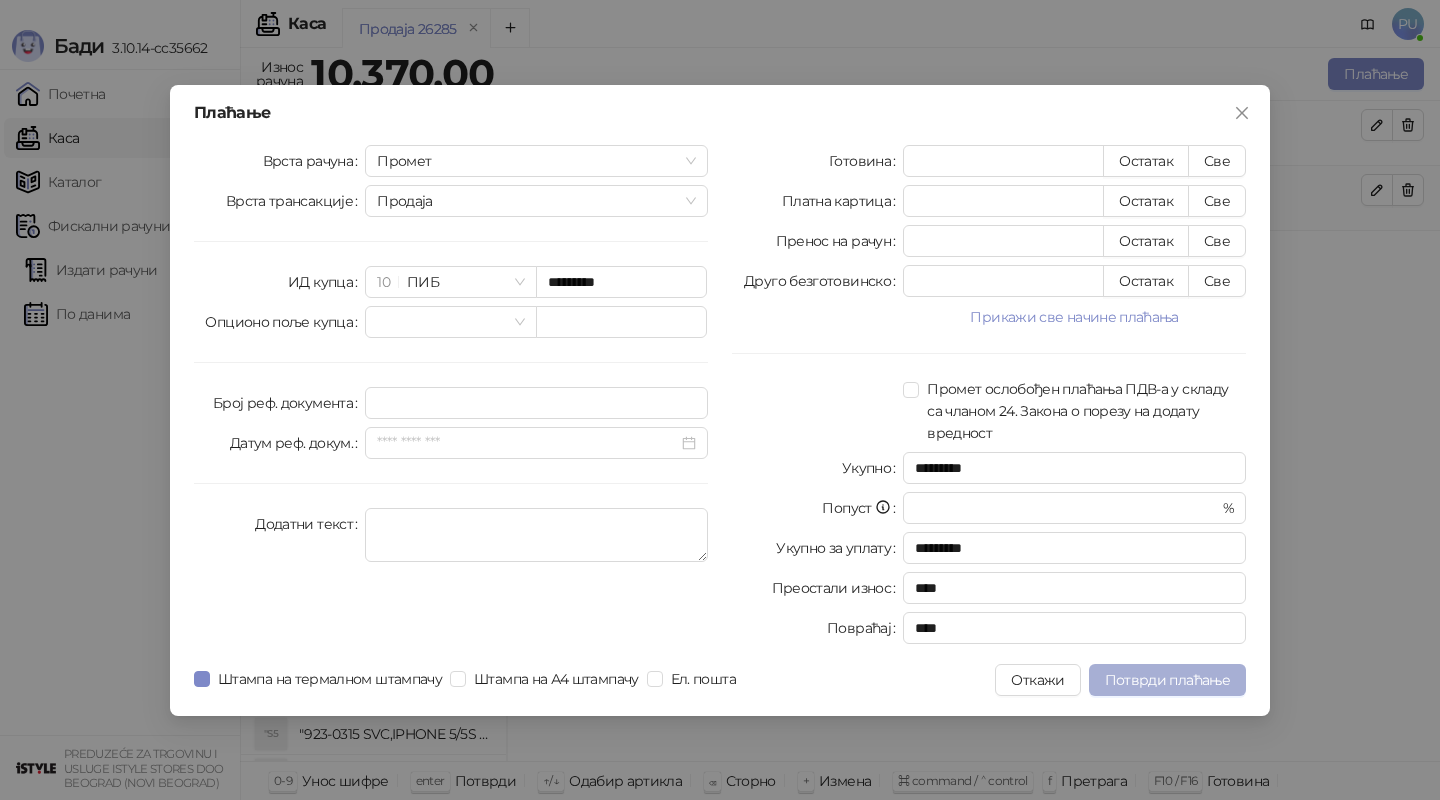 click on "Потврди плаћање" at bounding box center [1167, 680] 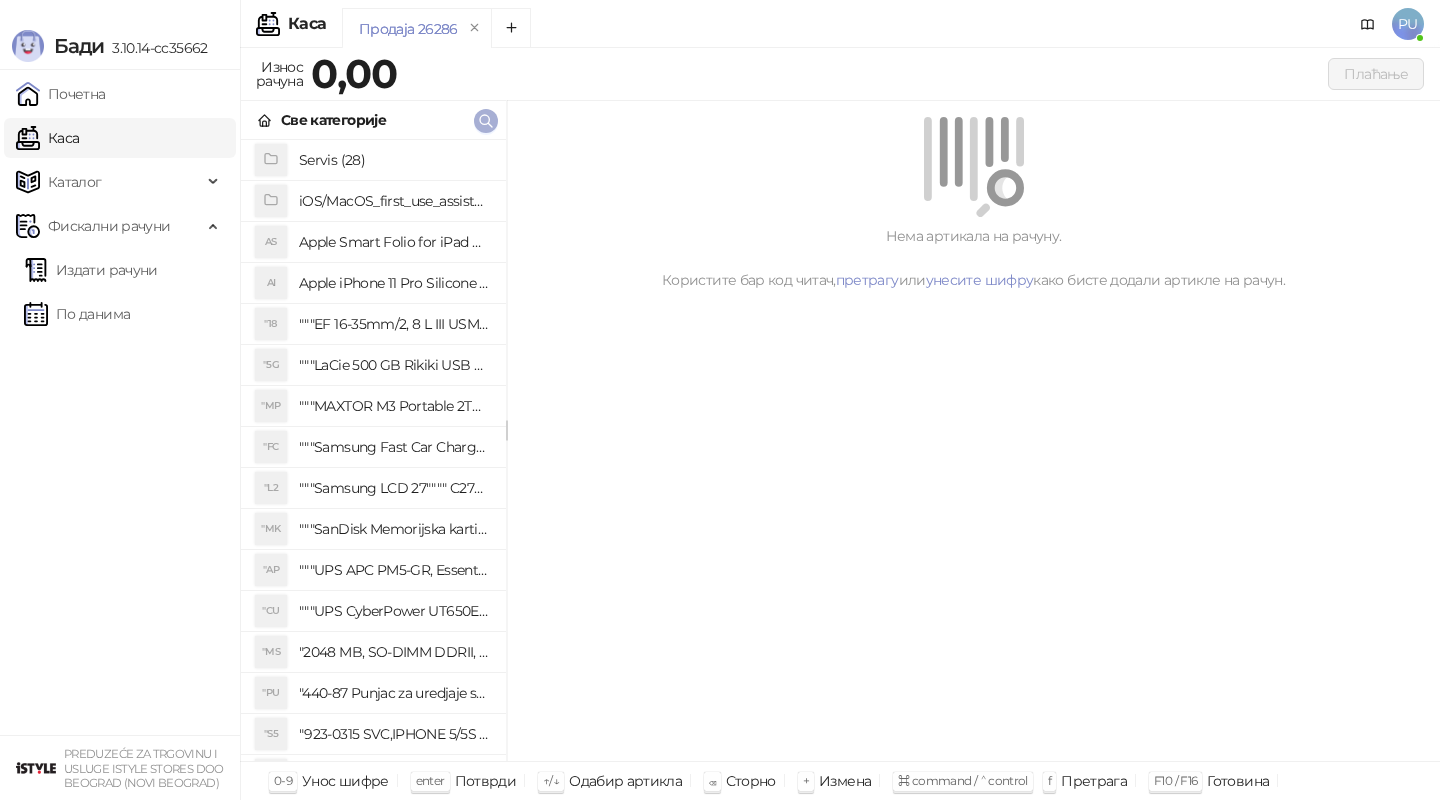 click at bounding box center [486, 121] 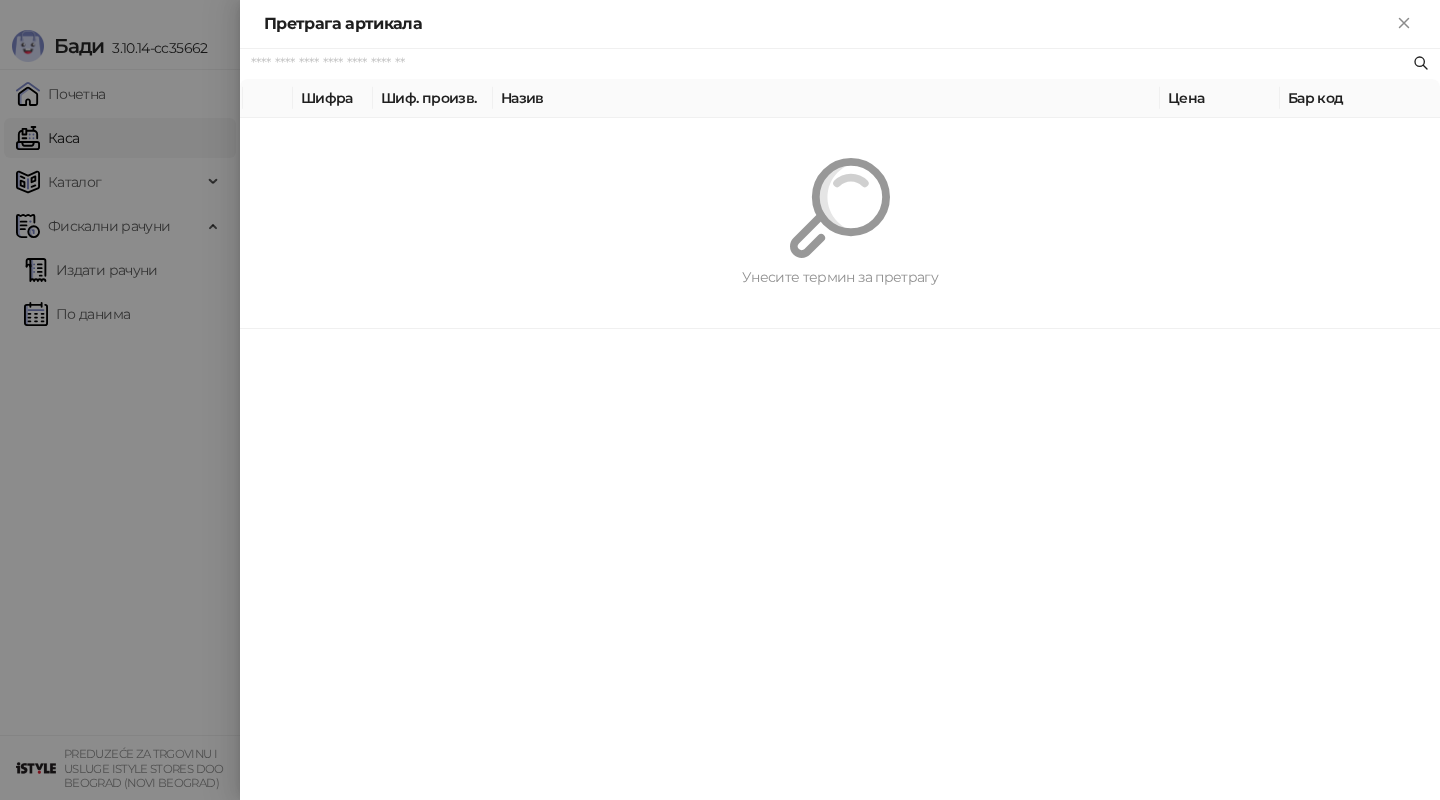 paste on "*********" 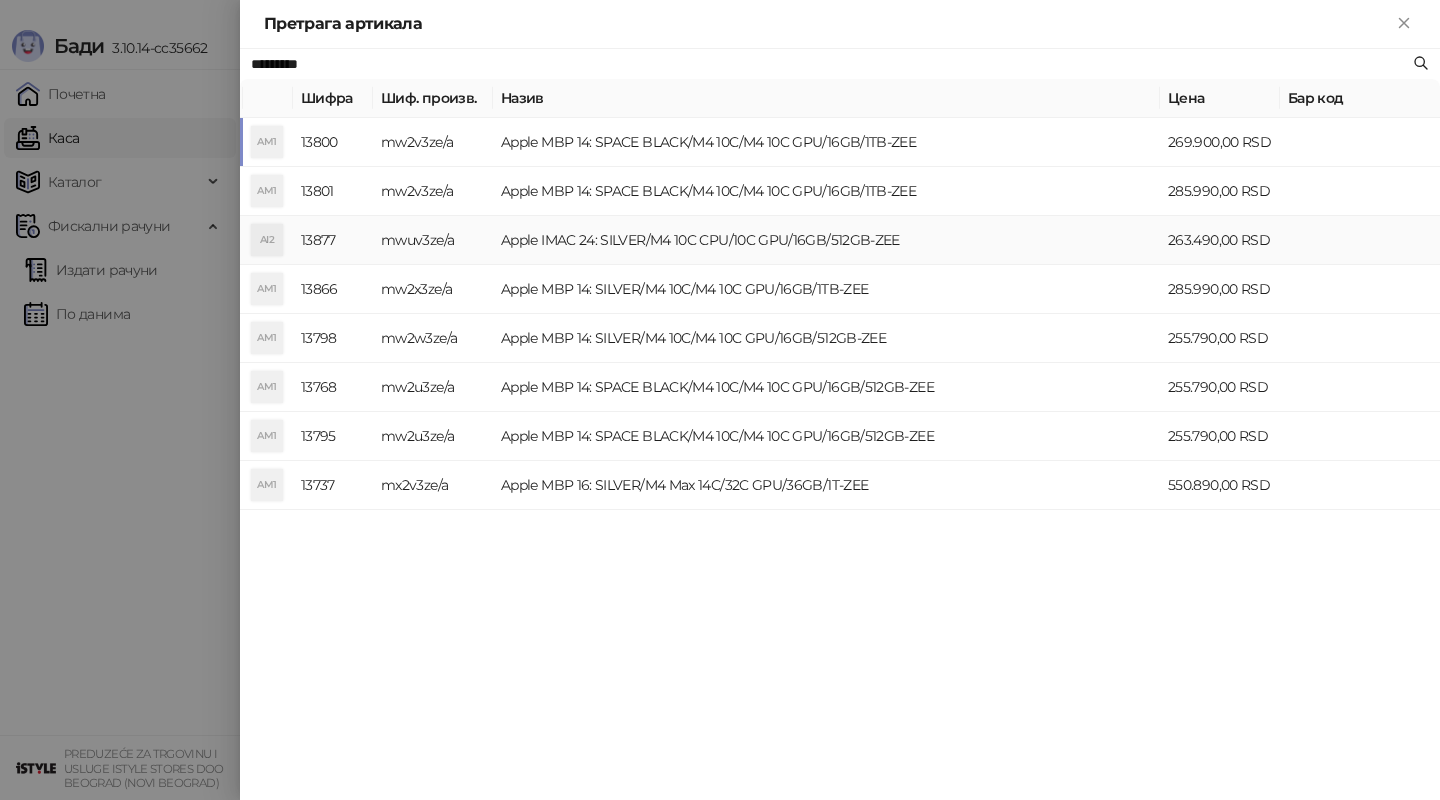 type on "*********" 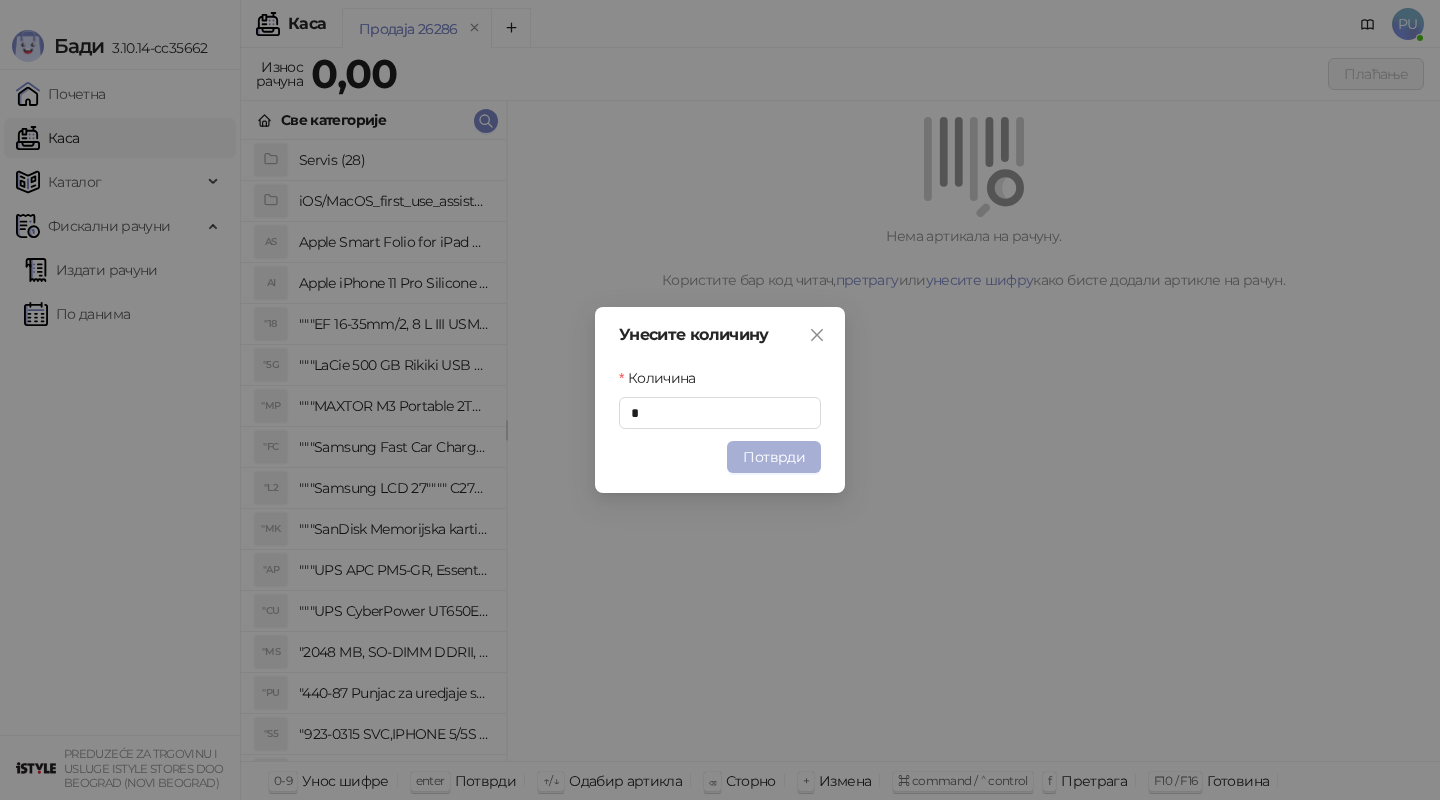 click on "Потврди" at bounding box center [774, 457] 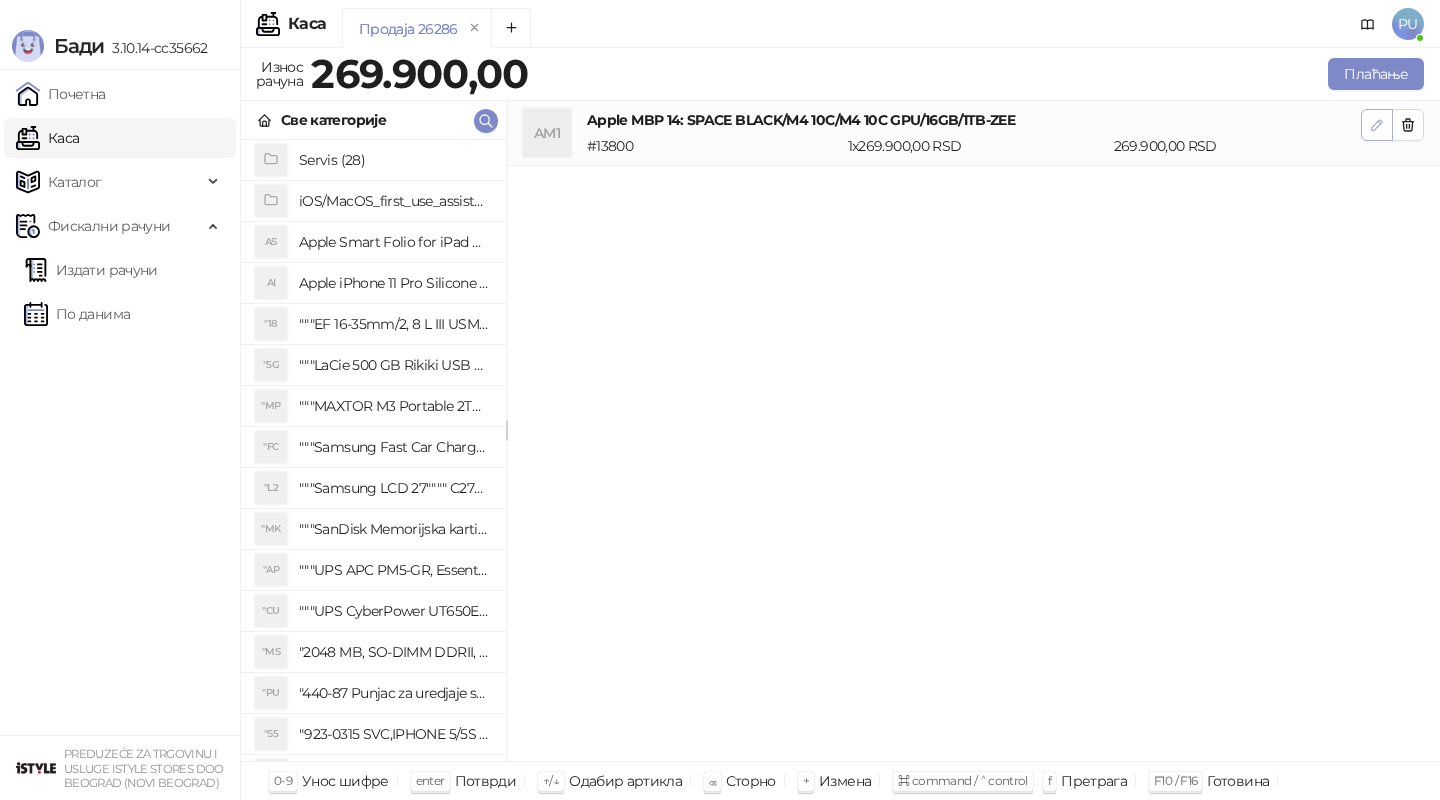 click at bounding box center [1377, 124] 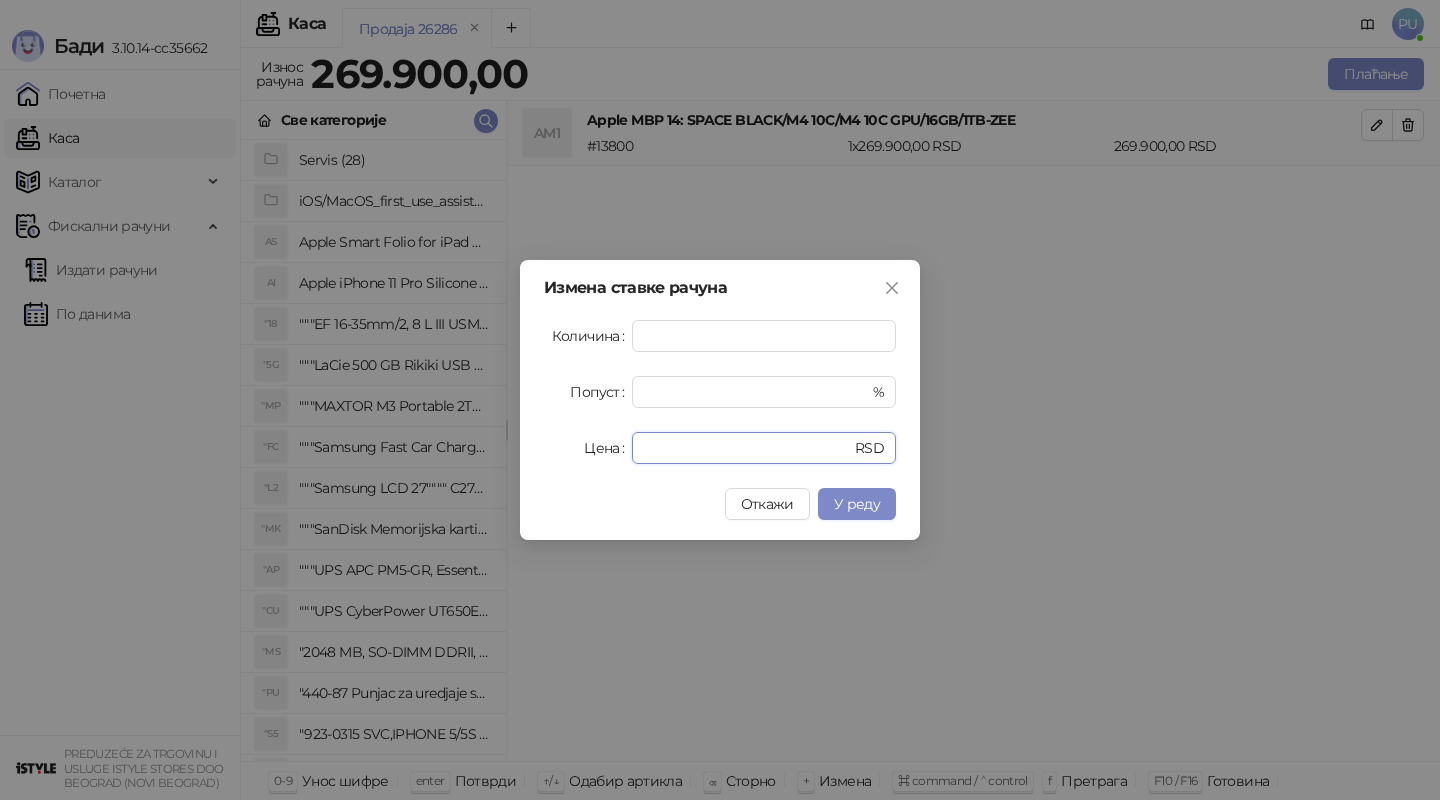 drag, startPoint x: 716, startPoint y: 446, endPoint x: 512, endPoint y: 446, distance: 204 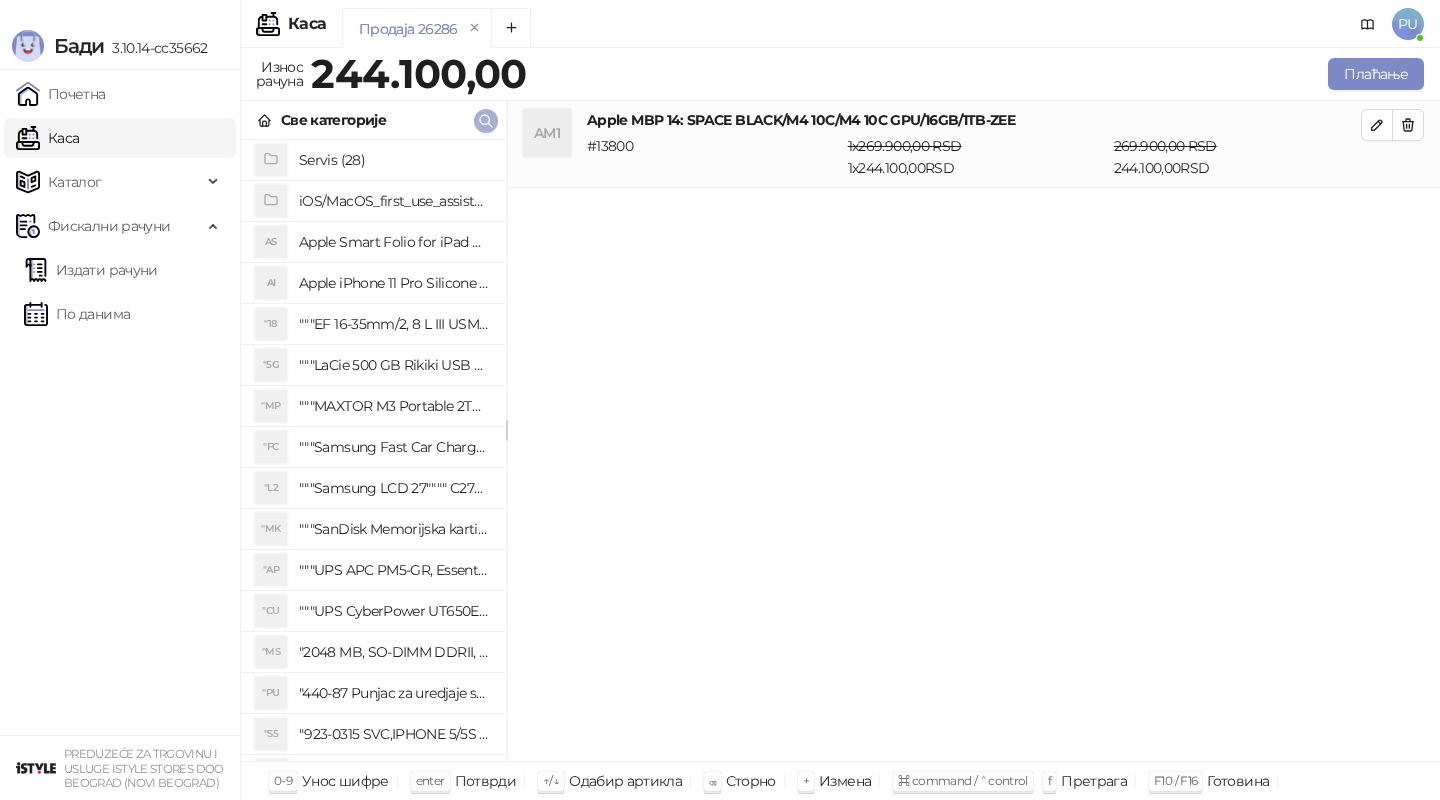 click 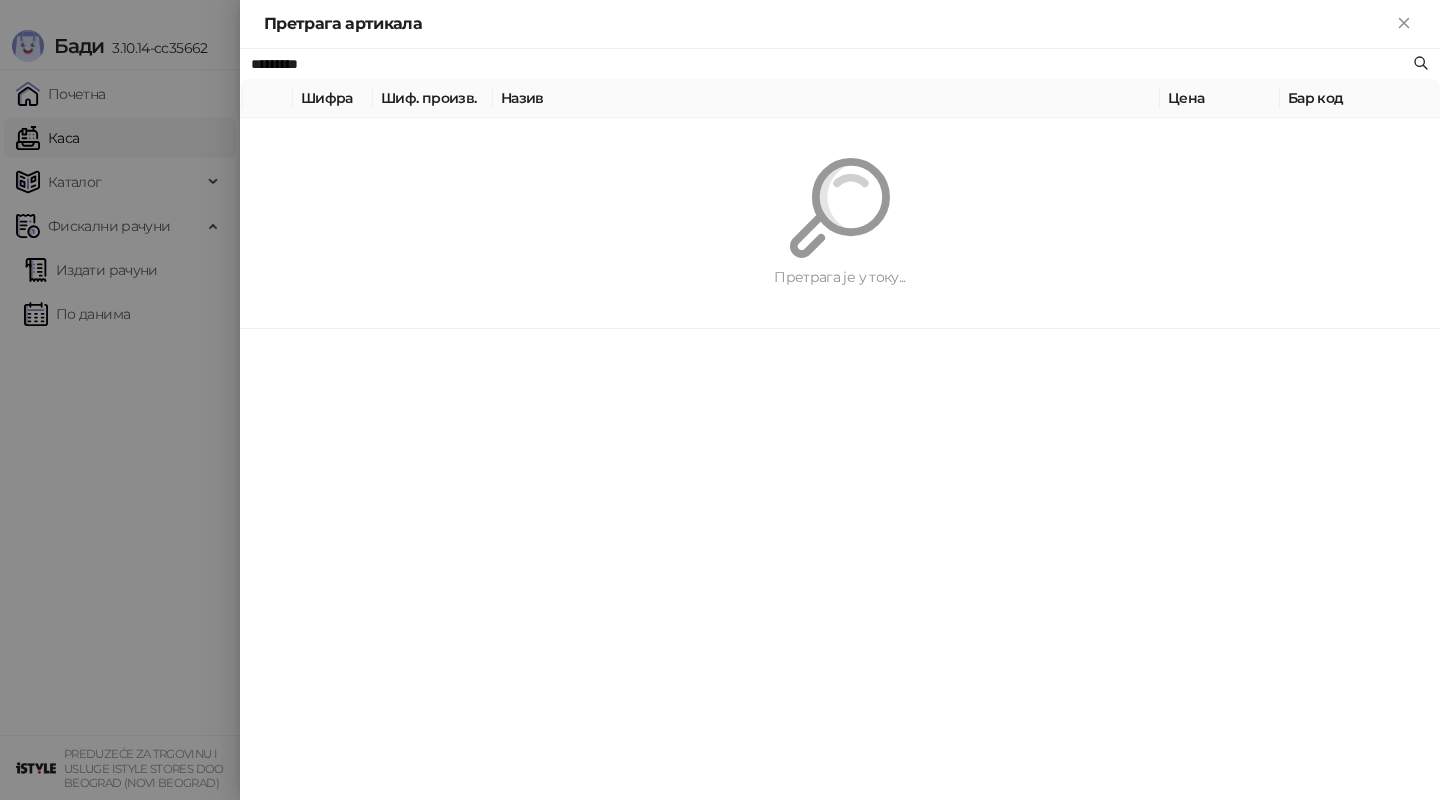 paste on "**********" 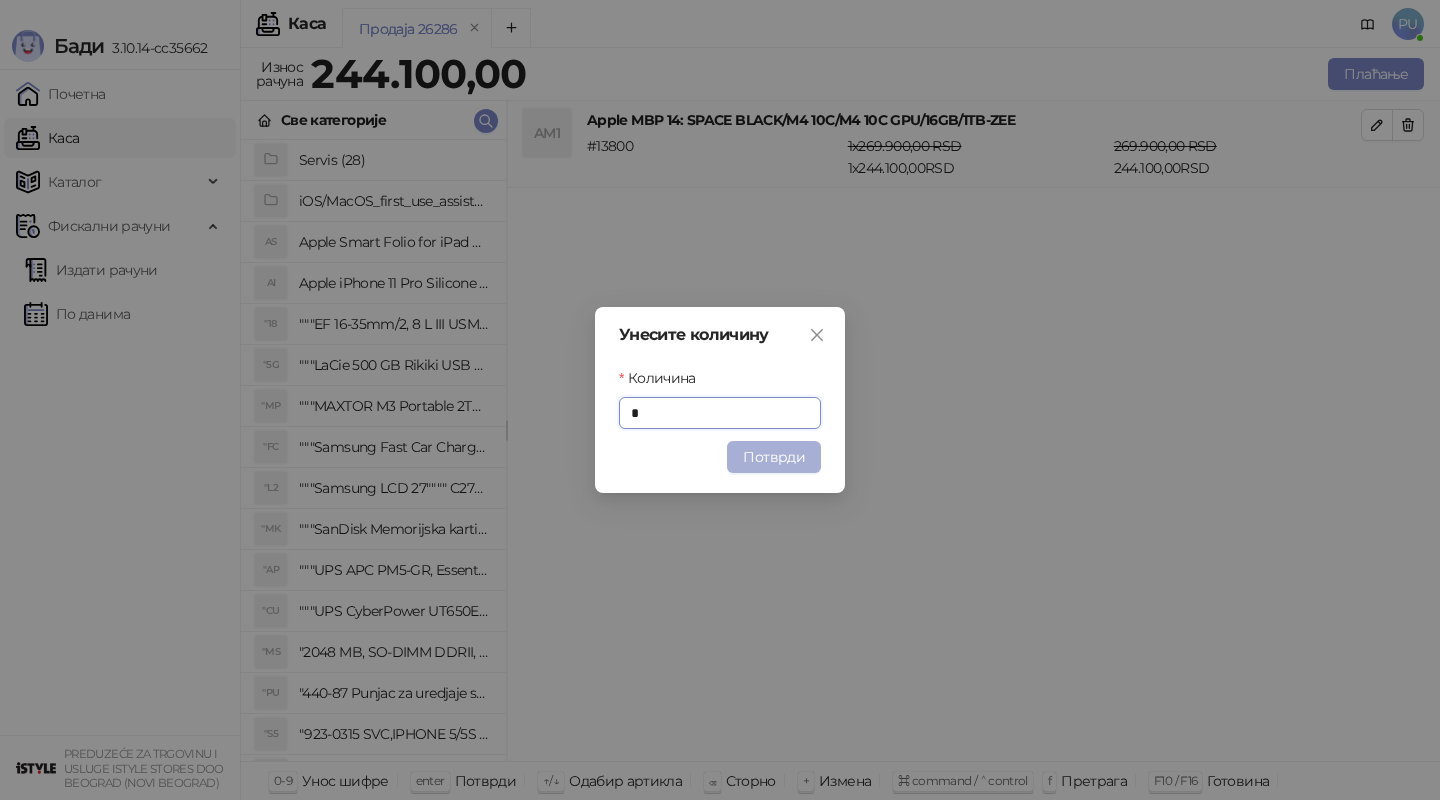 click on "Потврди" at bounding box center (774, 457) 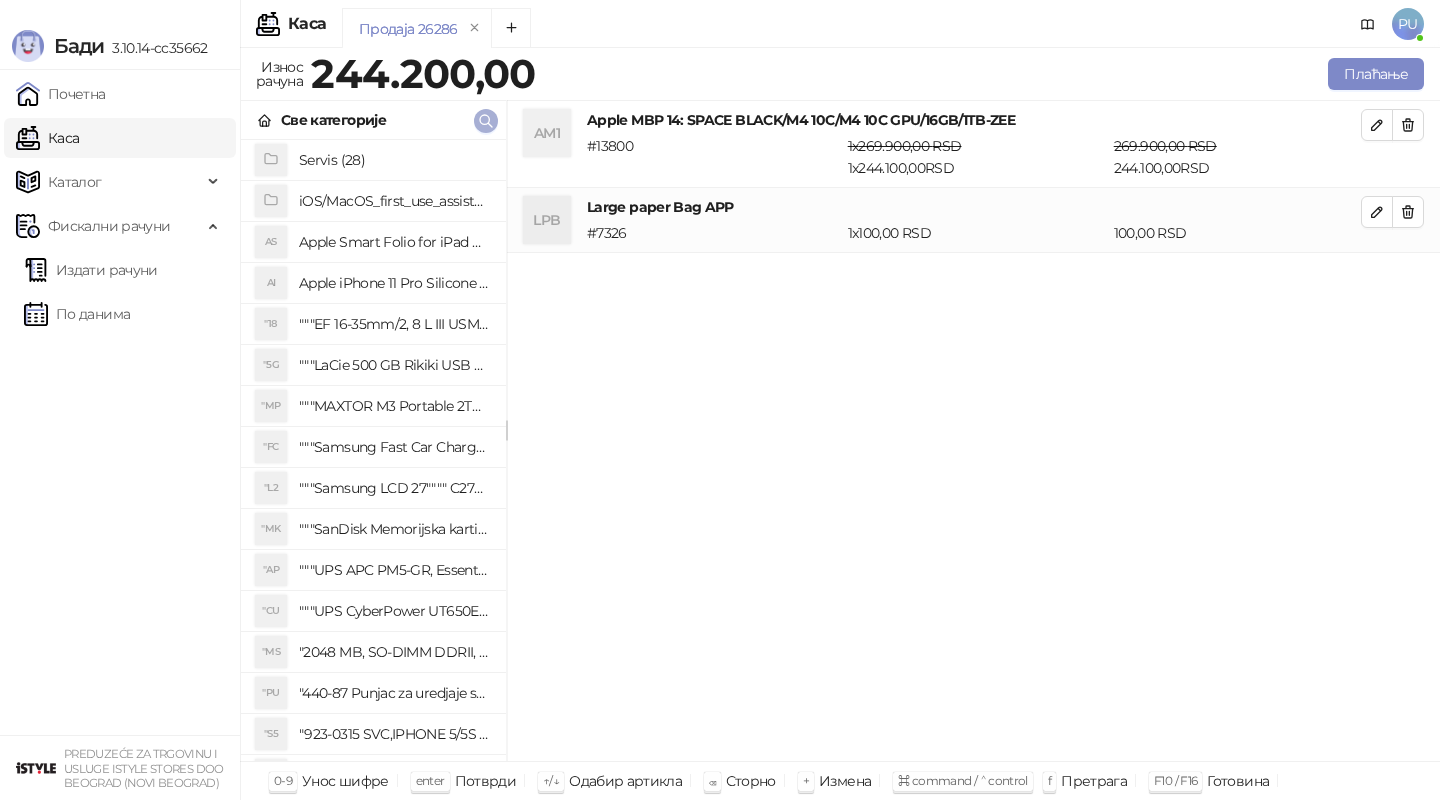 click 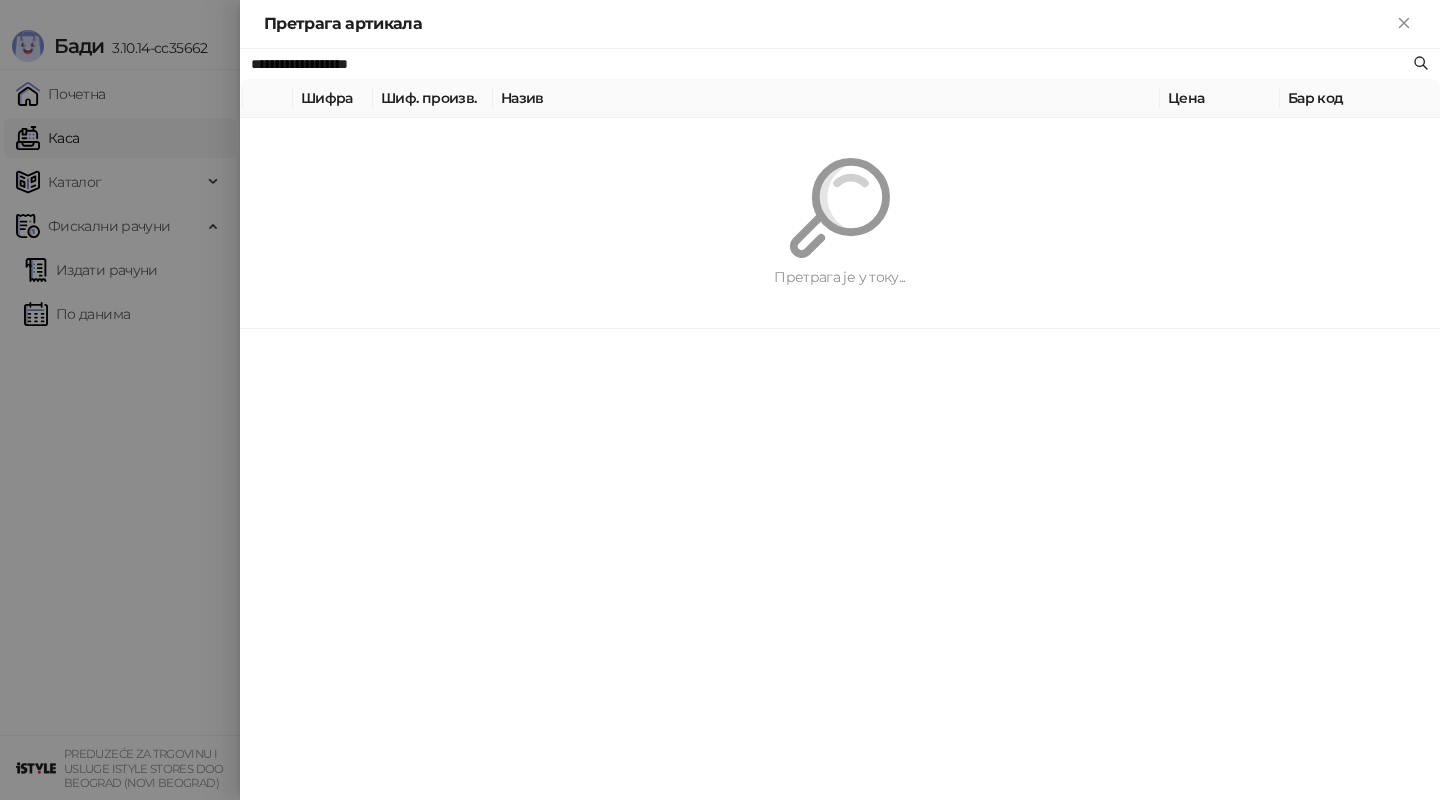 paste 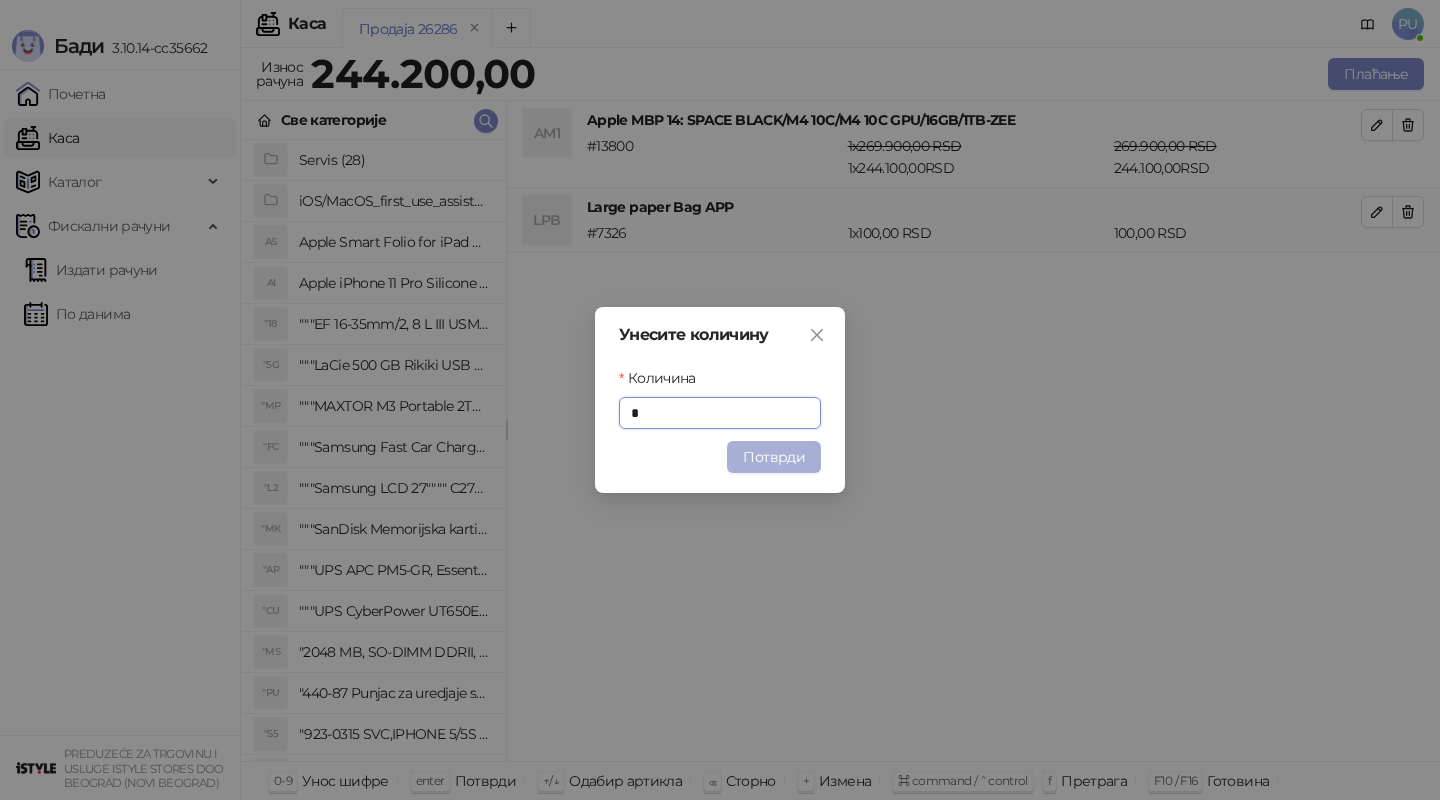 click on "Потврди" at bounding box center (774, 457) 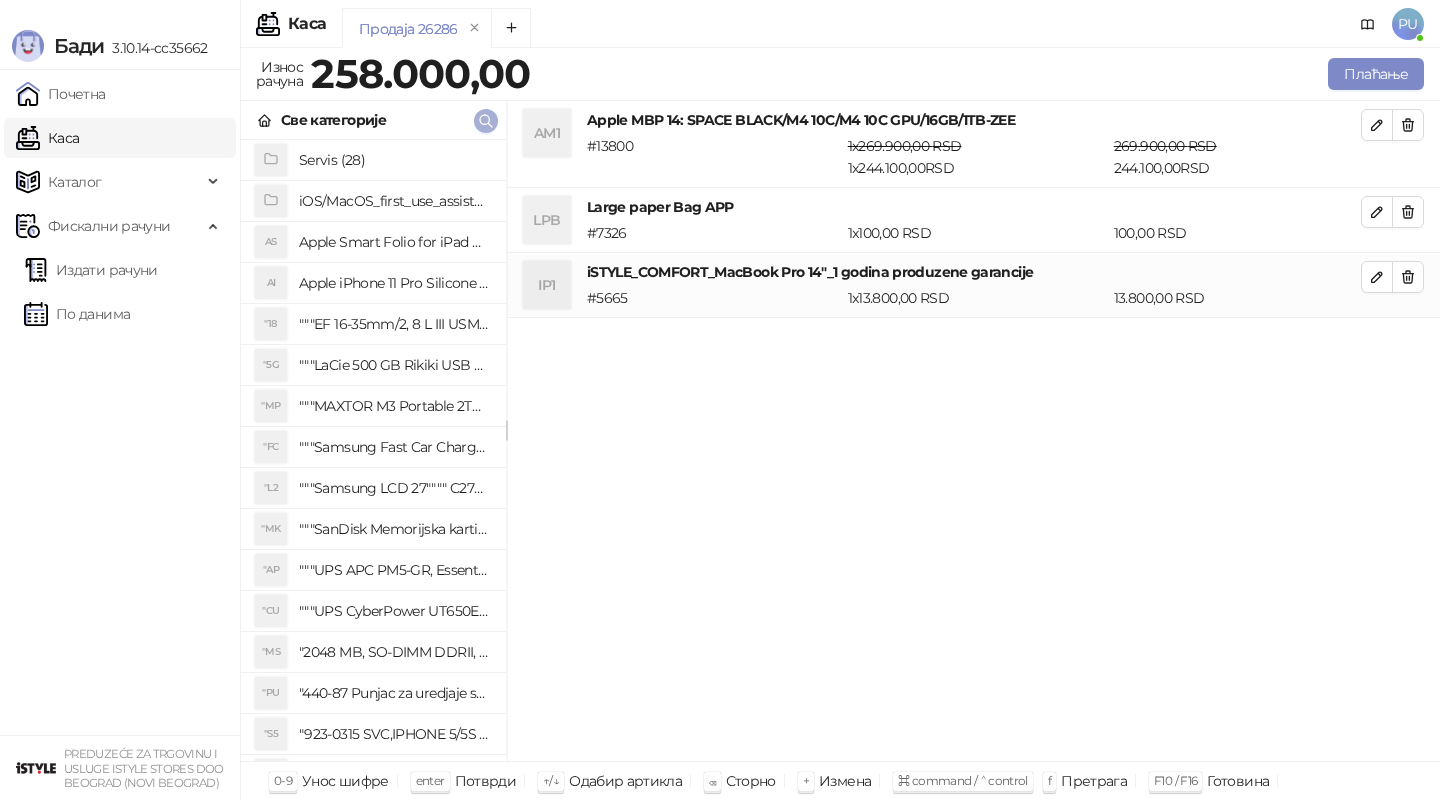 click 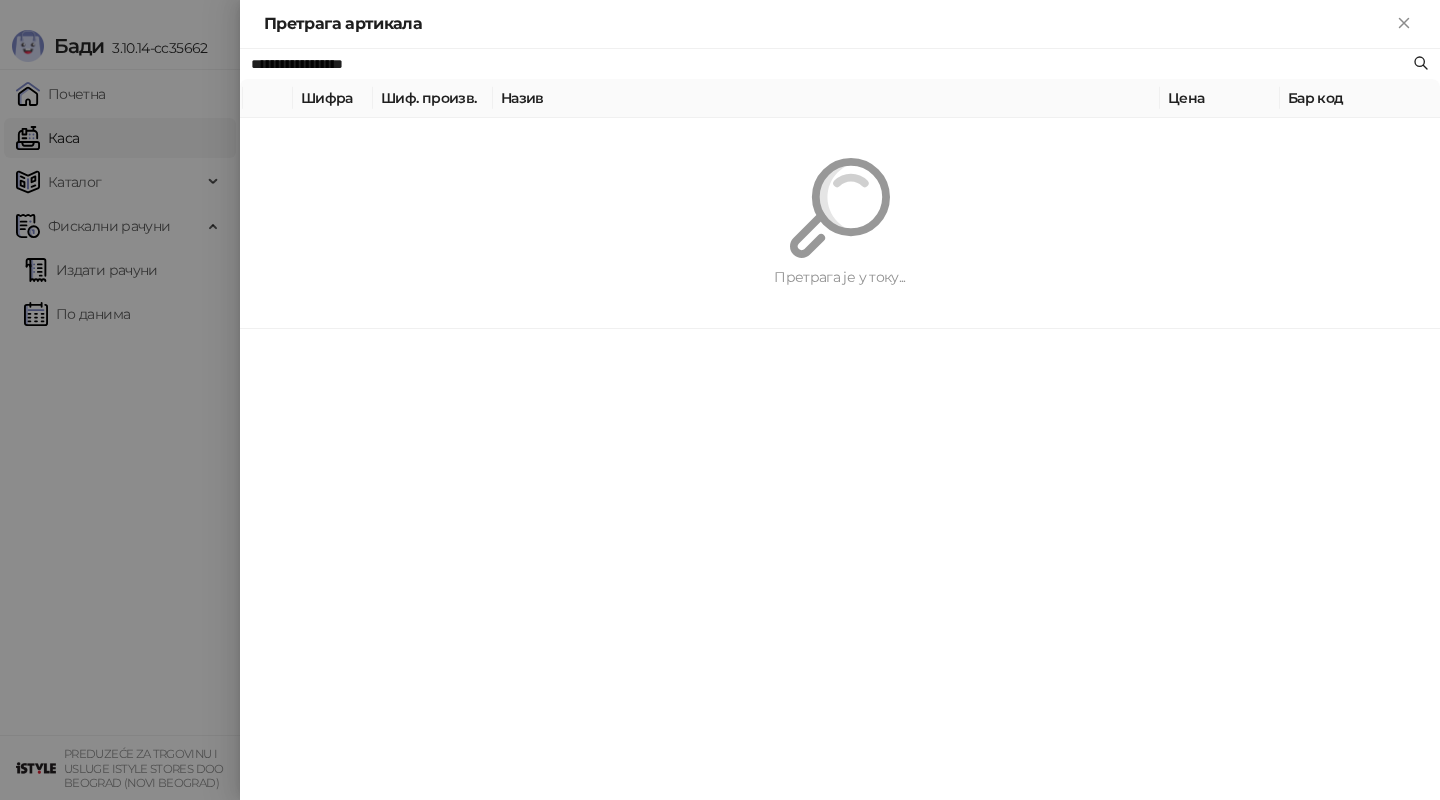paste on "****" 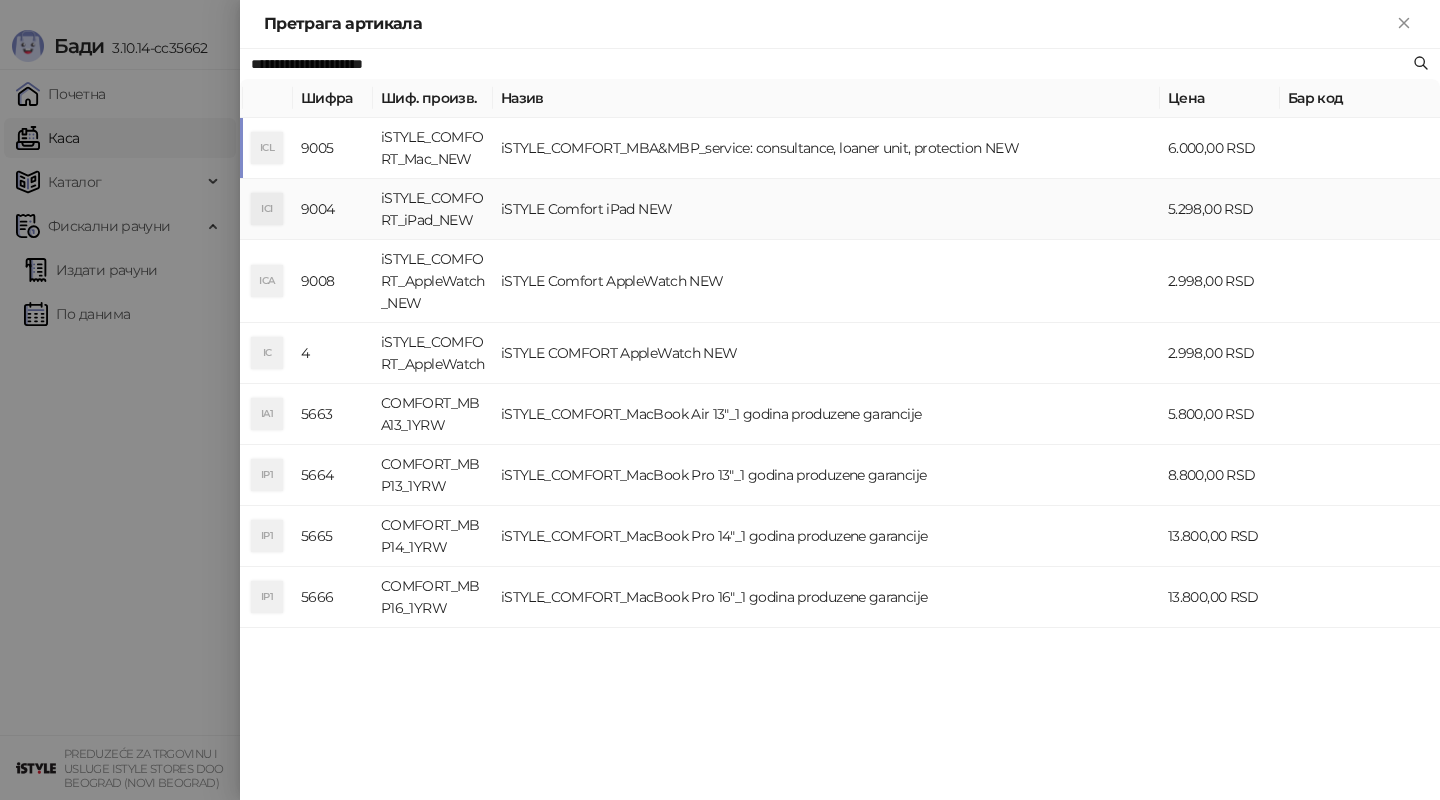 type on "**********" 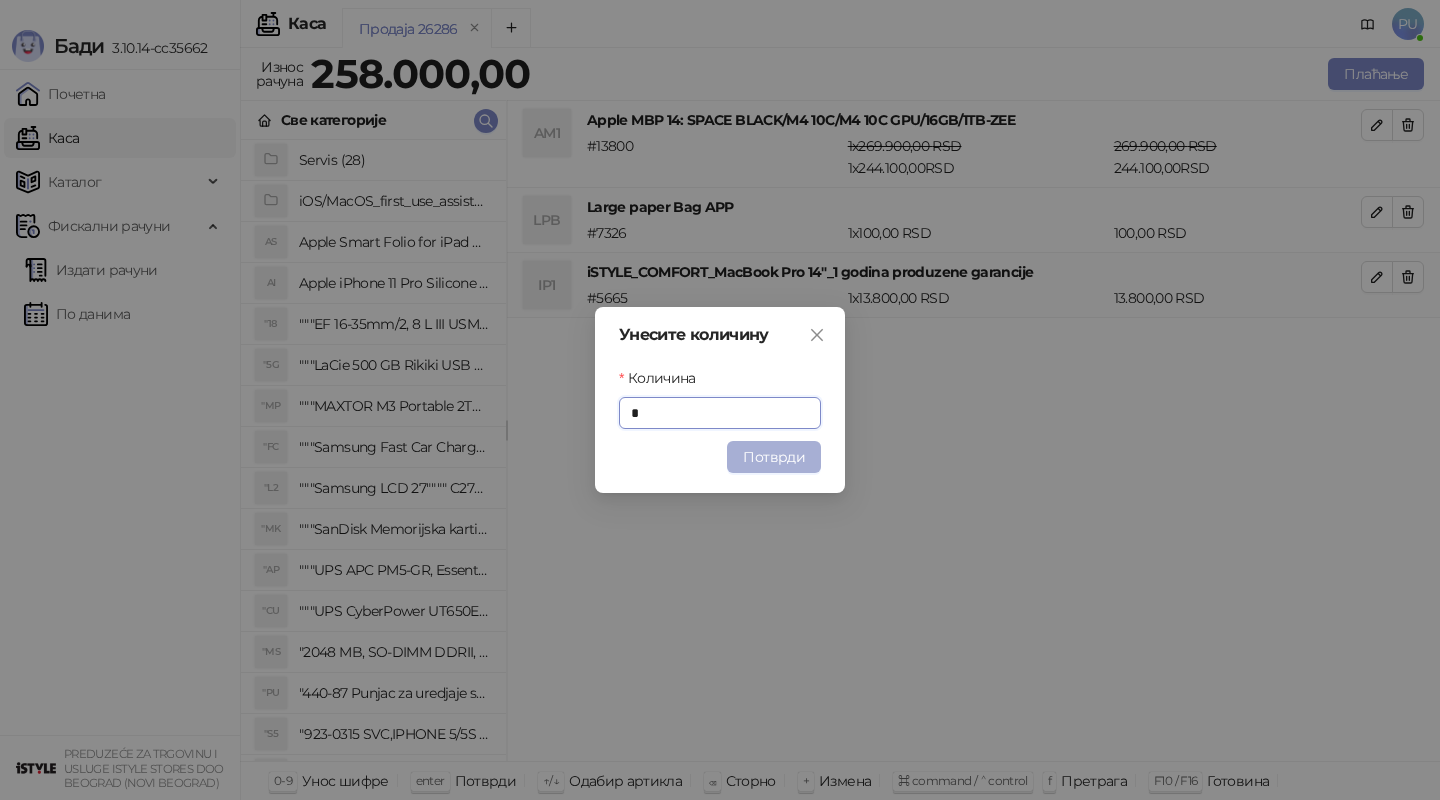 click on "Потврди" at bounding box center [774, 457] 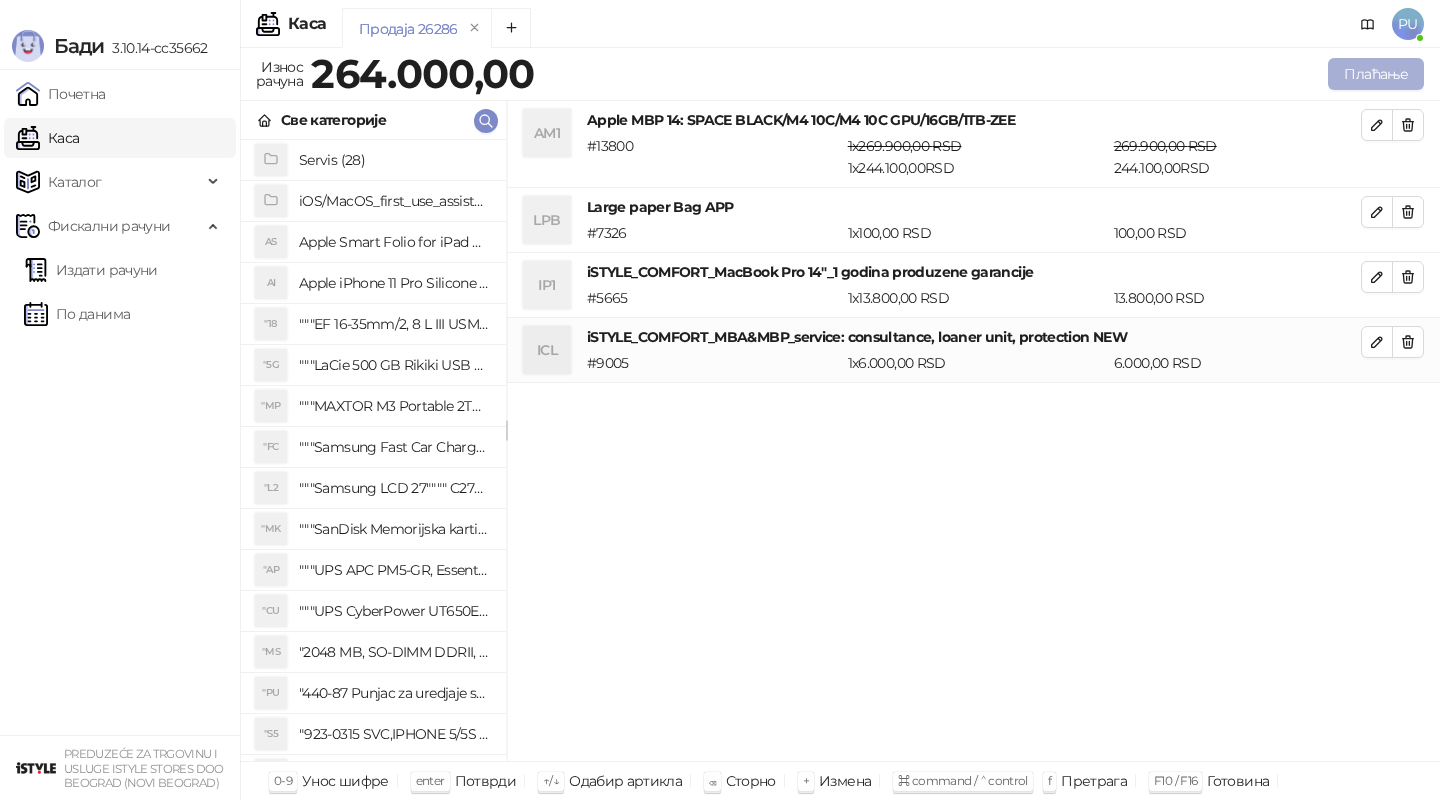 click on "Плаћање" at bounding box center [1376, 74] 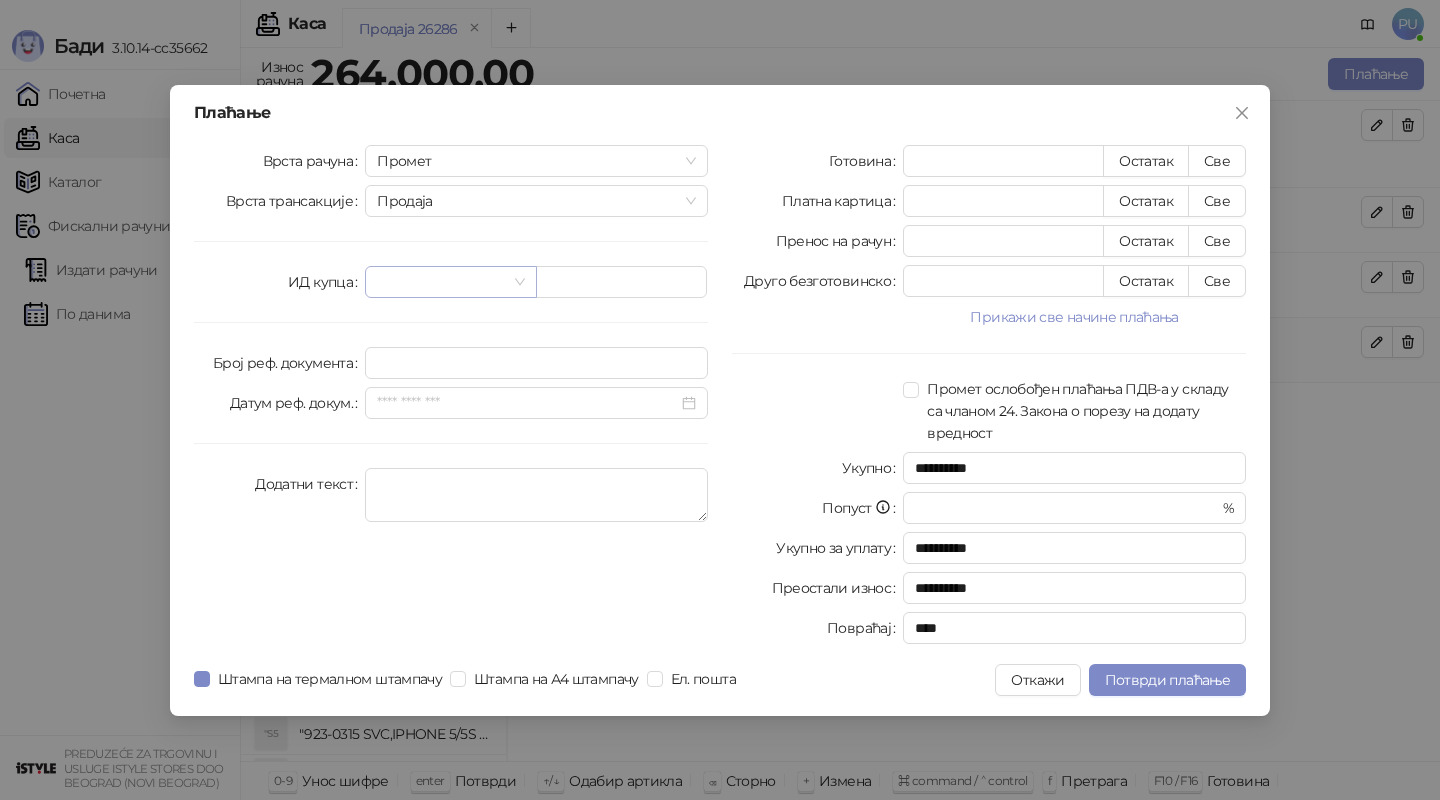 click at bounding box center [441, 282] 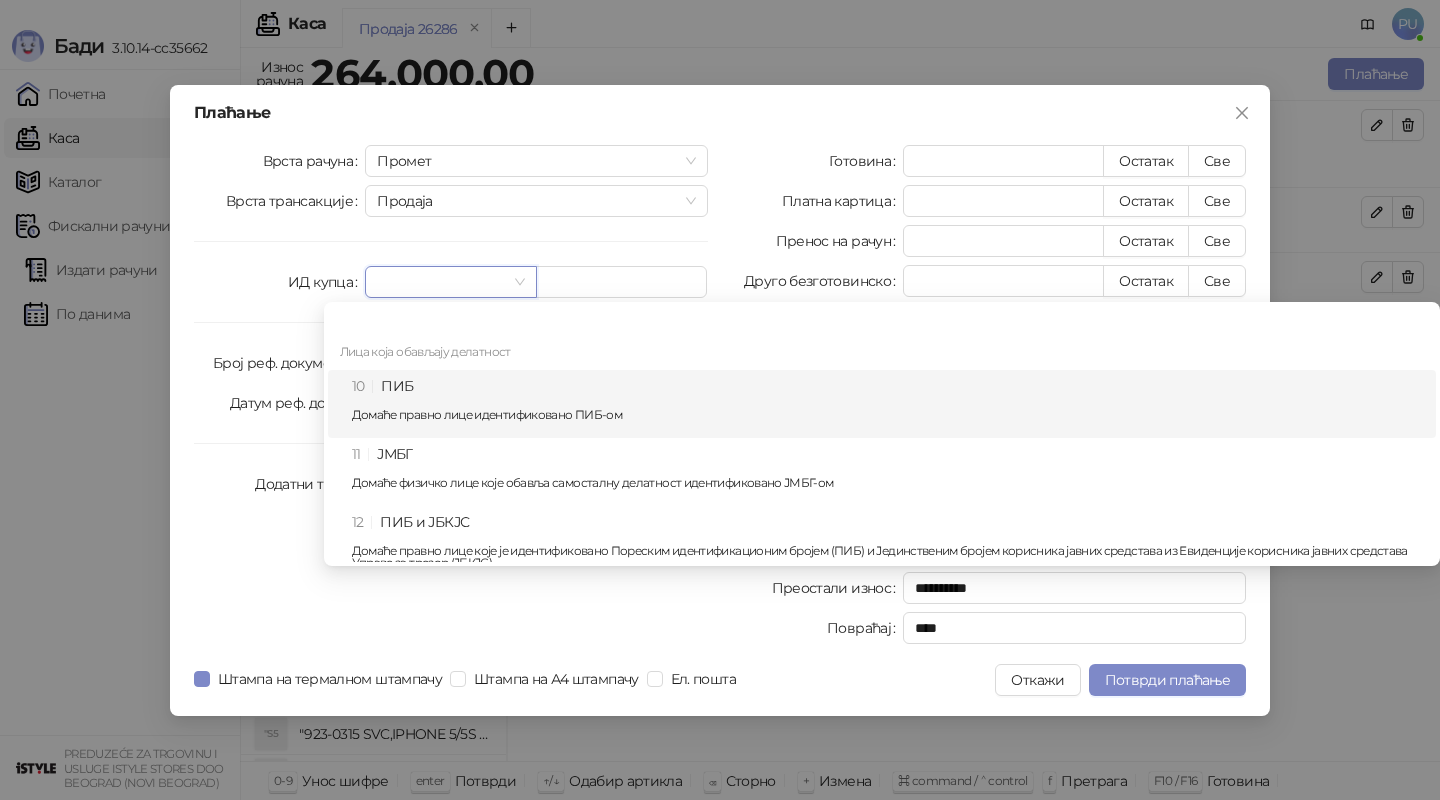 click on "10 ПИБ Домаће правно лице идентификовано ПИБ-ом" at bounding box center [888, 404] 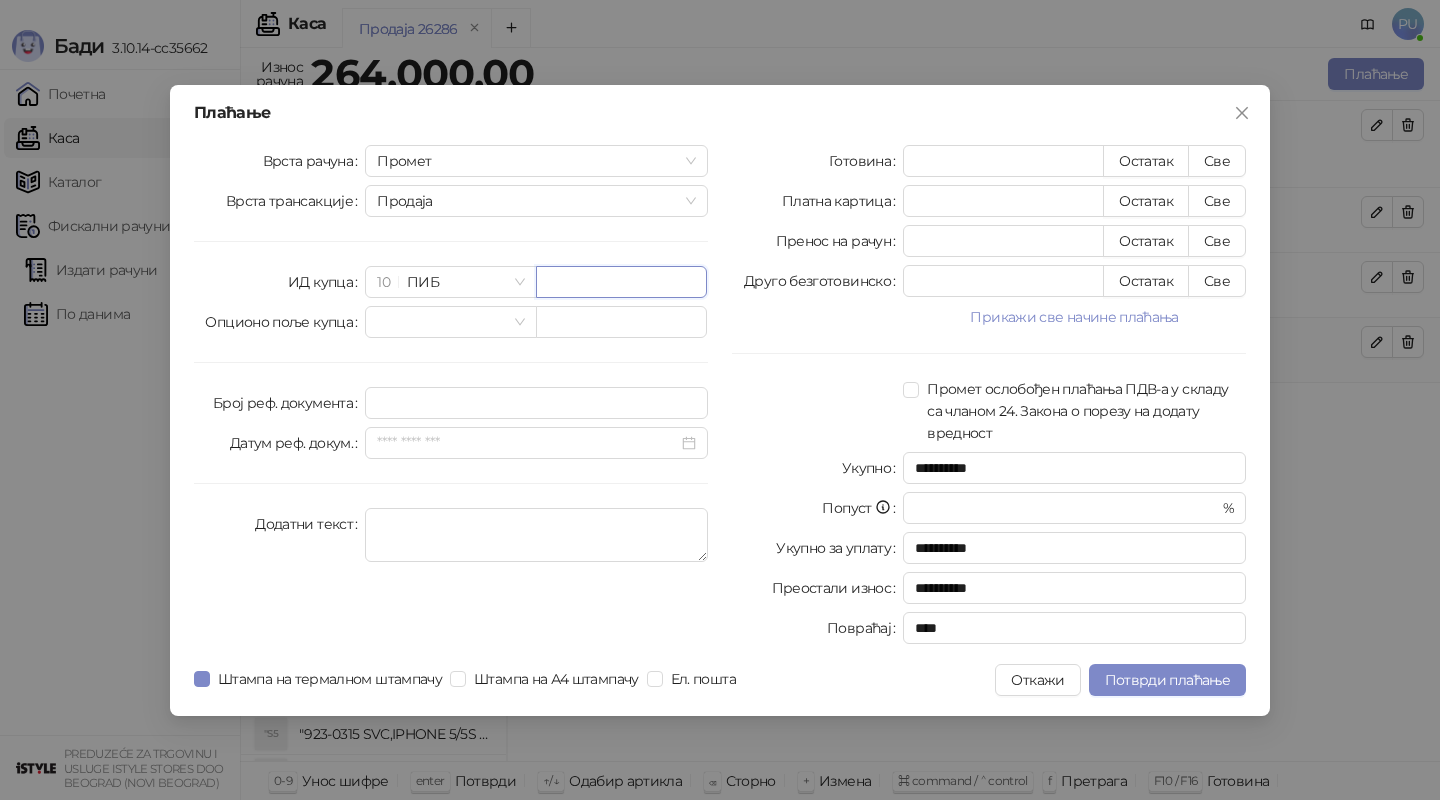 click at bounding box center [621, 282] 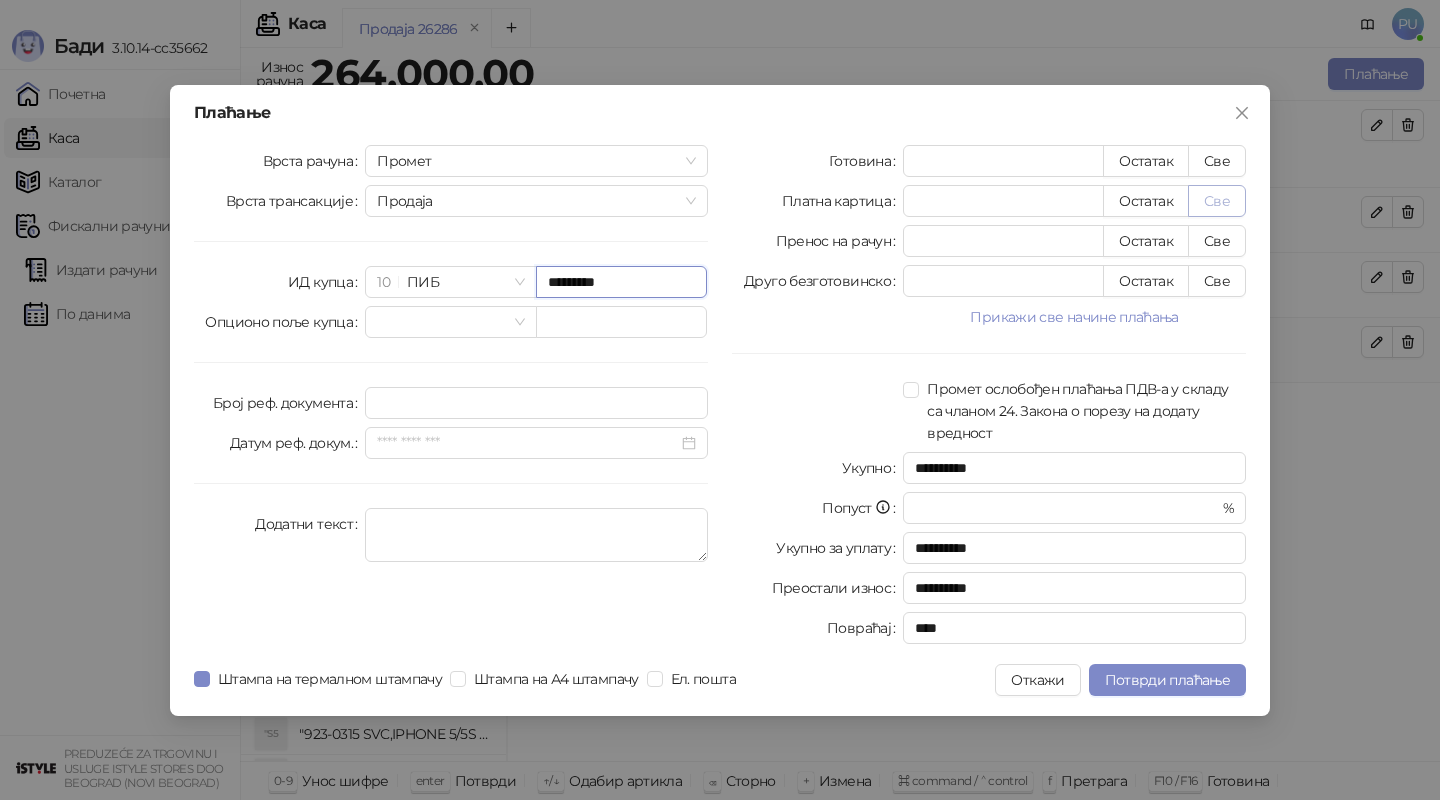 type on "*********" 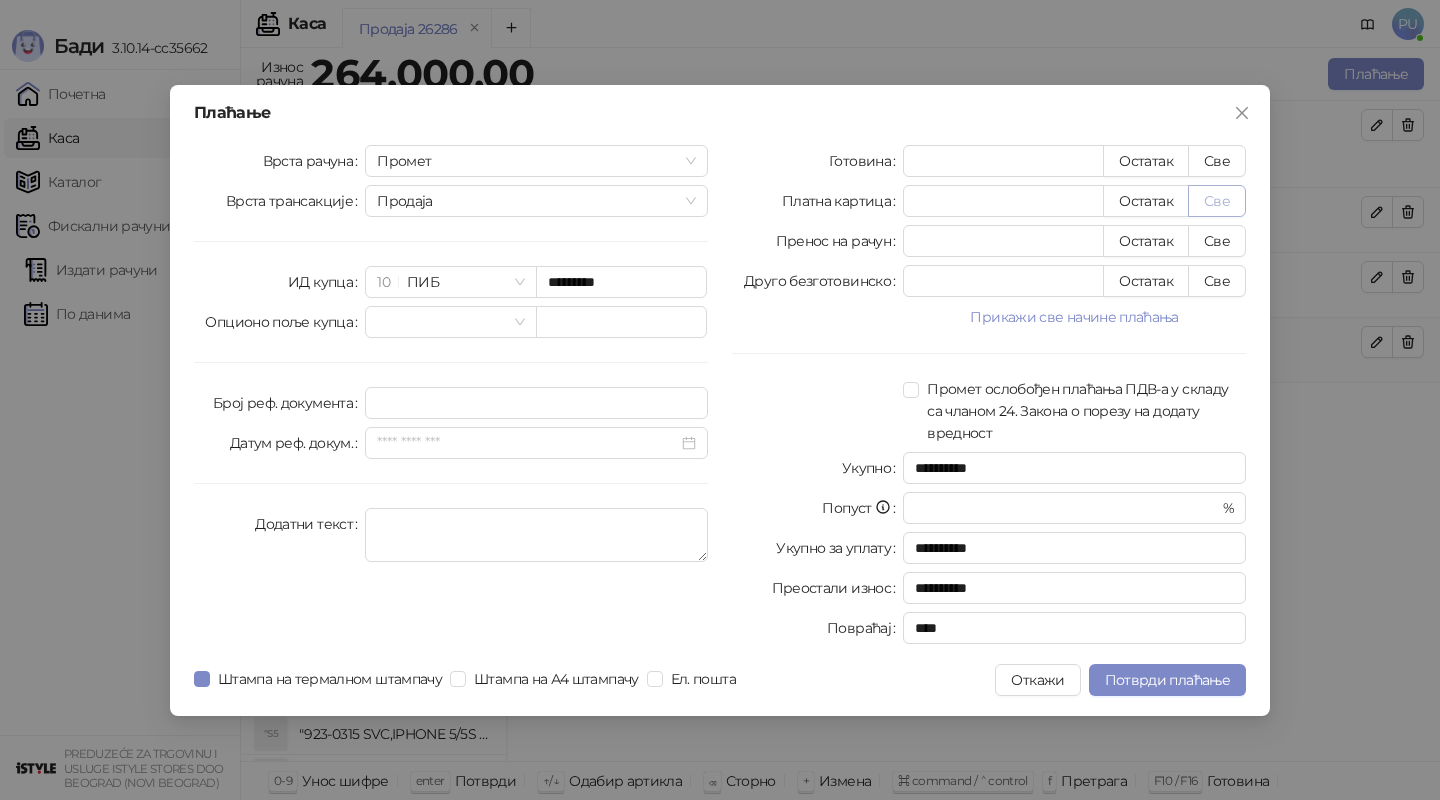 click on "Све" at bounding box center (1217, 201) 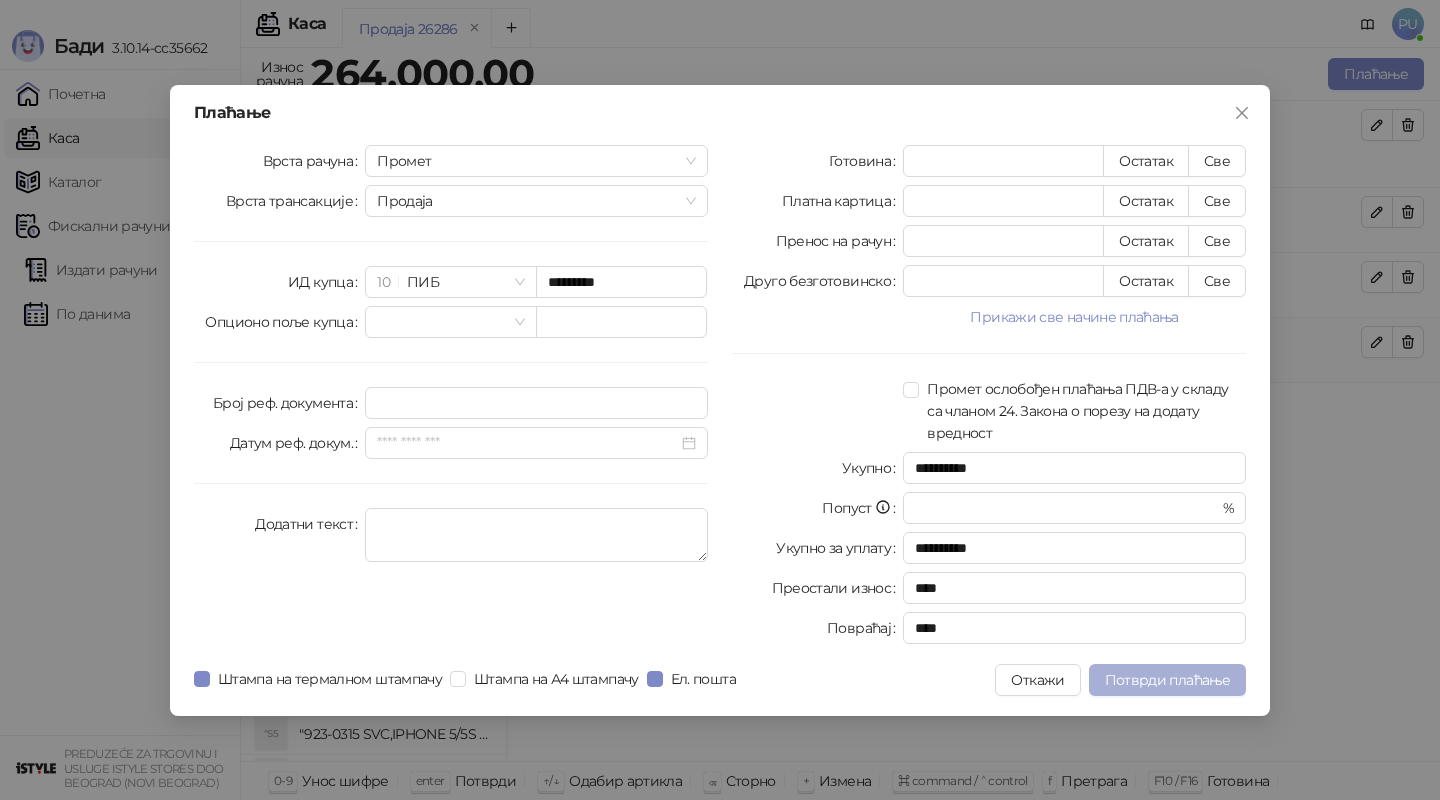 click on "Потврди плаћање" at bounding box center (1167, 680) 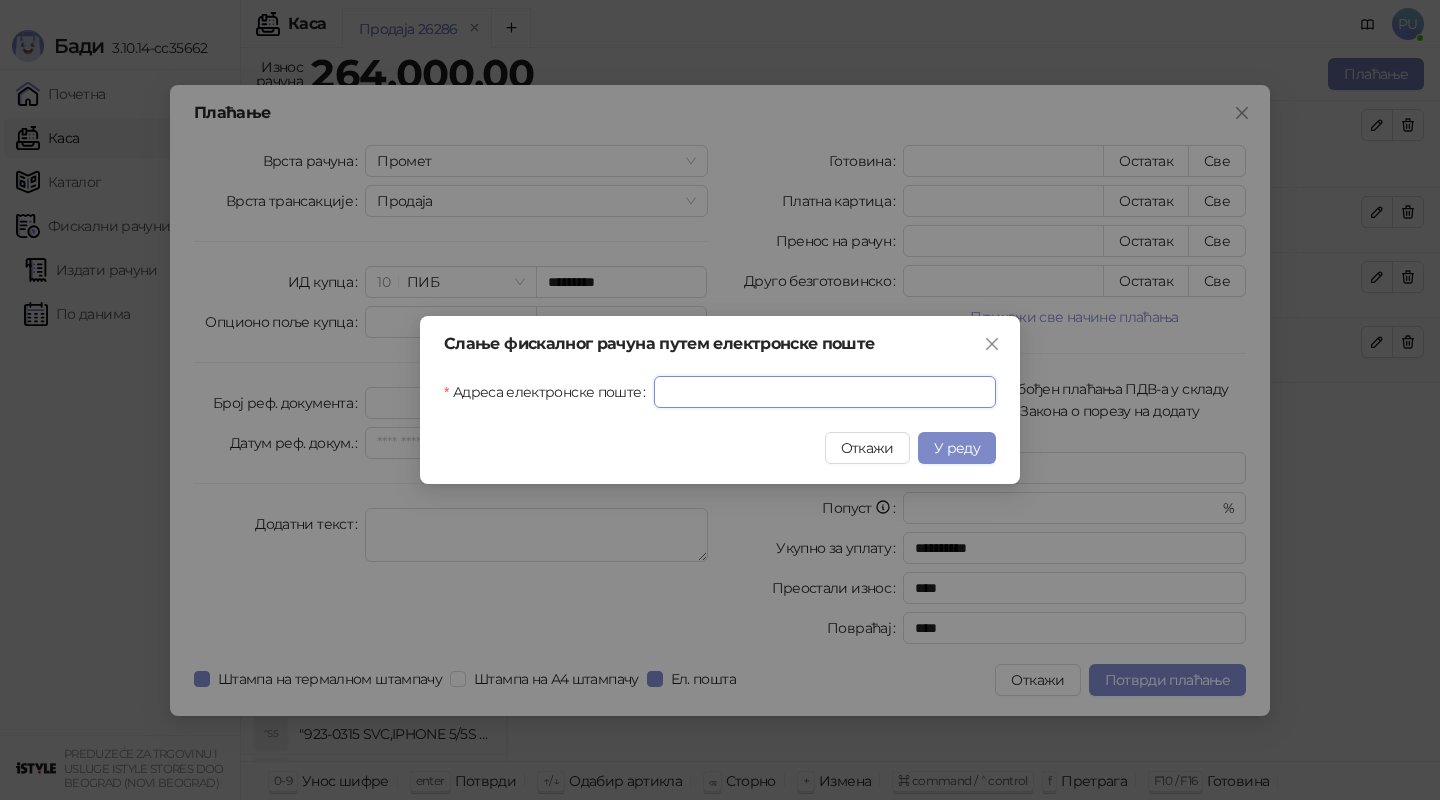 click on "Адреса електронске поште" at bounding box center [825, 392] 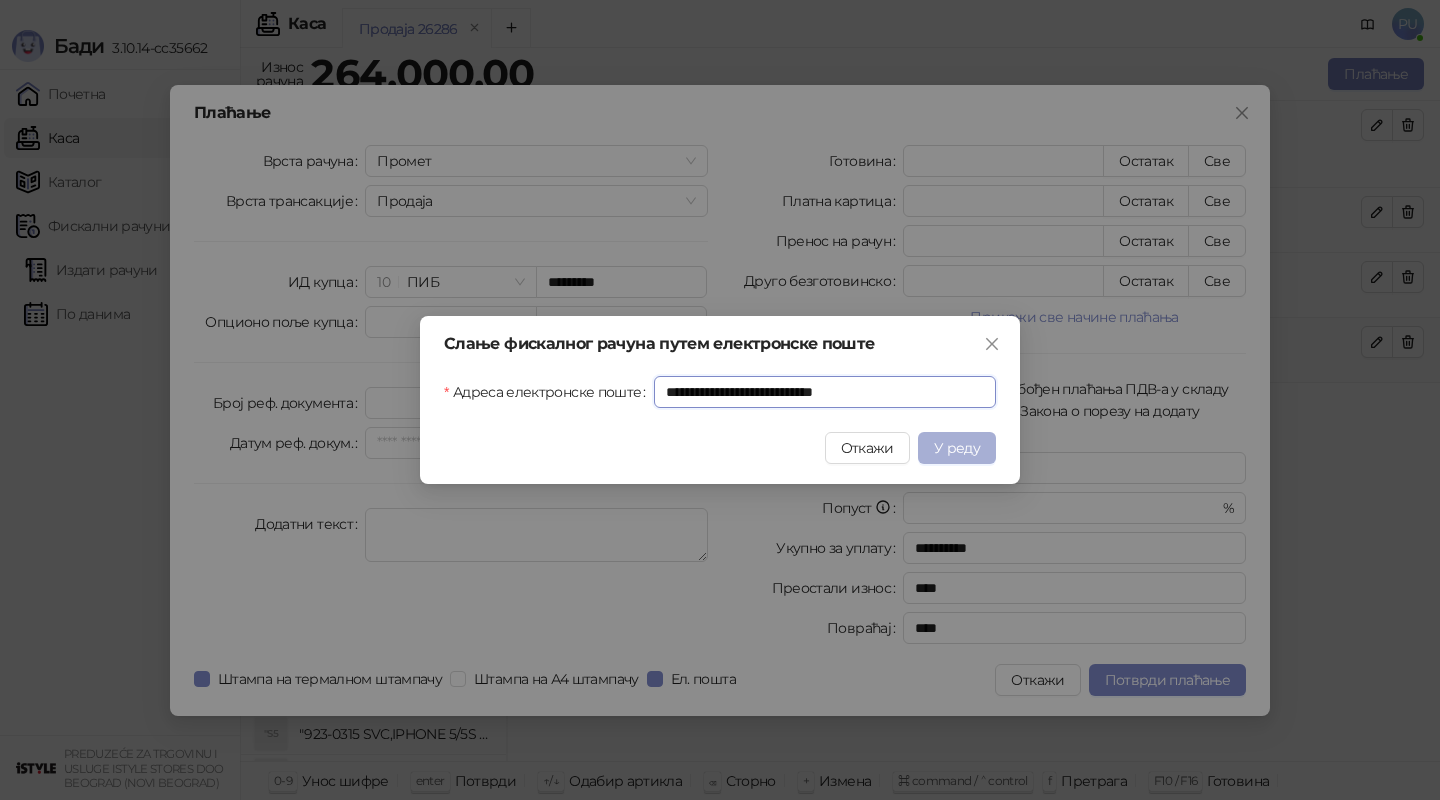 type on "**********" 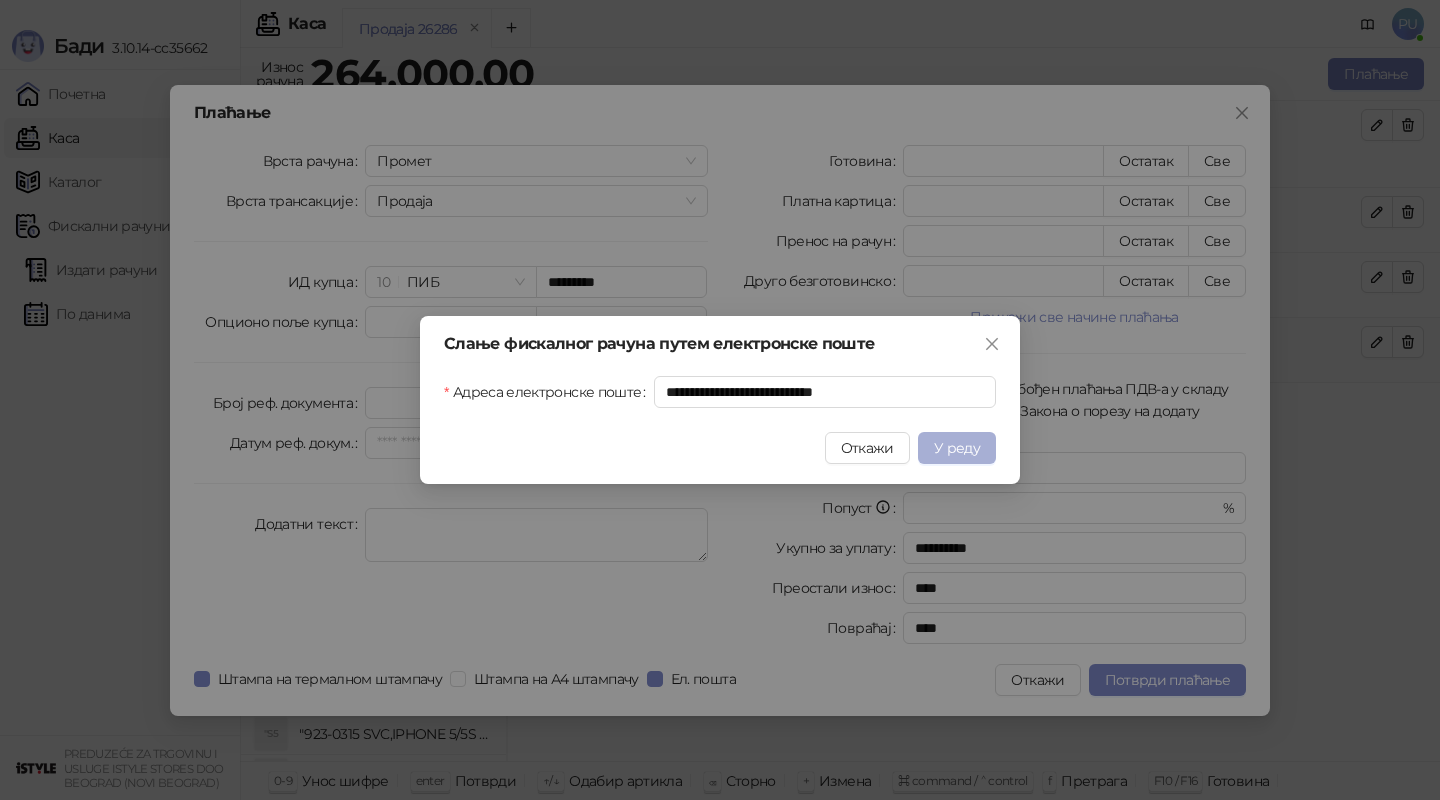 click on "У реду" at bounding box center (957, 448) 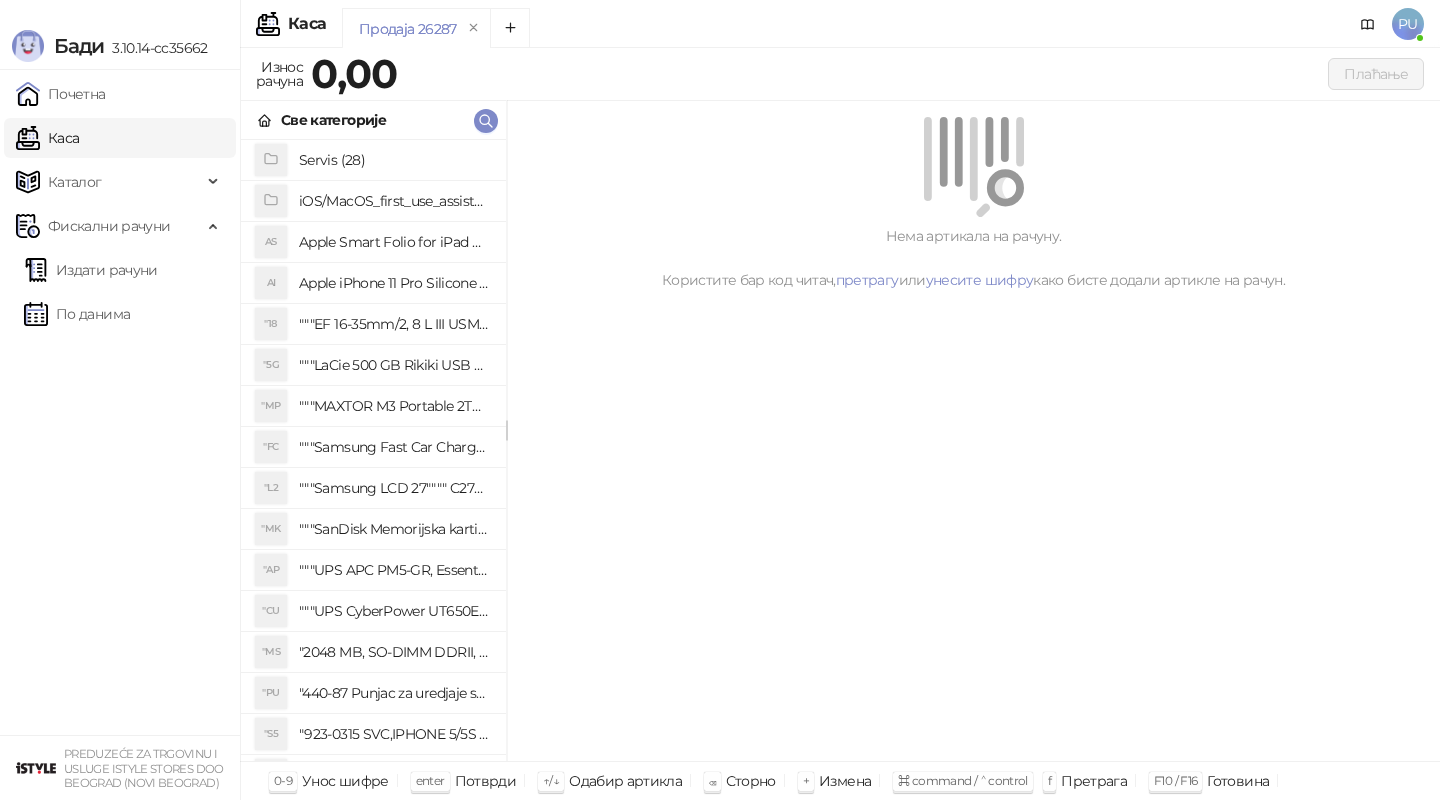 click on "Све категорије" at bounding box center (373, 120) 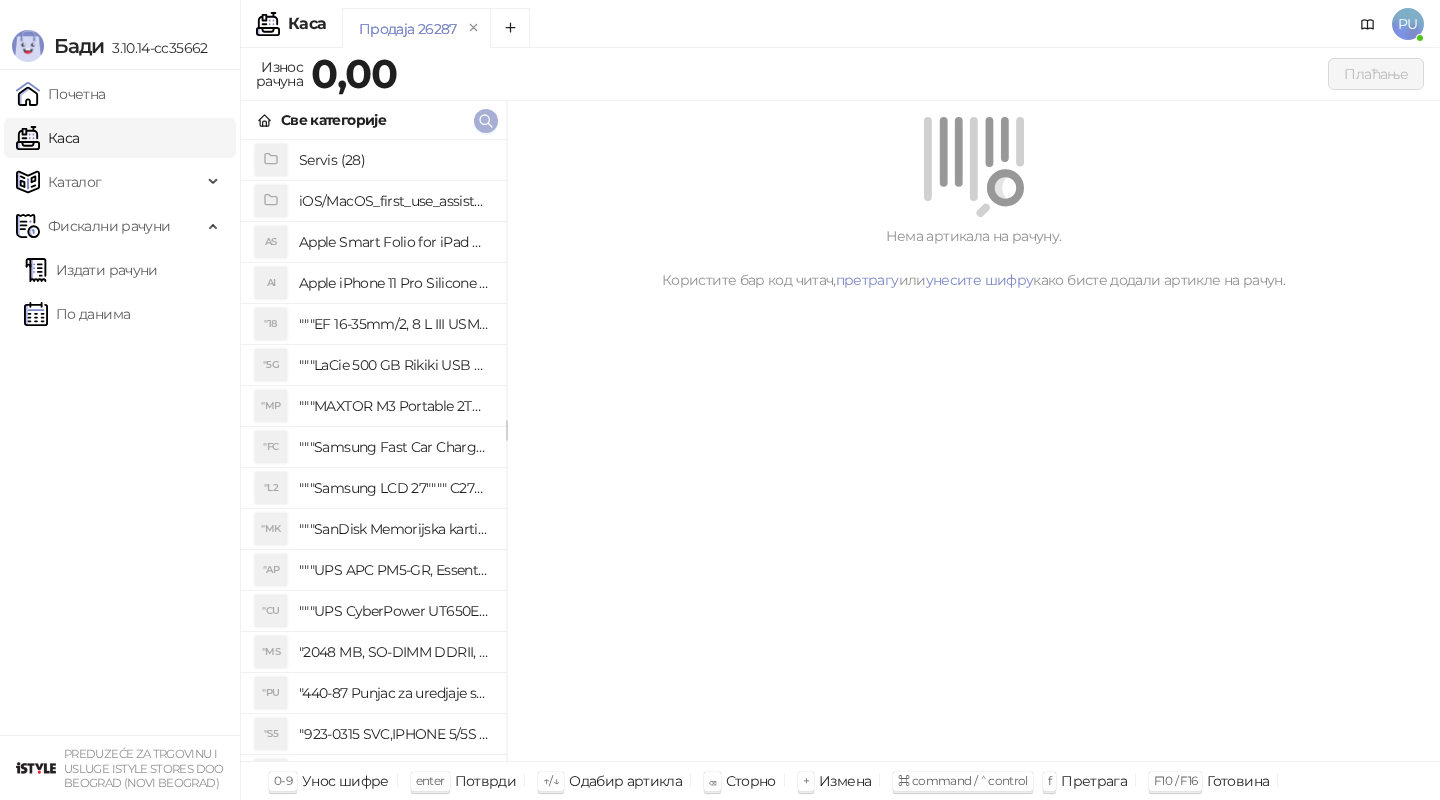 click 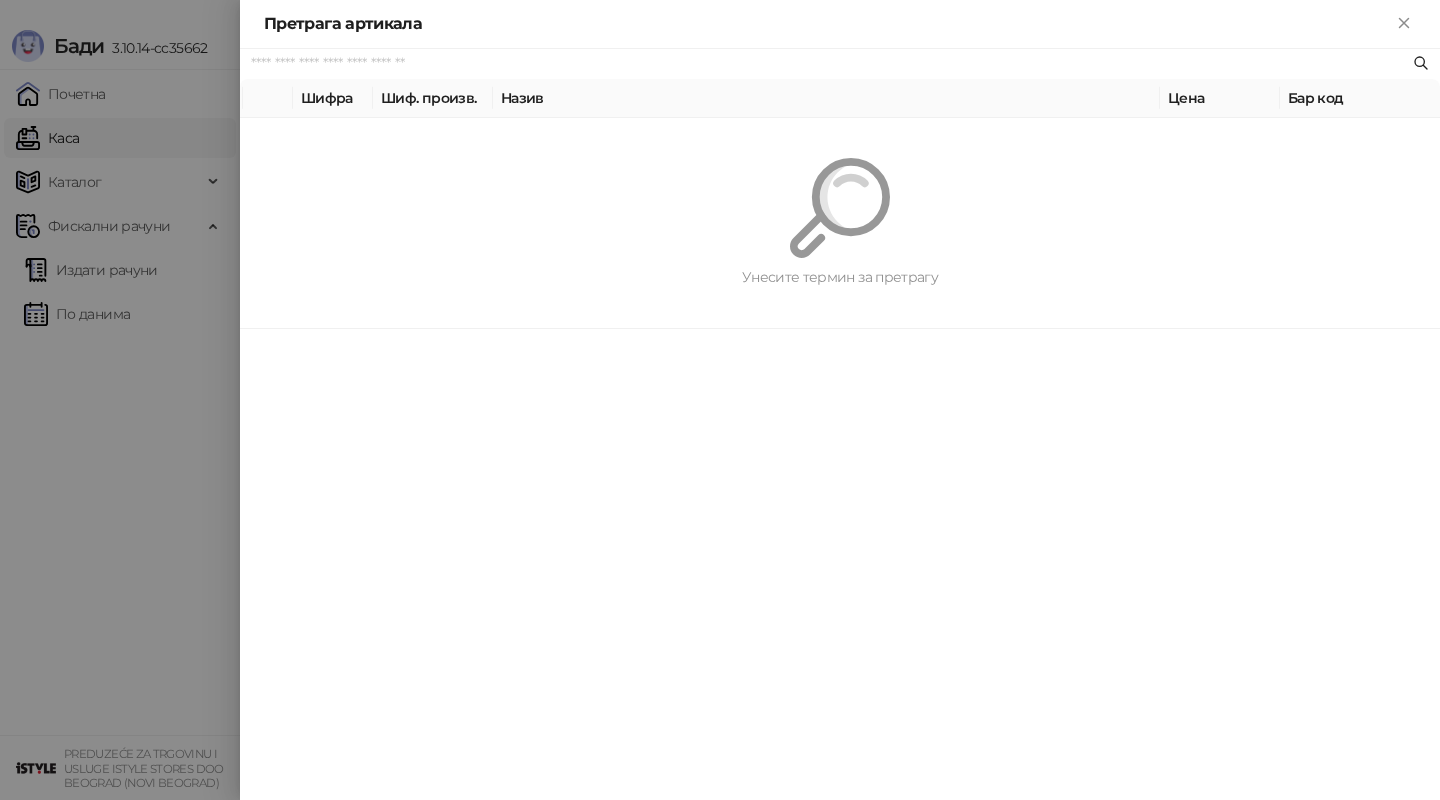 paste on "*********" 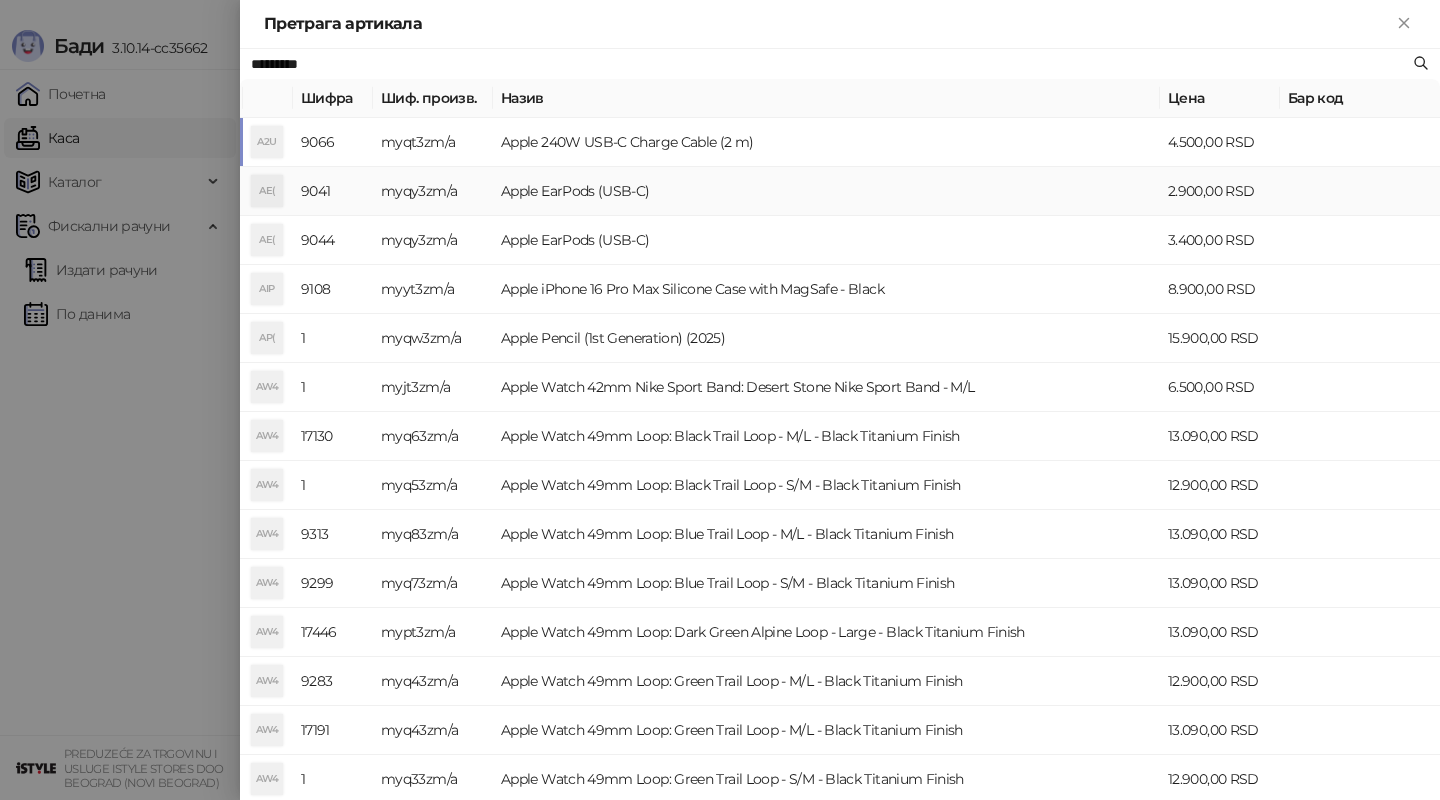 type on "*********" 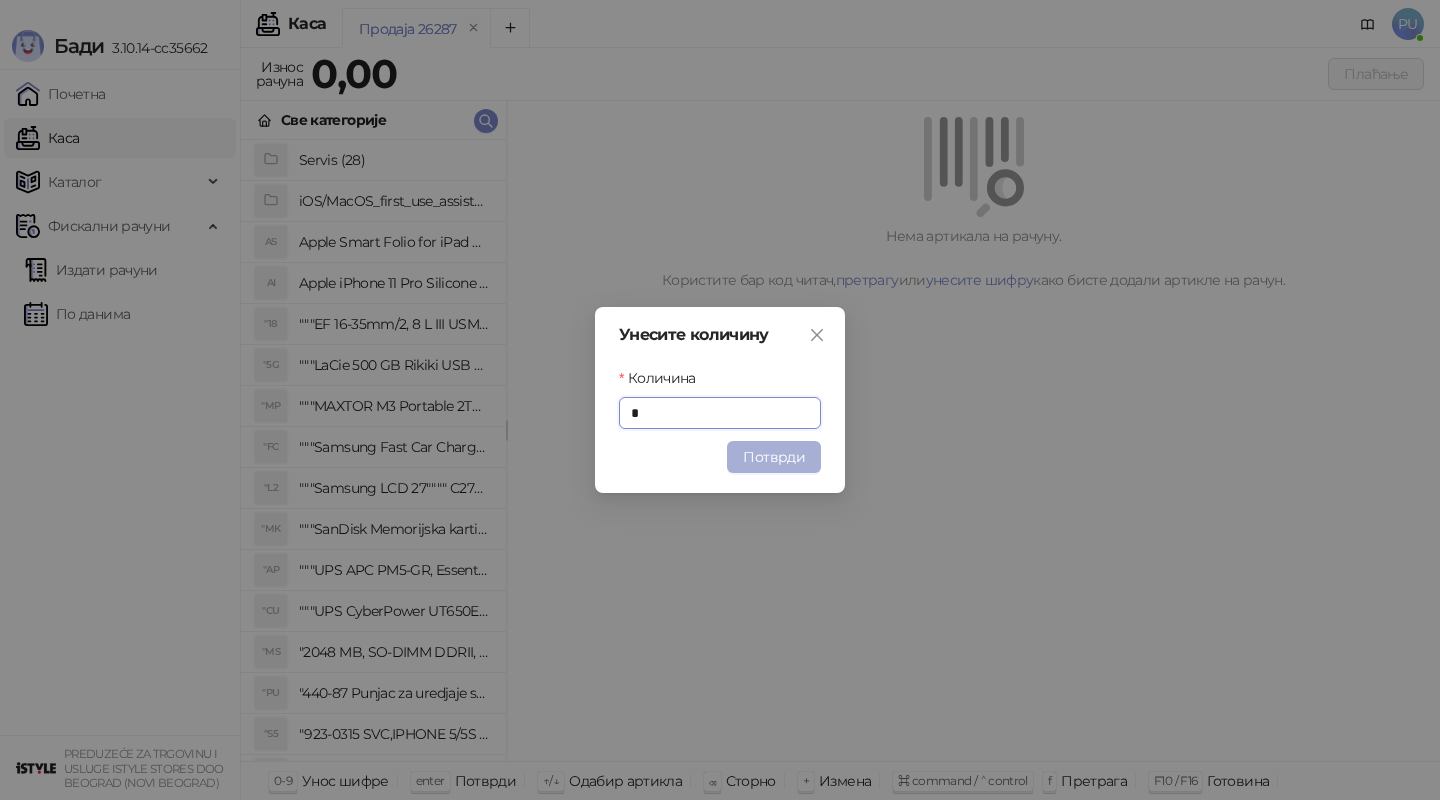 click on "Потврди" at bounding box center (774, 457) 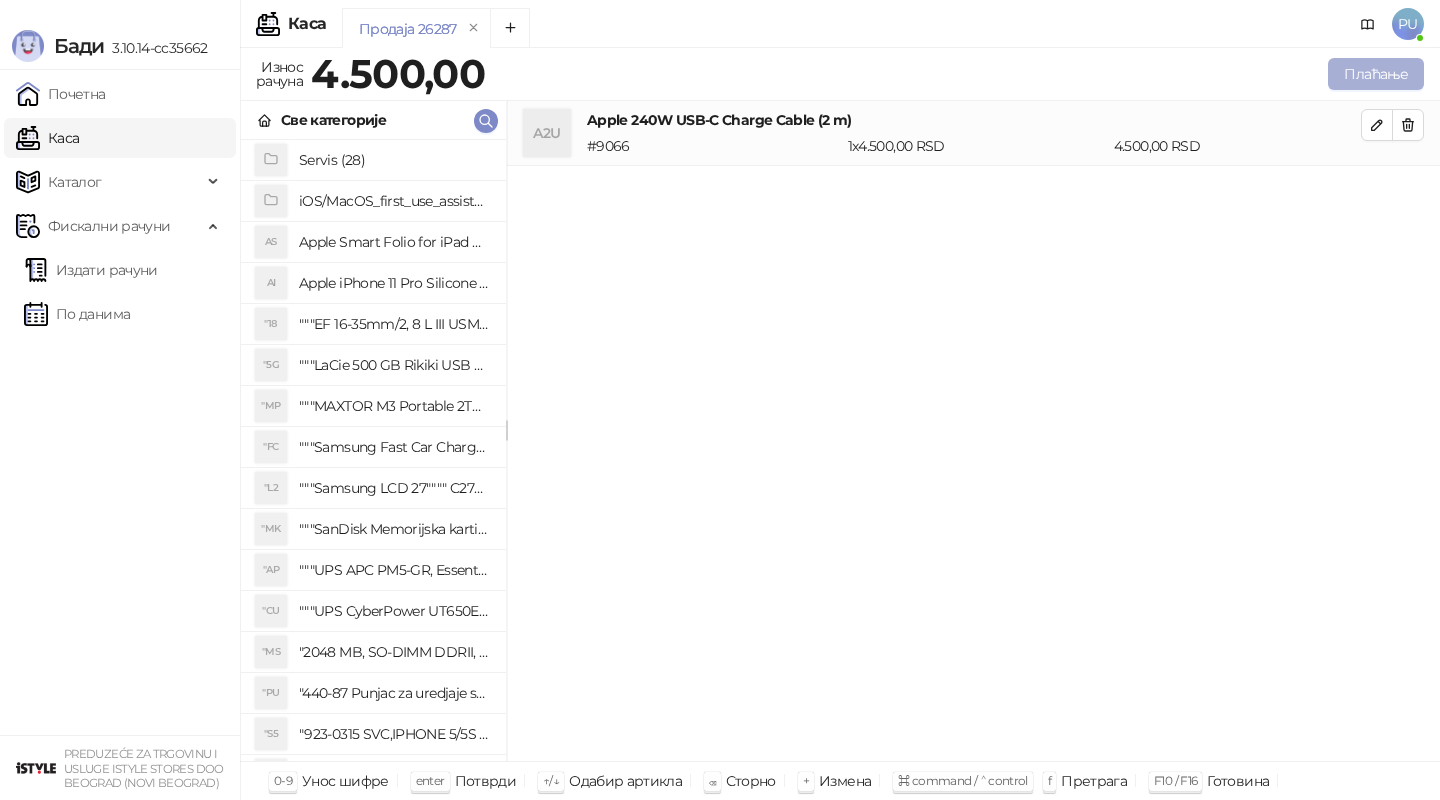 click on "Плаћање" at bounding box center [1376, 74] 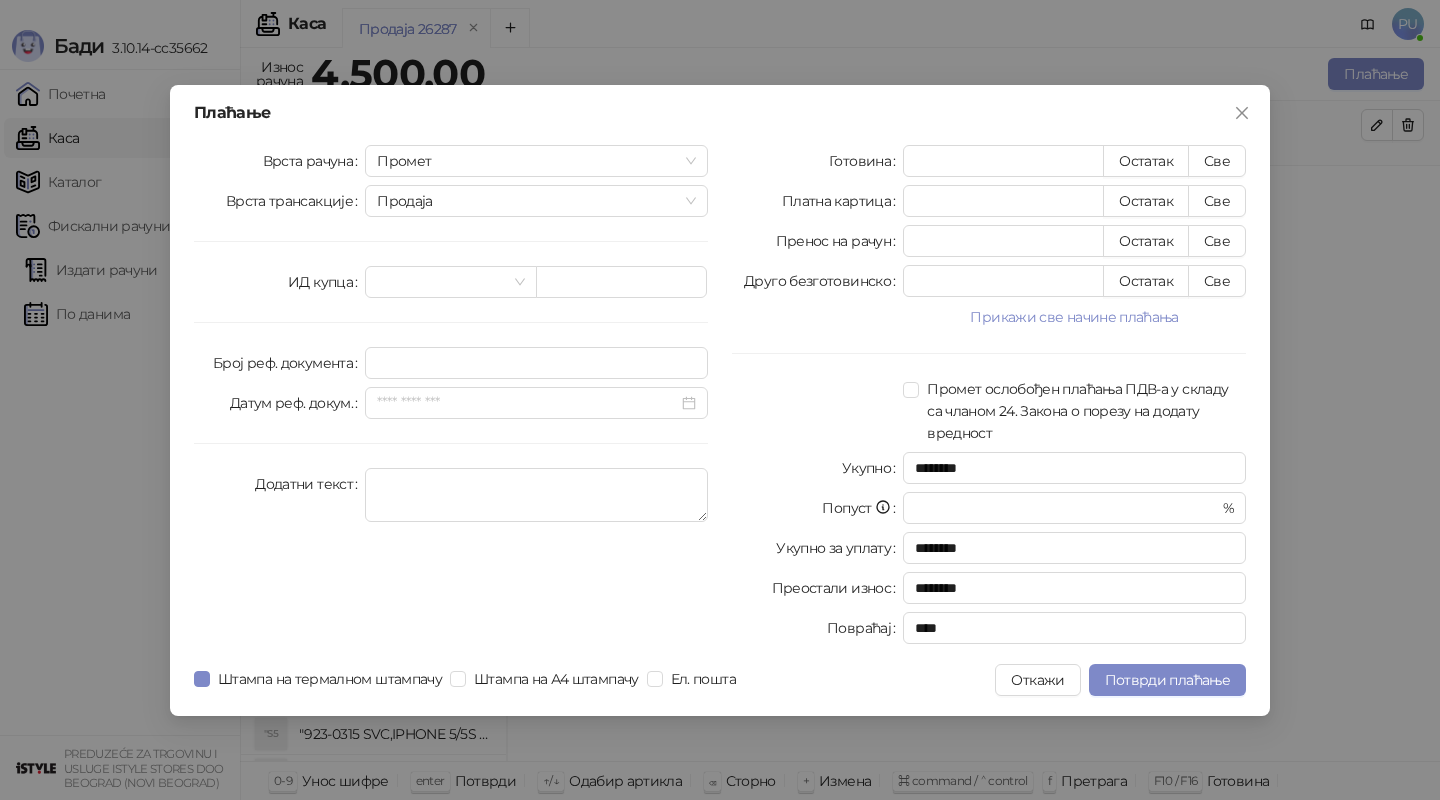 click on "Врста рачуна Промет Врста трансакције Продаја ИД купца Број реф. документа Датум реф. докум. Додатни текст" at bounding box center (451, 398) 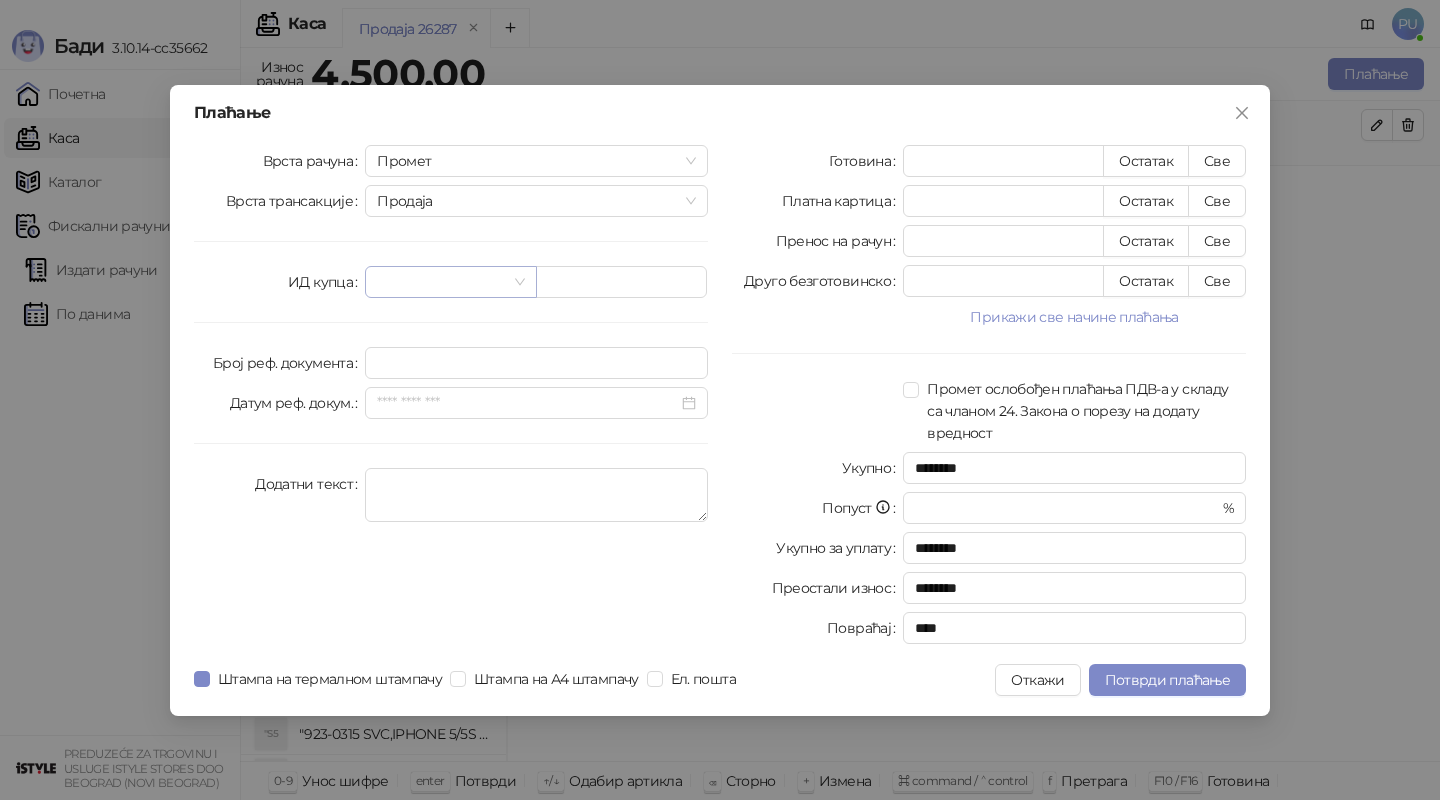 click at bounding box center [450, 282] 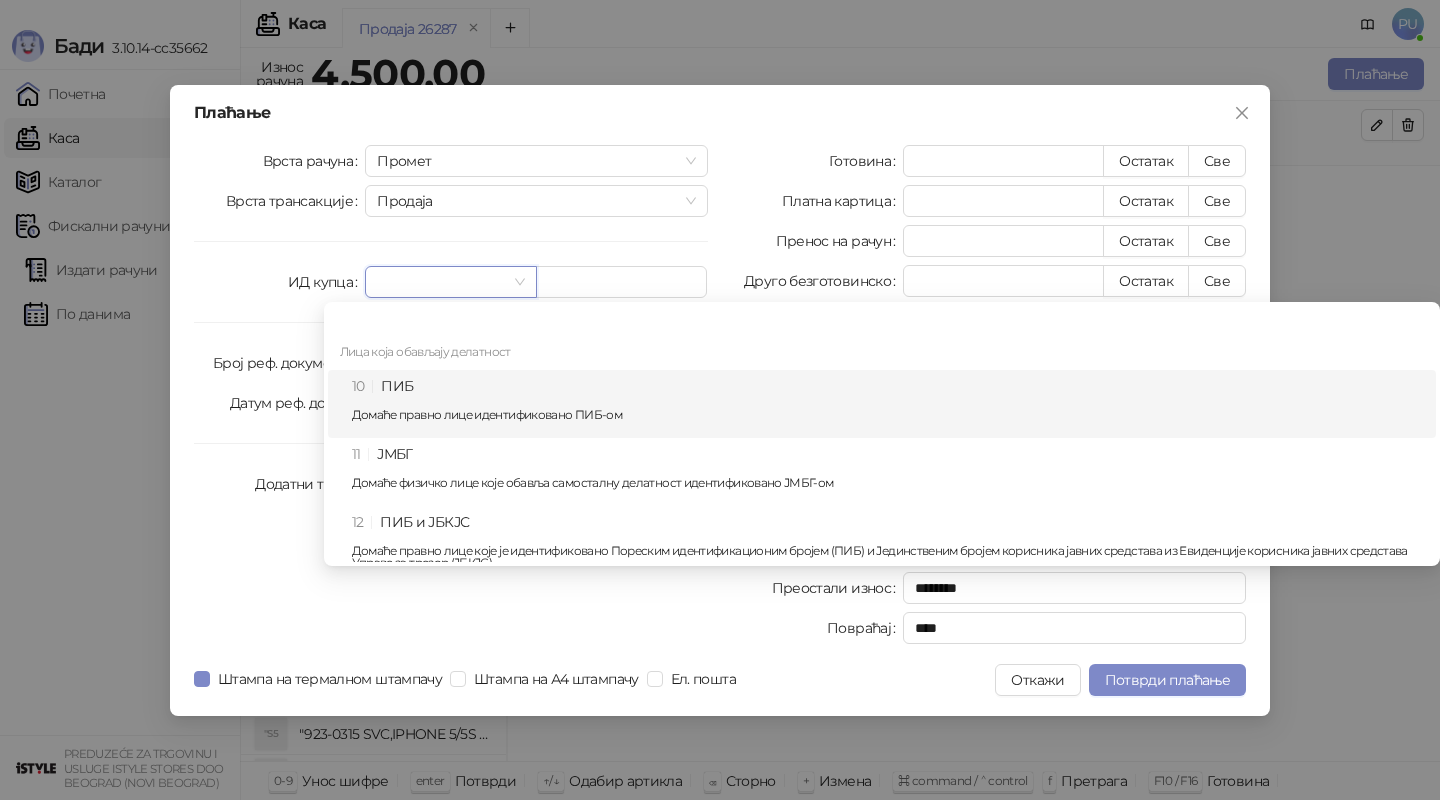click on "10 ПИБ Домаће правно лице идентификовано ПИБ-ом" at bounding box center [888, 404] 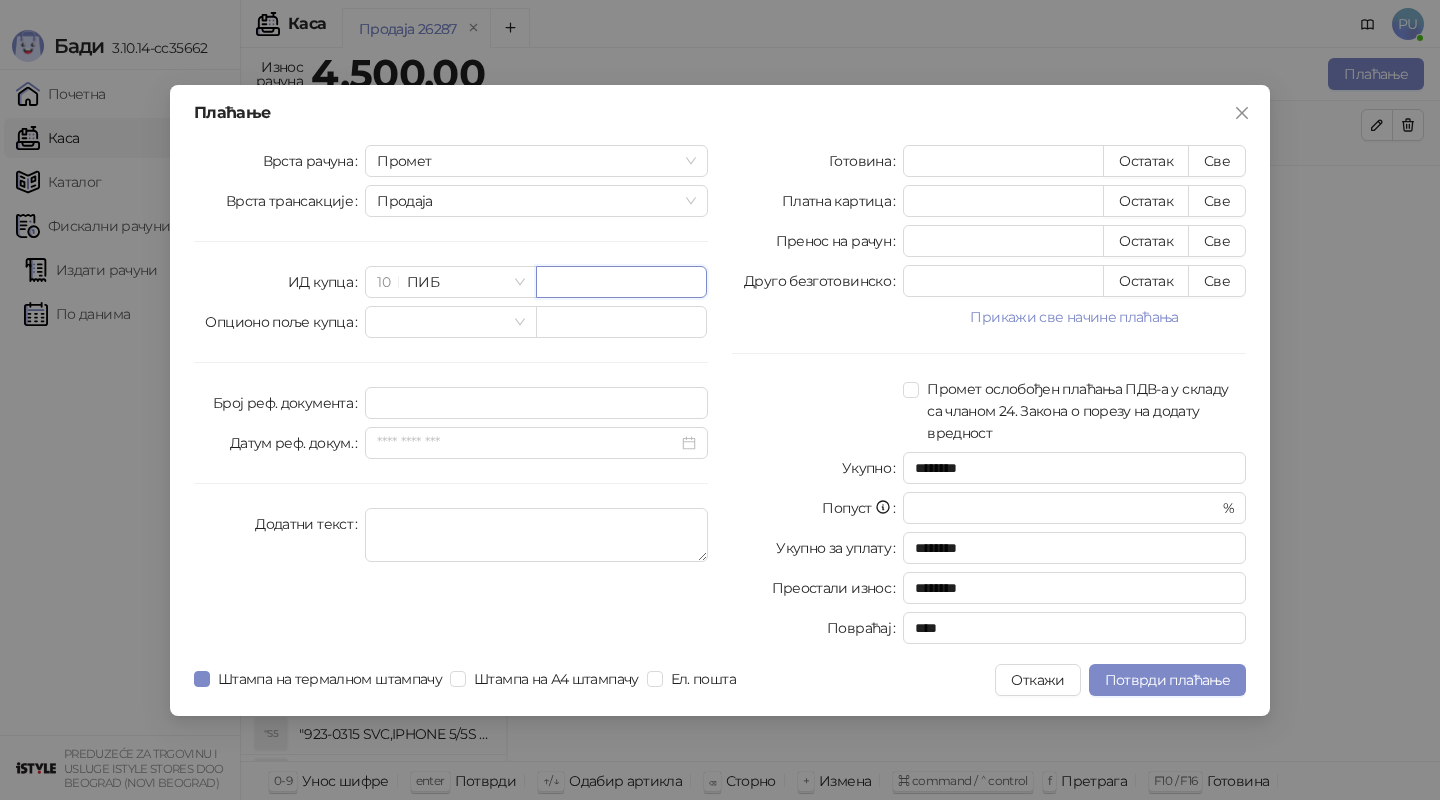 click at bounding box center [621, 282] 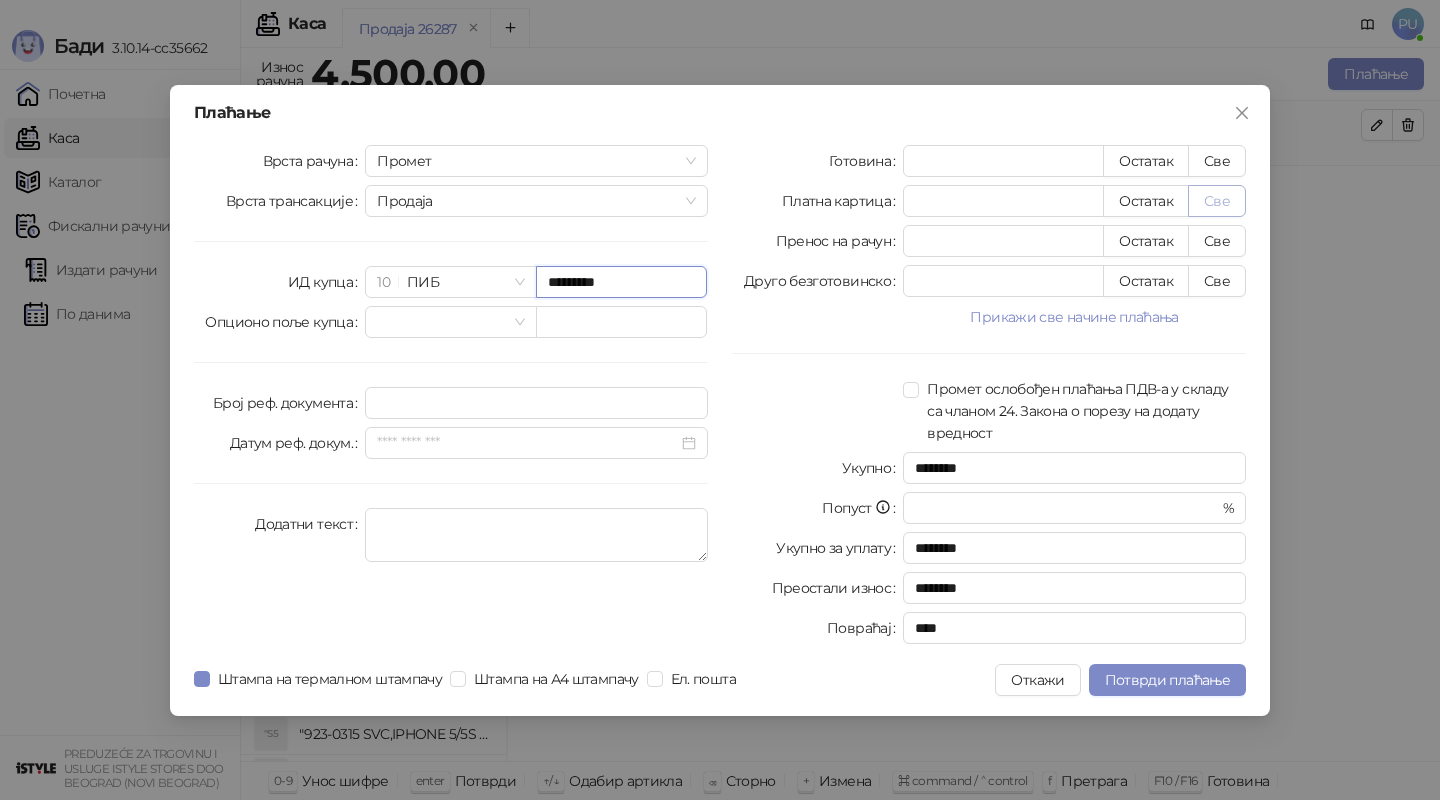 type on "*********" 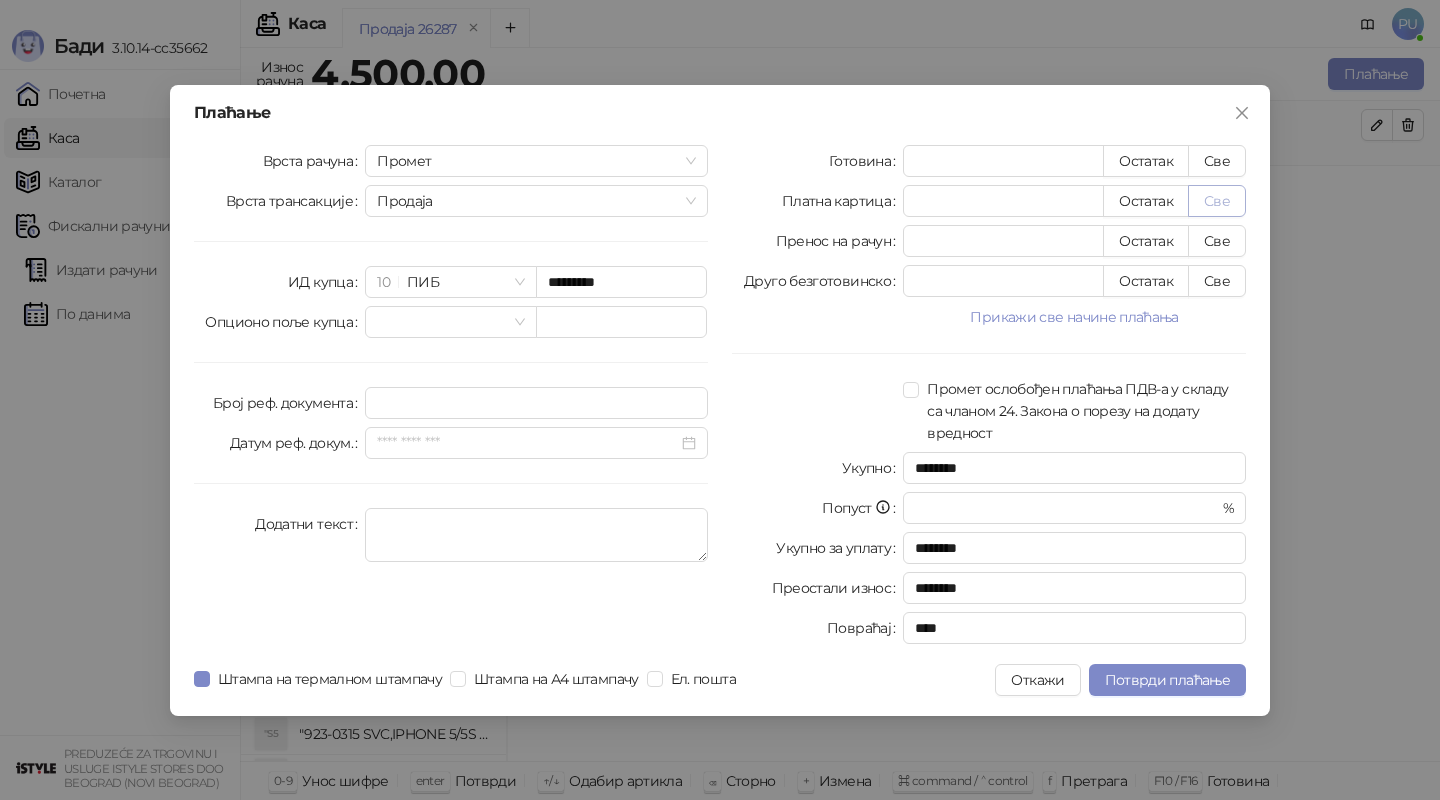 click on "Све" at bounding box center (1217, 201) 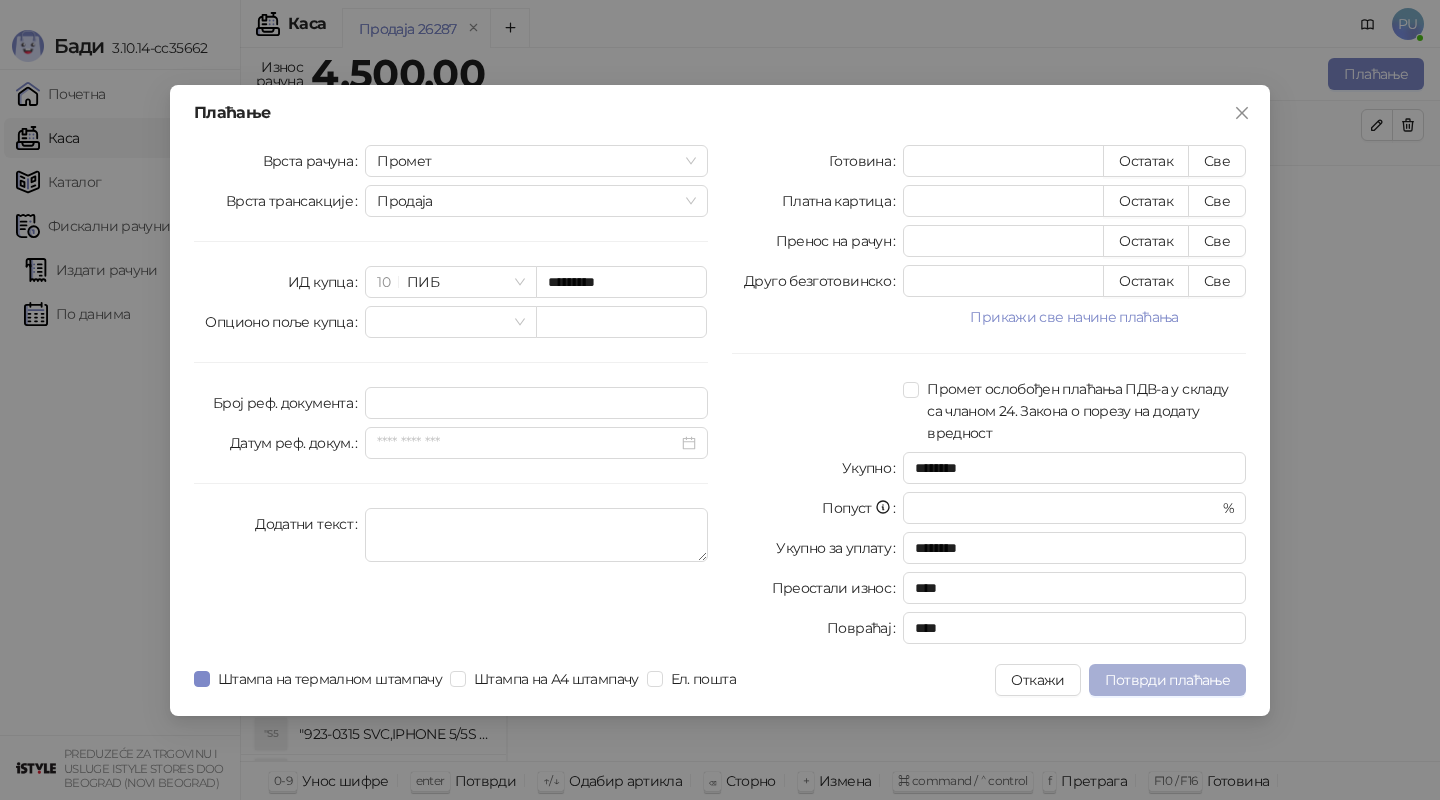 click on "Потврди плаћање" at bounding box center [1167, 680] 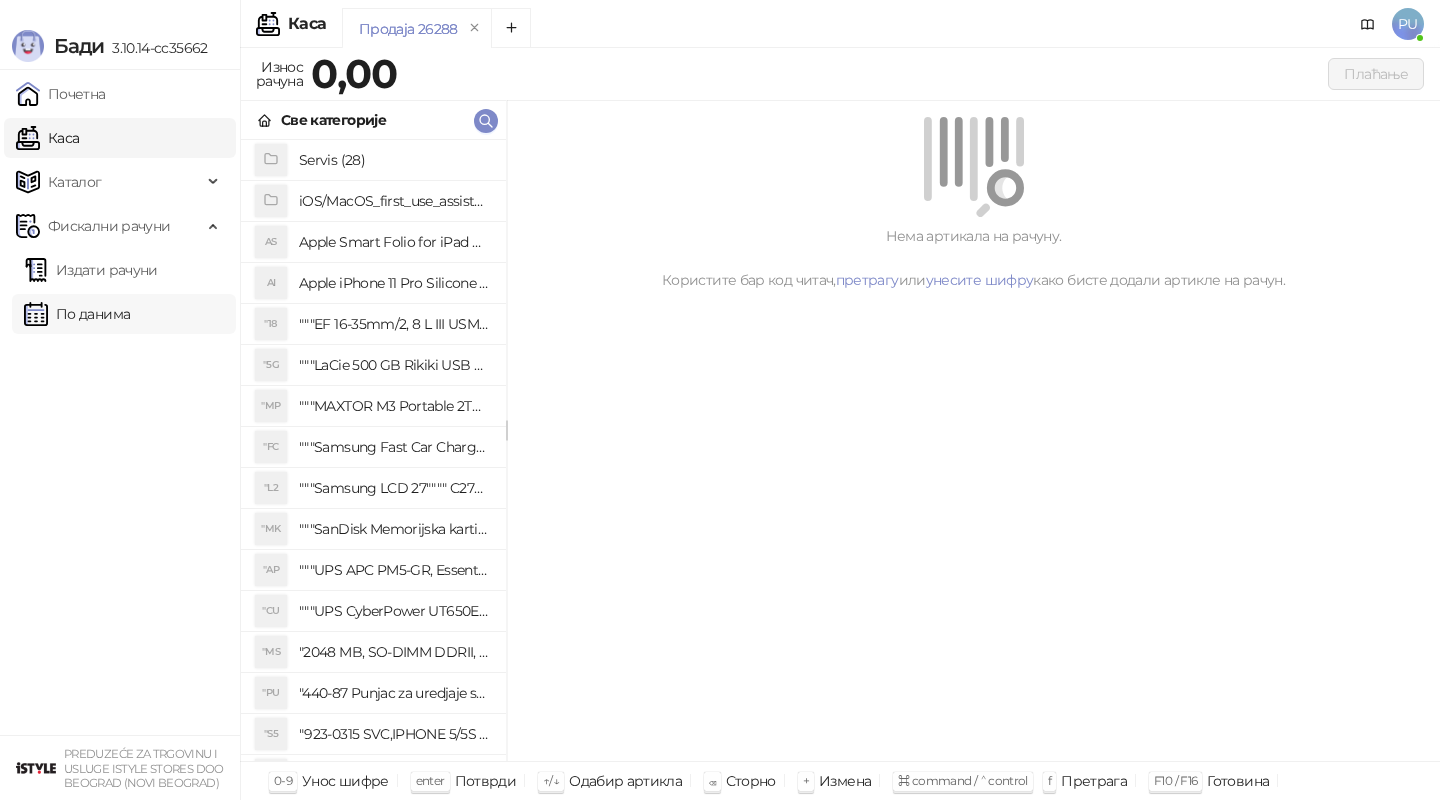 click on "По данима" at bounding box center (77, 314) 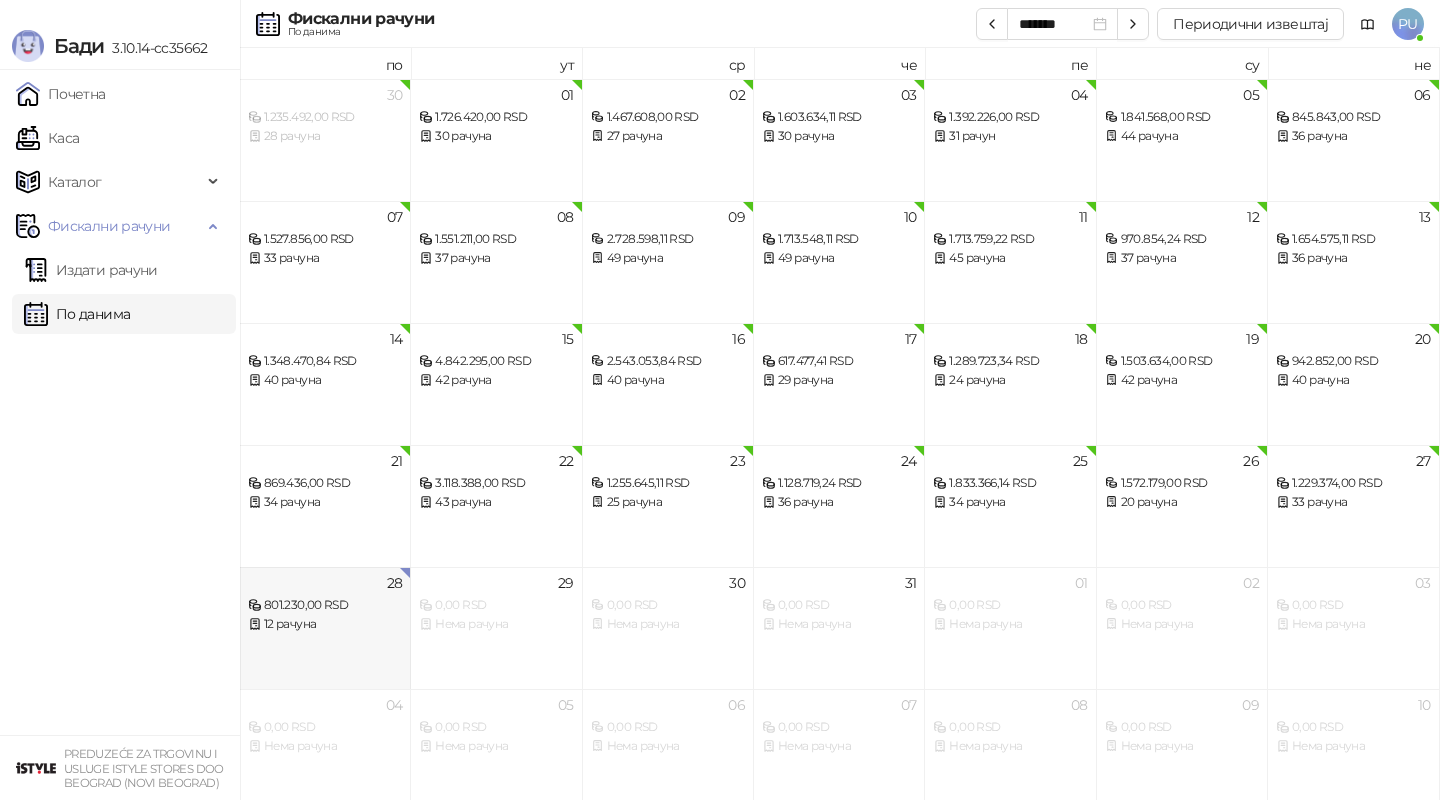 click on "801.230,00 RSD" at bounding box center (325, 605) 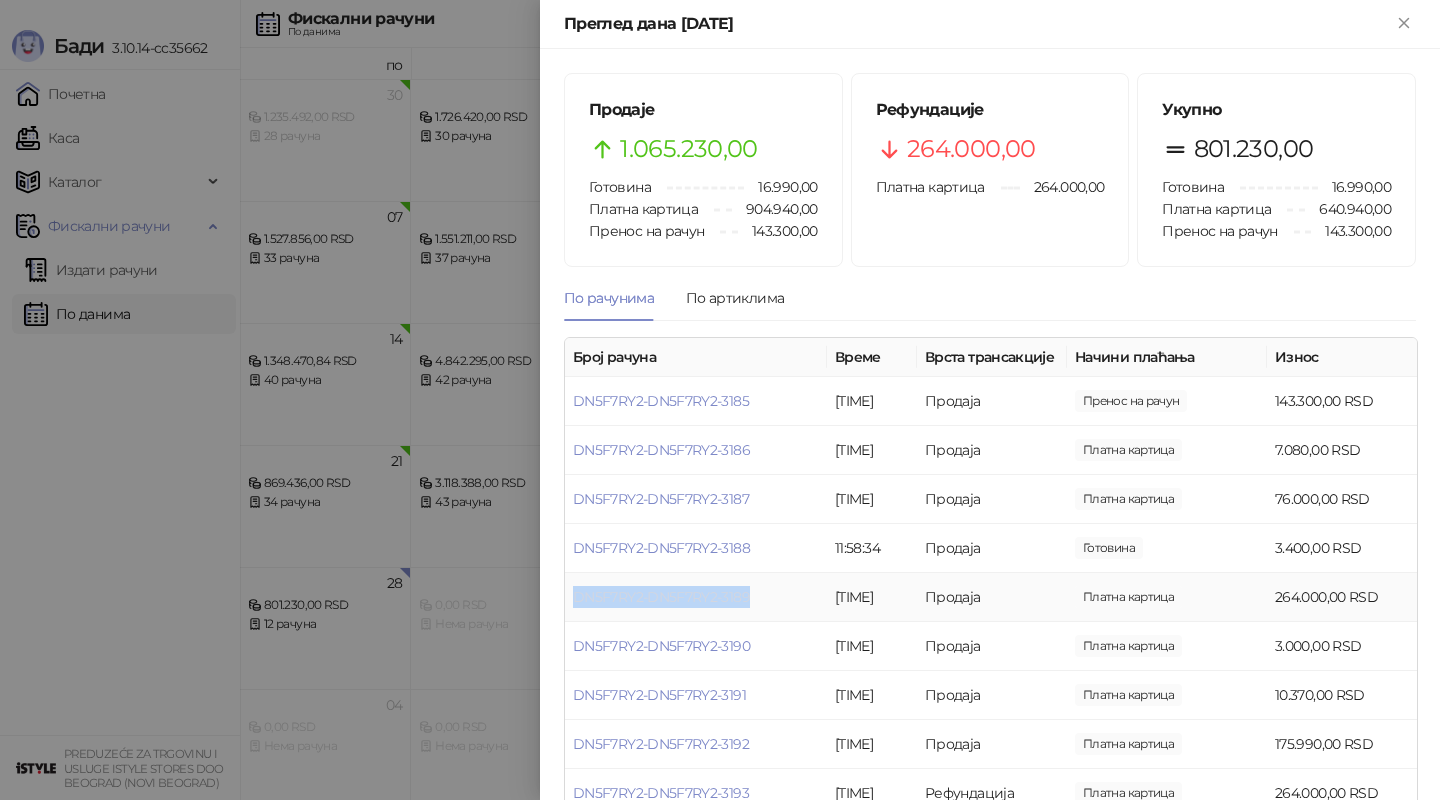 drag, startPoint x: 764, startPoint y: 596, endPoint x: 578, endPoint y: 602, distance: 186.09676 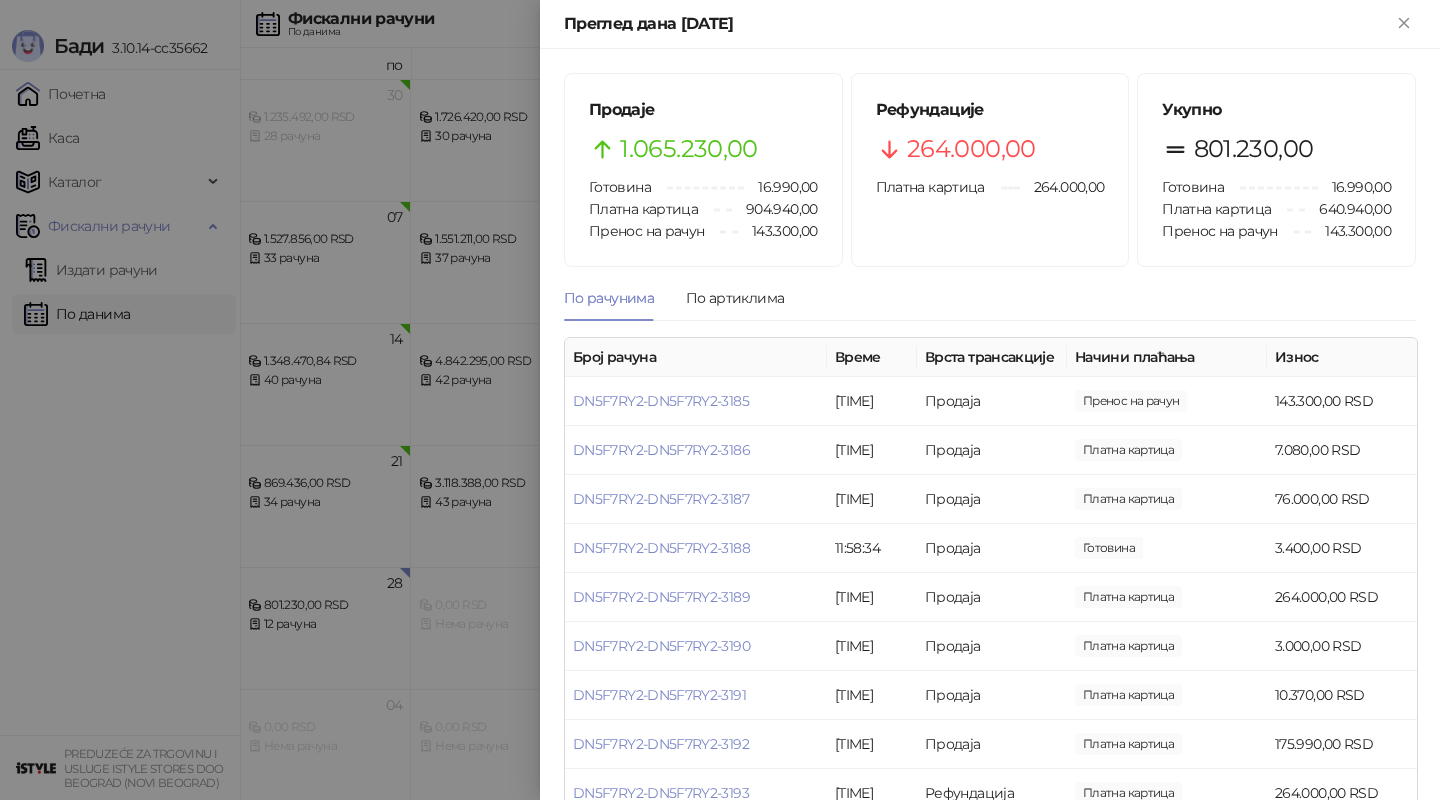 click at bounding box center (720, 400) 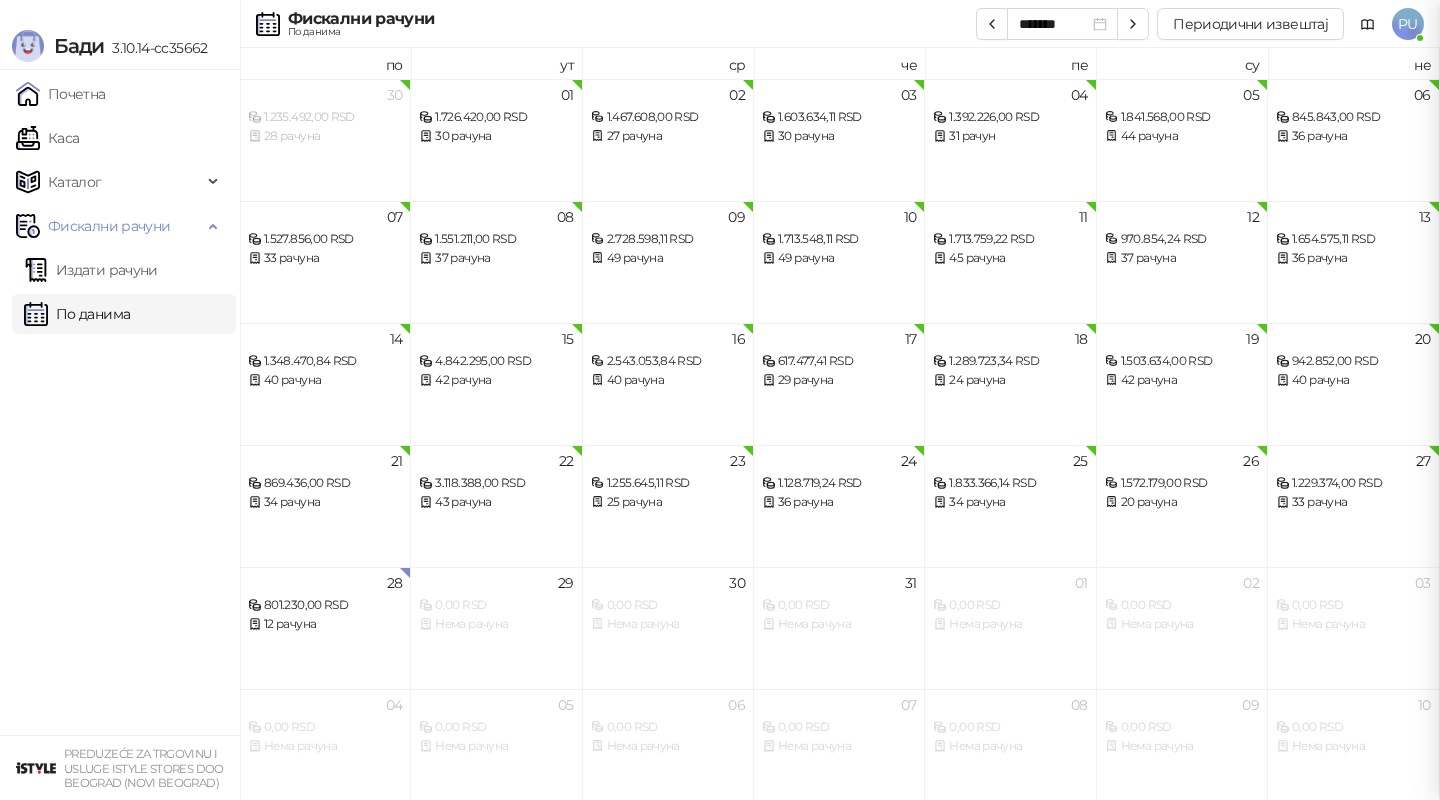 click at bounding box center [720, 400] 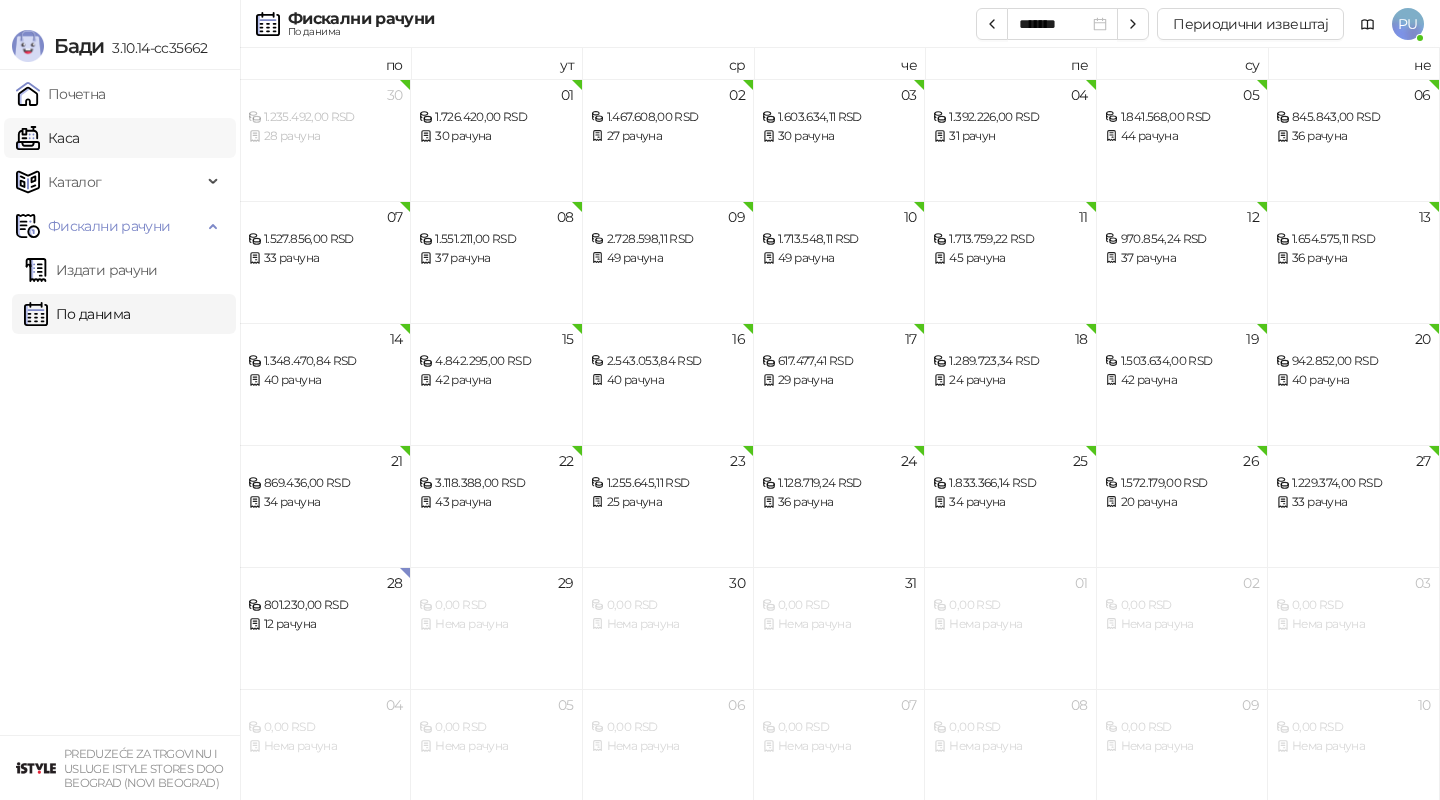 click on "Каса" at bounding box center (47, 138) 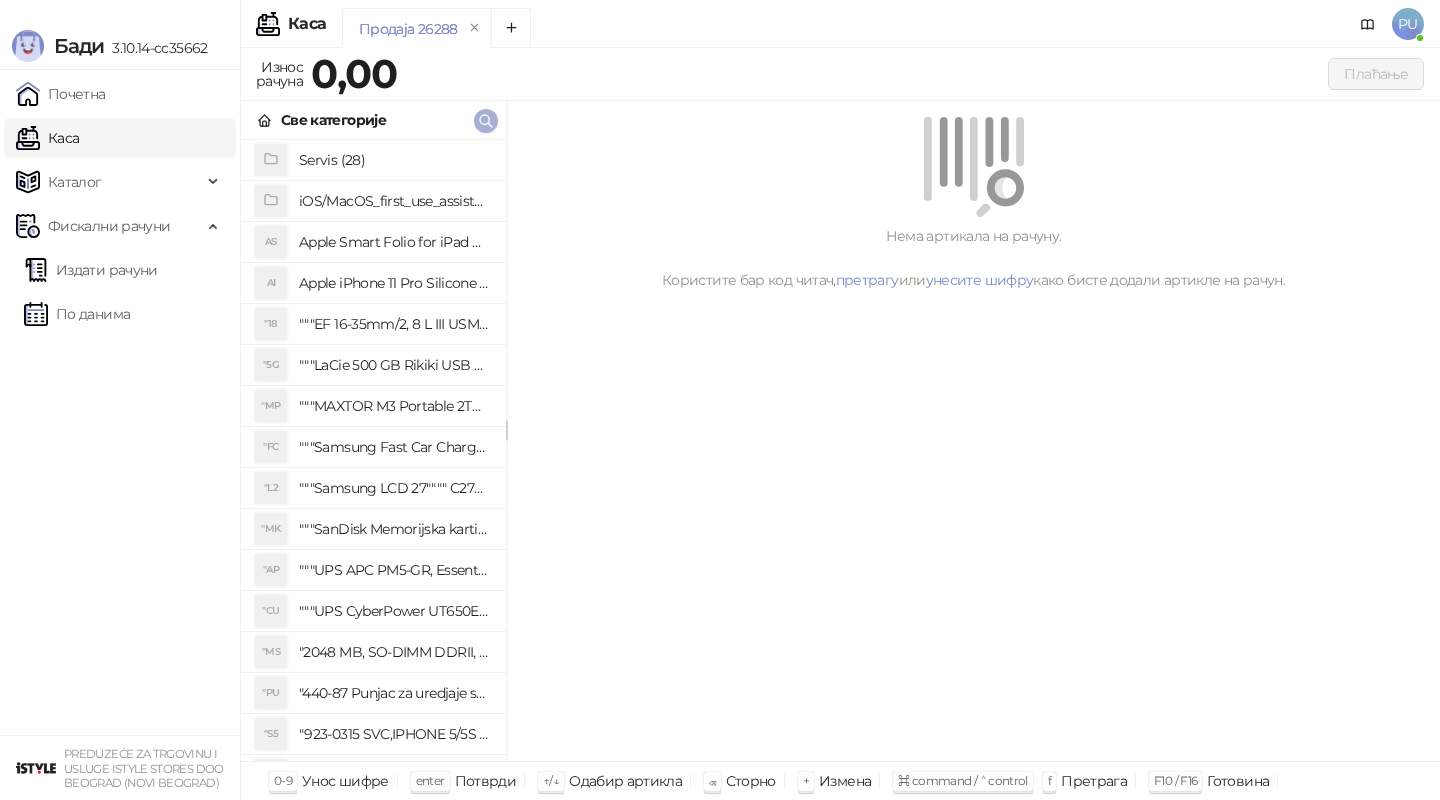 click 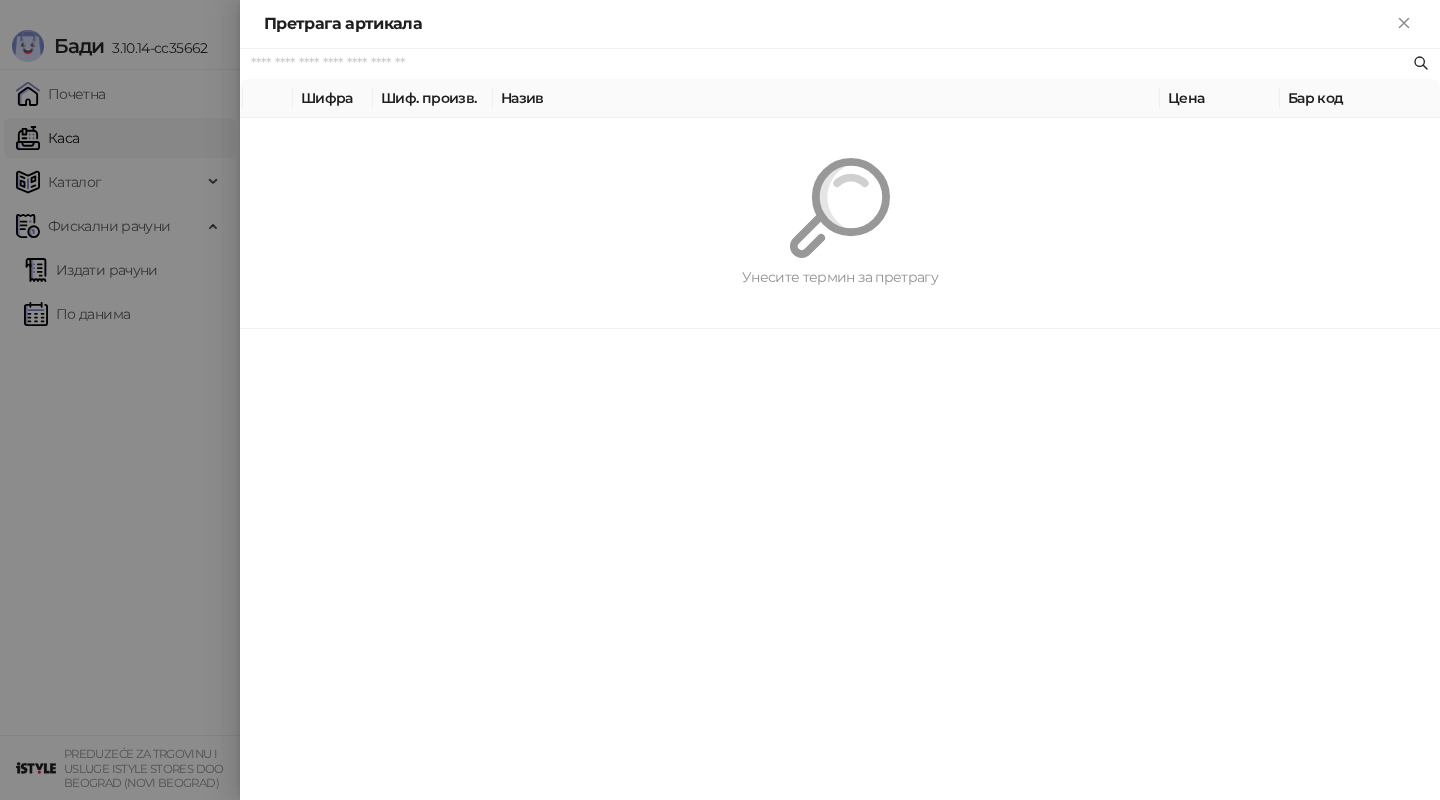 paste on "*********" 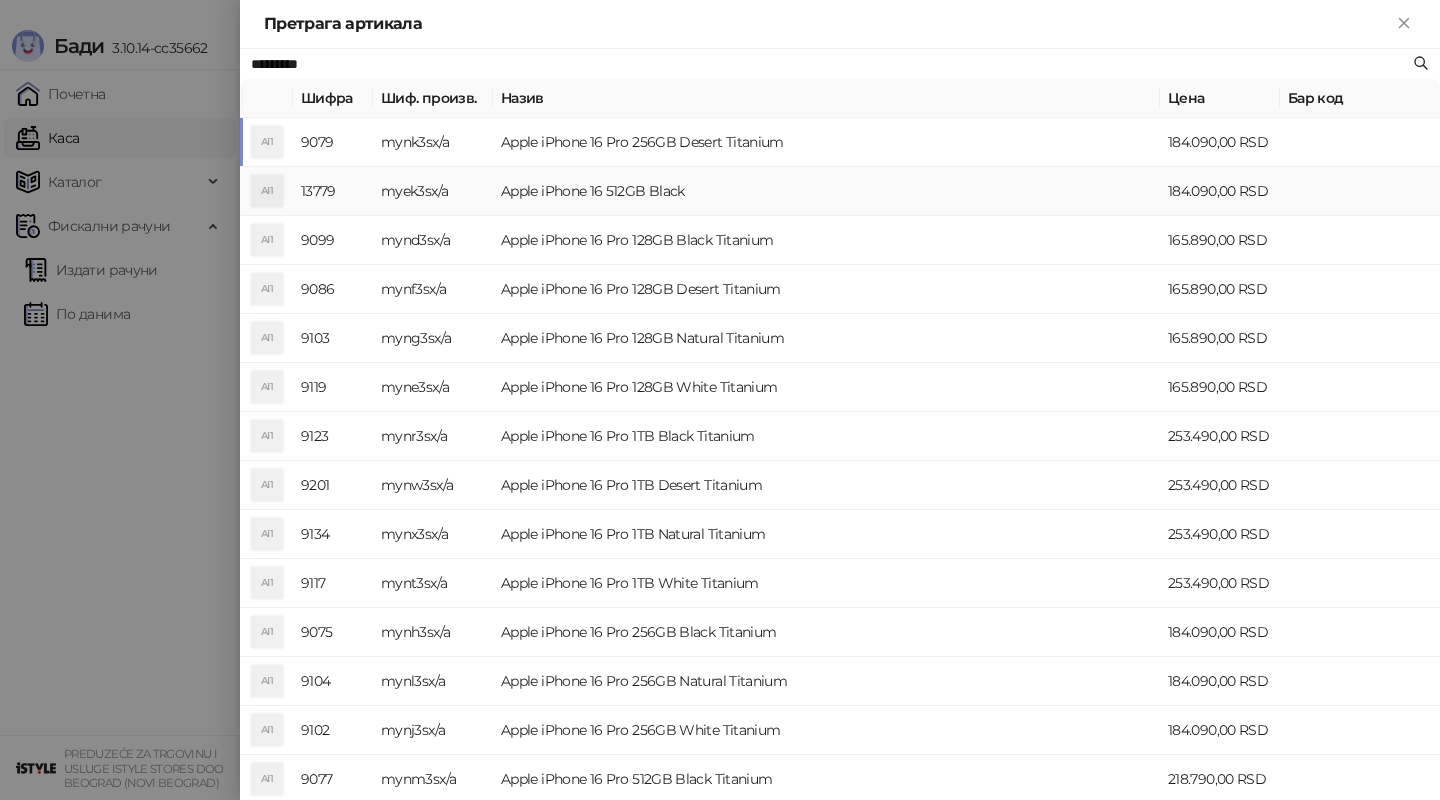 type on "*********" 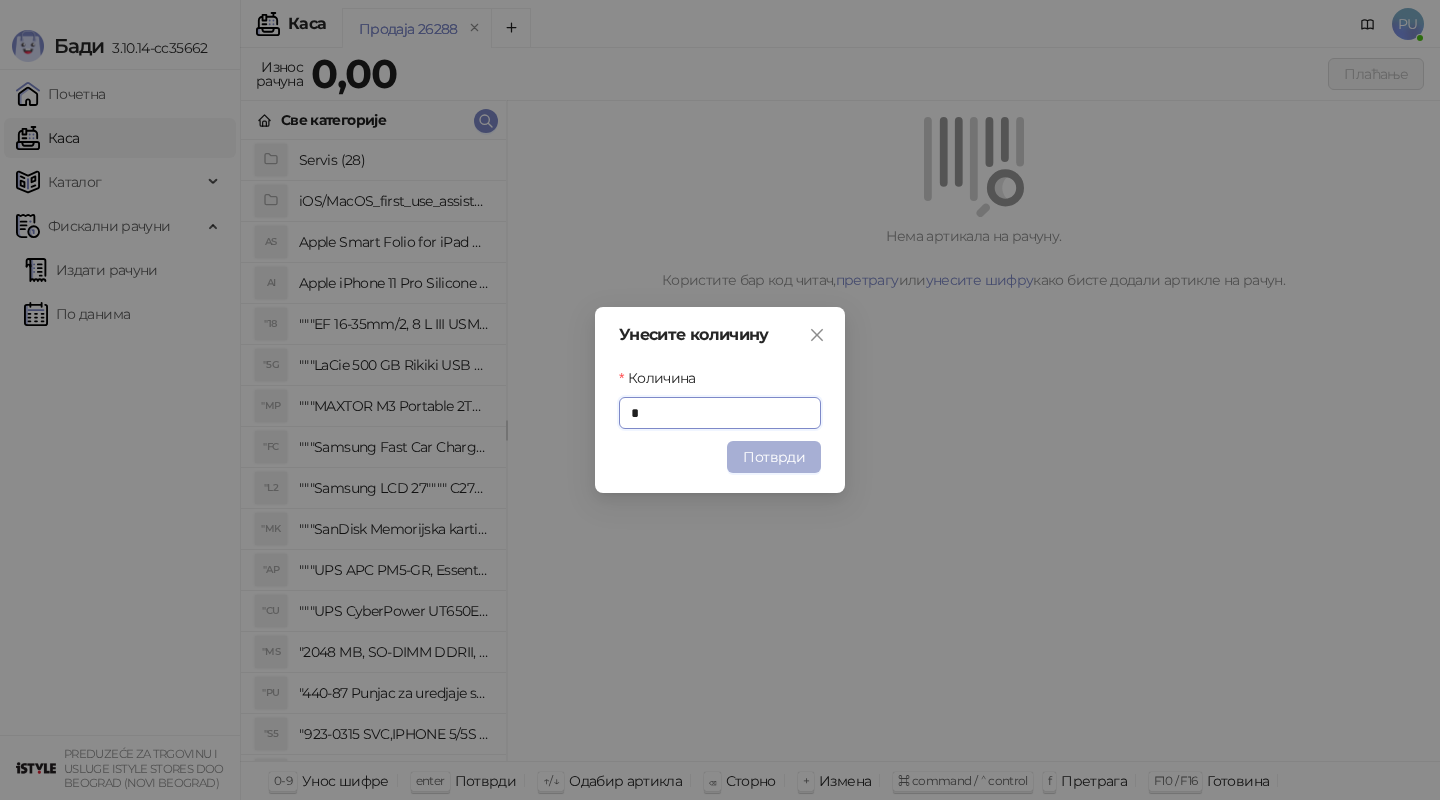 click on "Потврди" at bounding box center (774, 457) 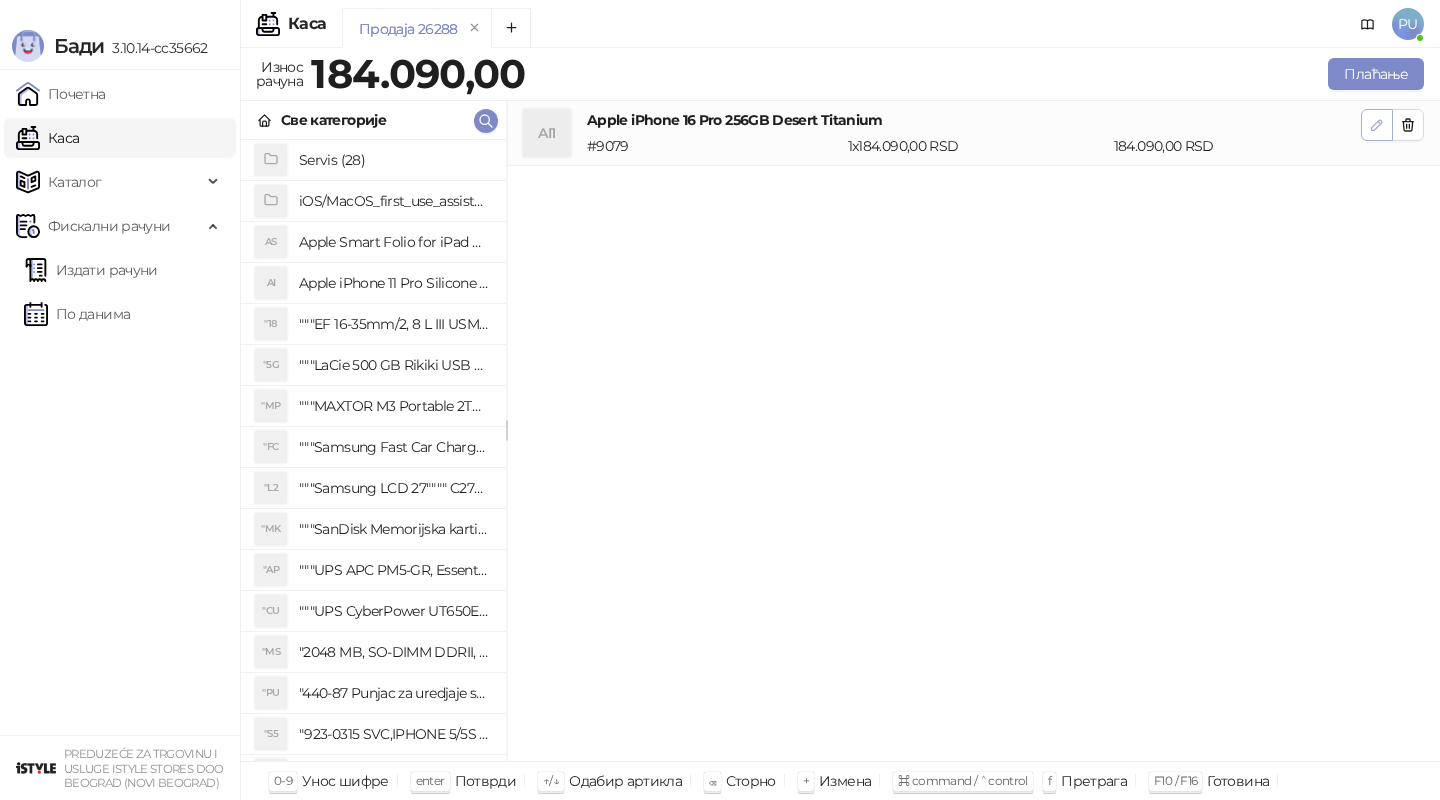 click 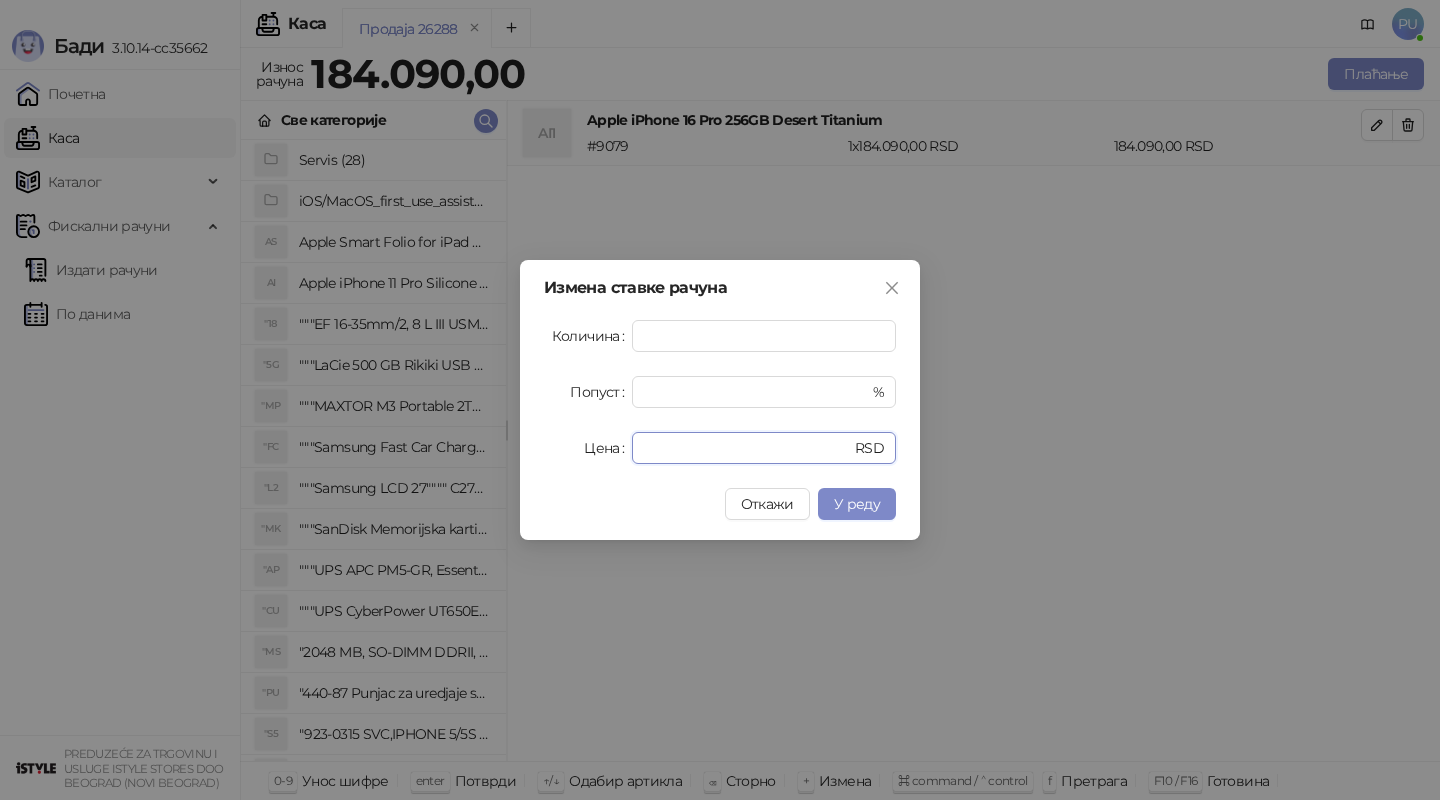 drag, startPoint x: 714, startPoint y: 458, endPoint x: 507, endPoint y: 454, distance: 207.03865 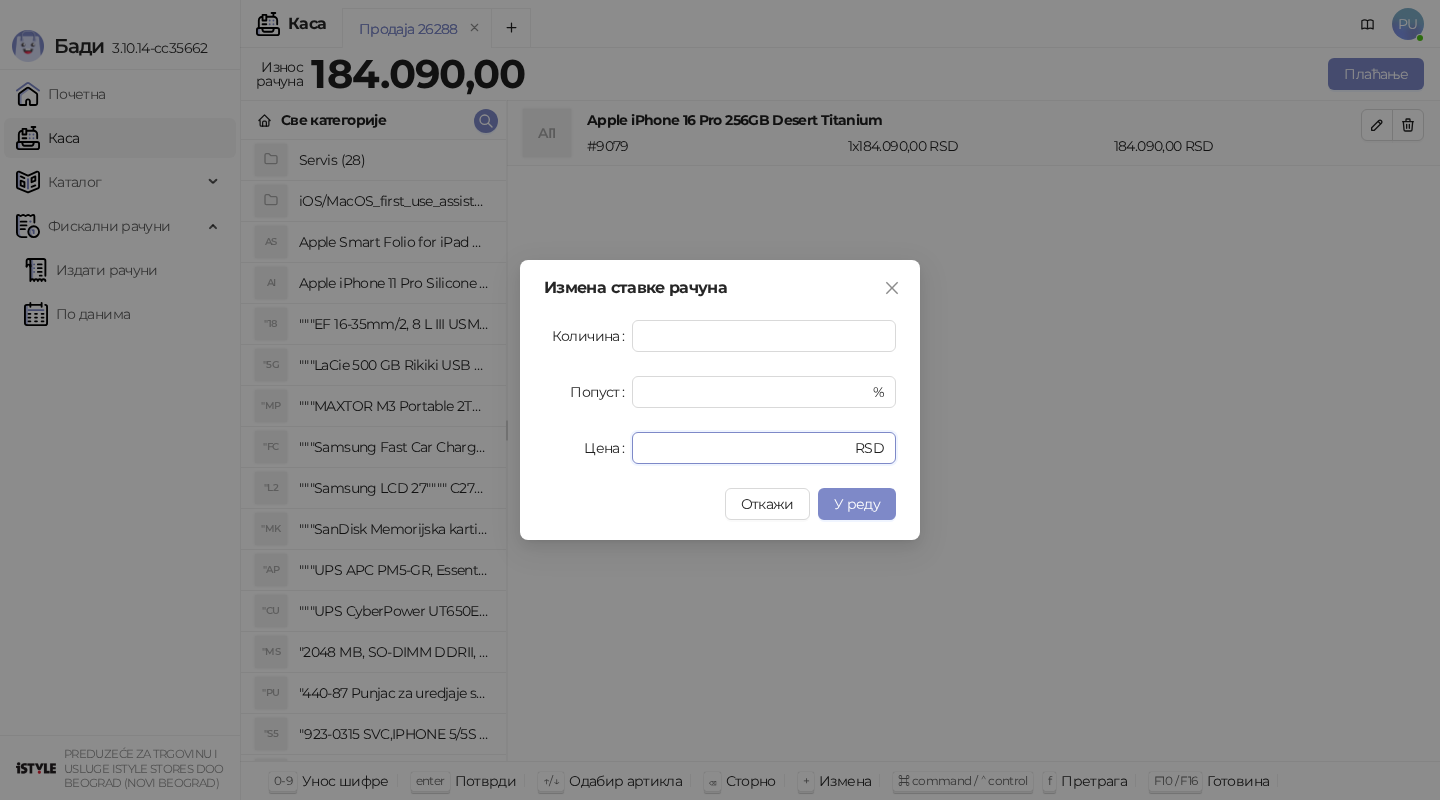 type on "******" 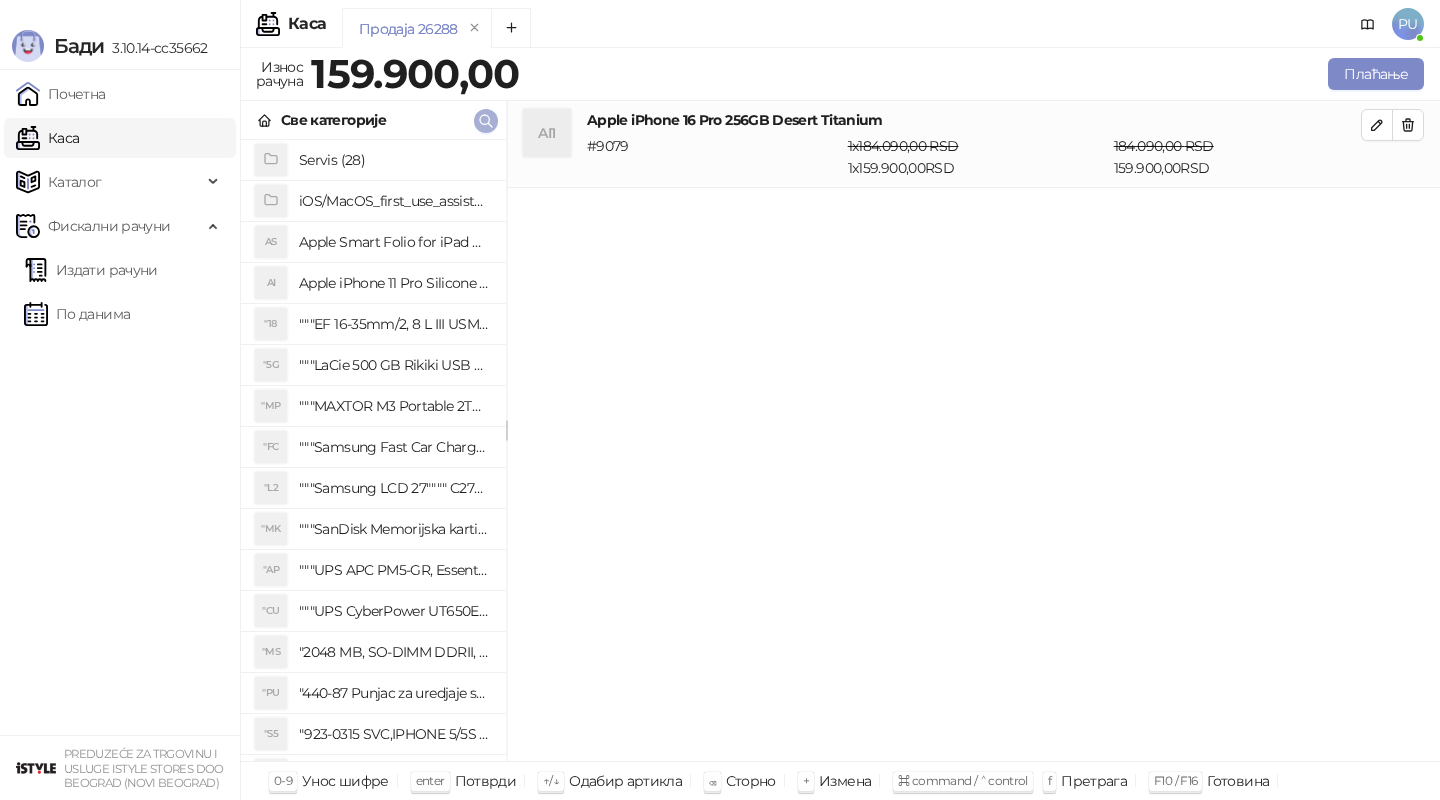 click 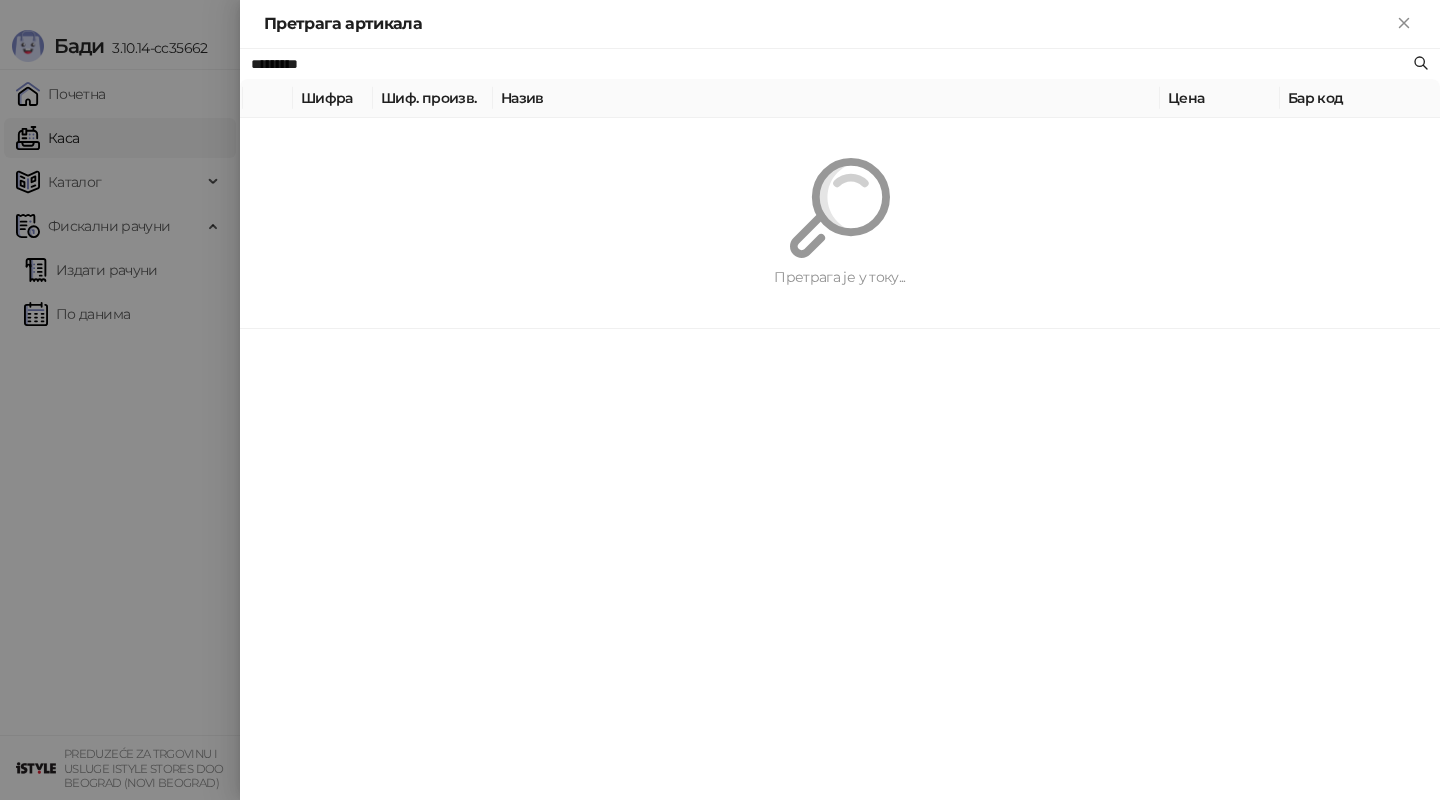paste 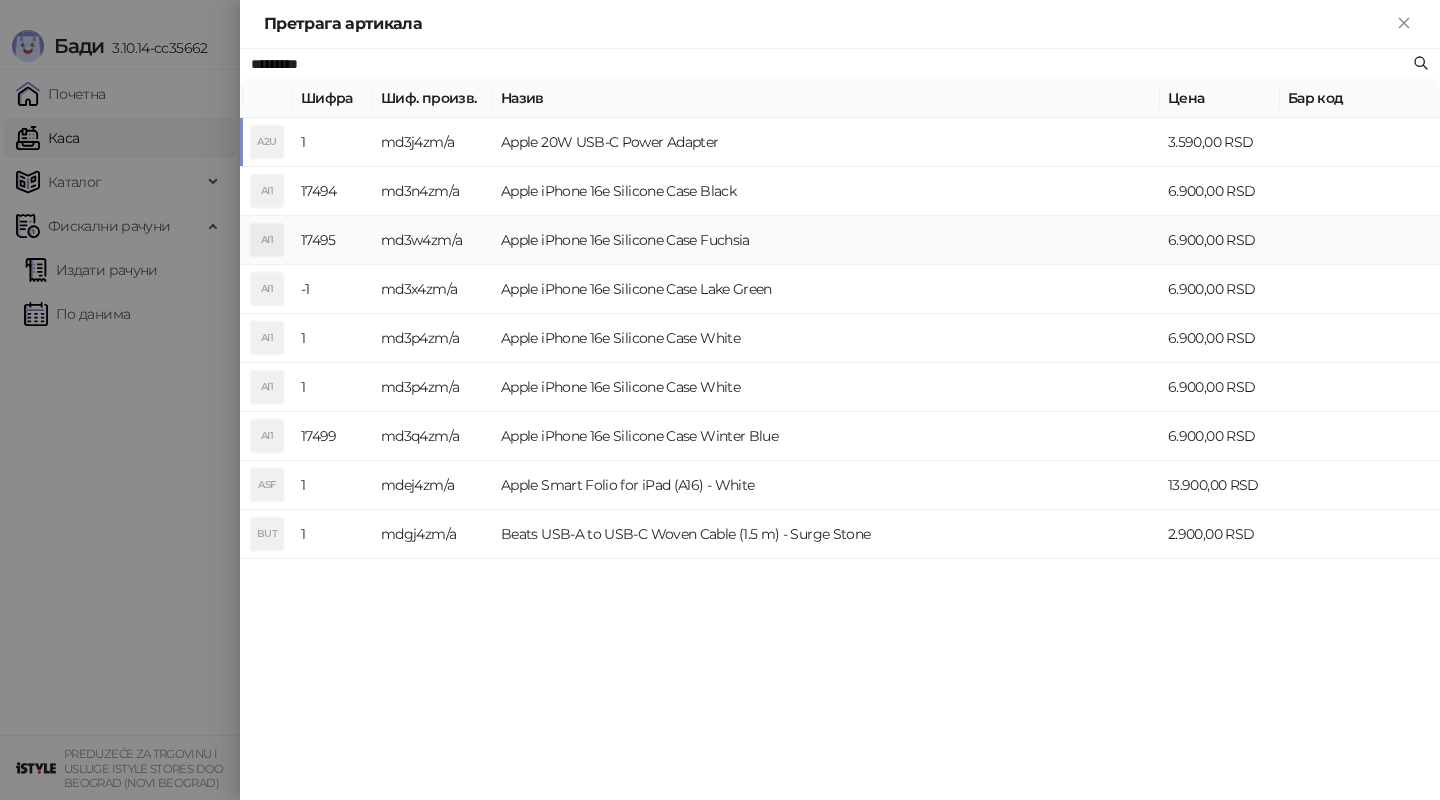 type on "*********" 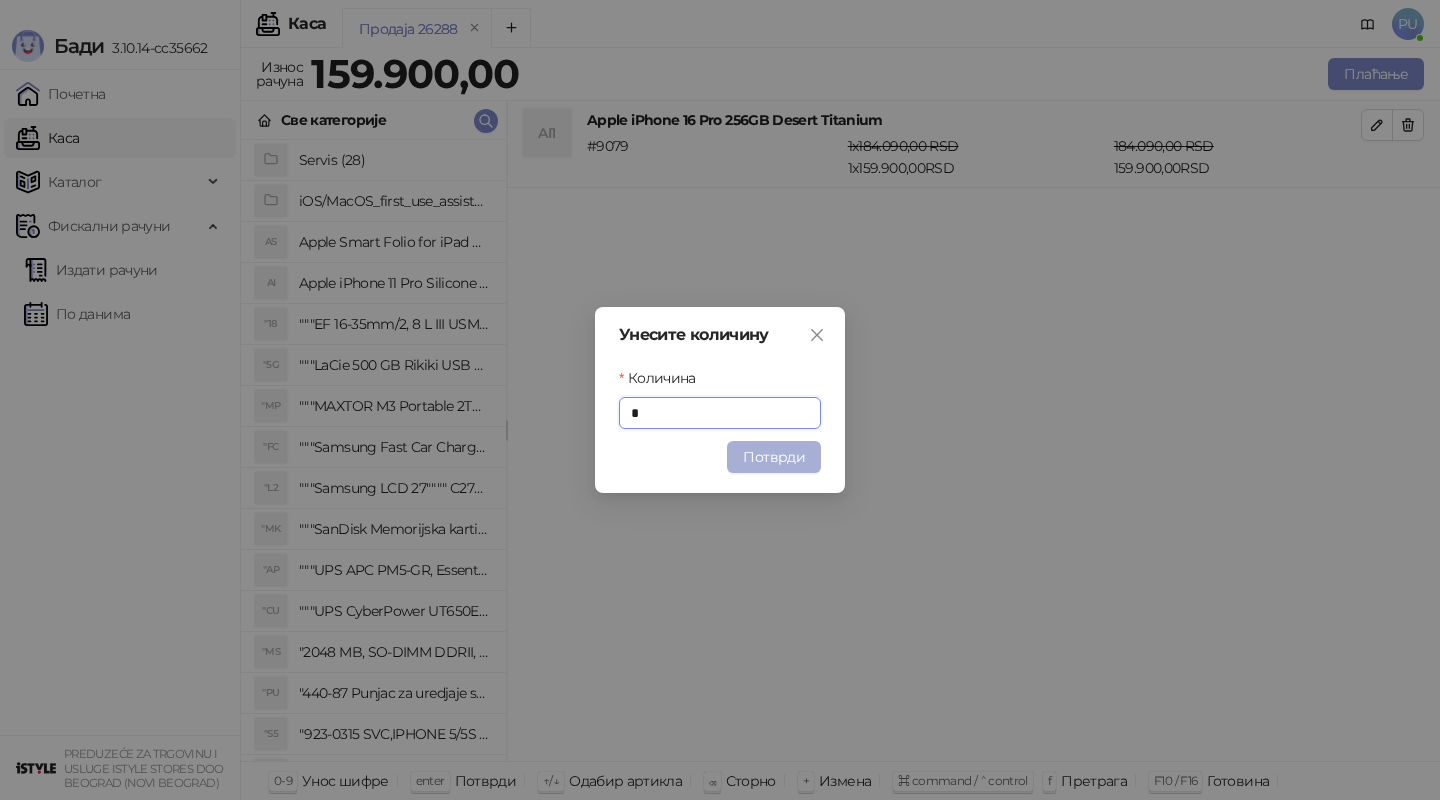 click on "Потврди" at bounding box center (774, 457) 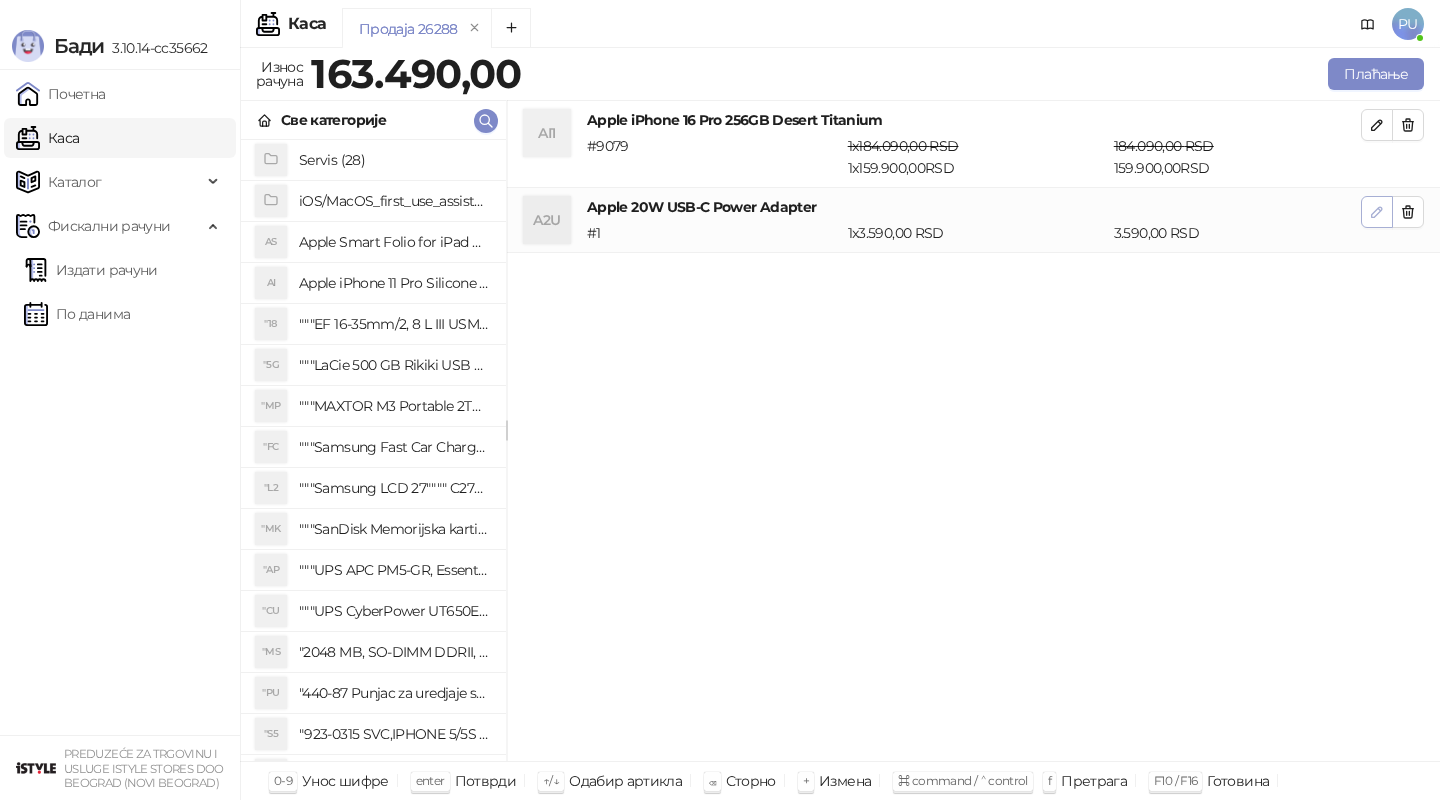 click 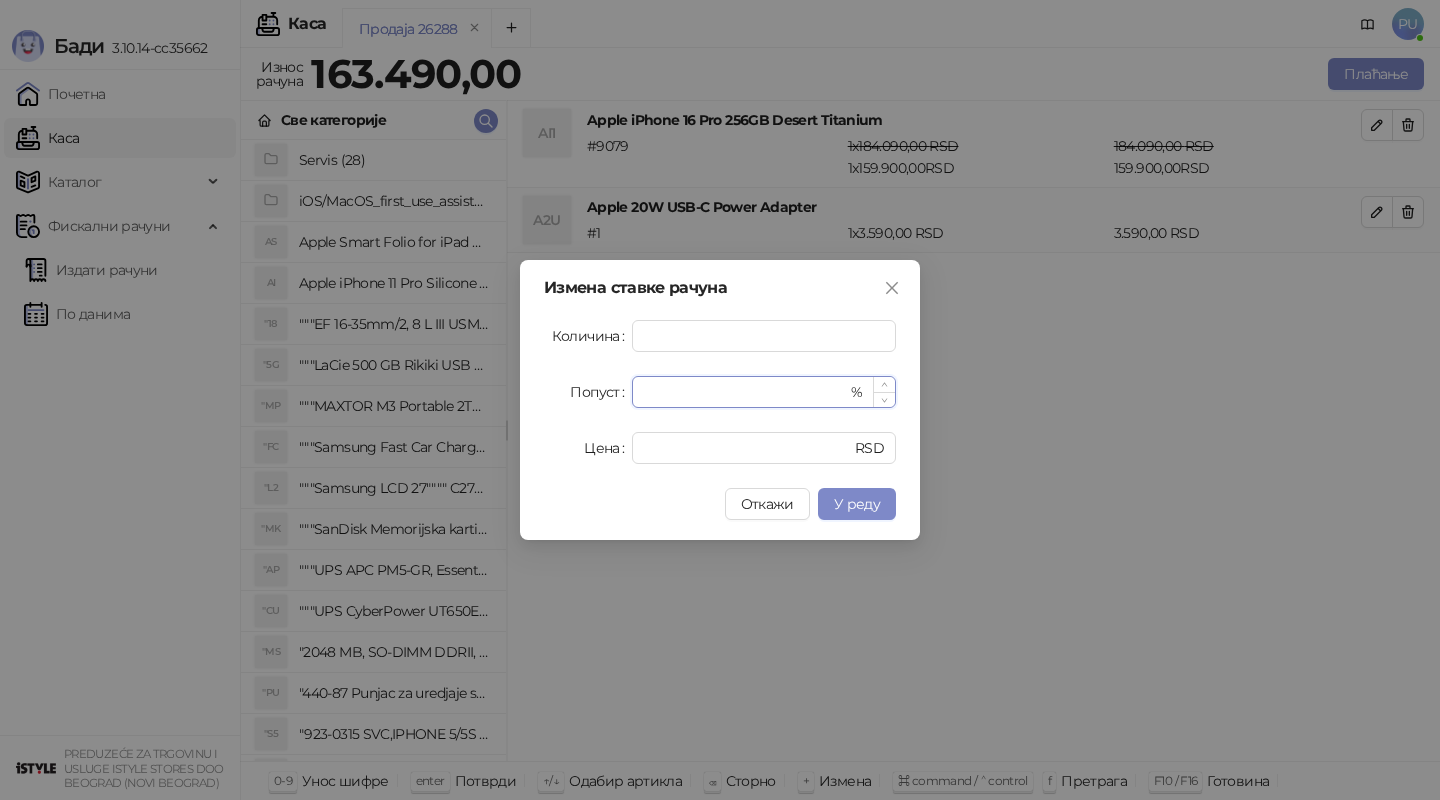click on "*" at bounding box center [745, 392] 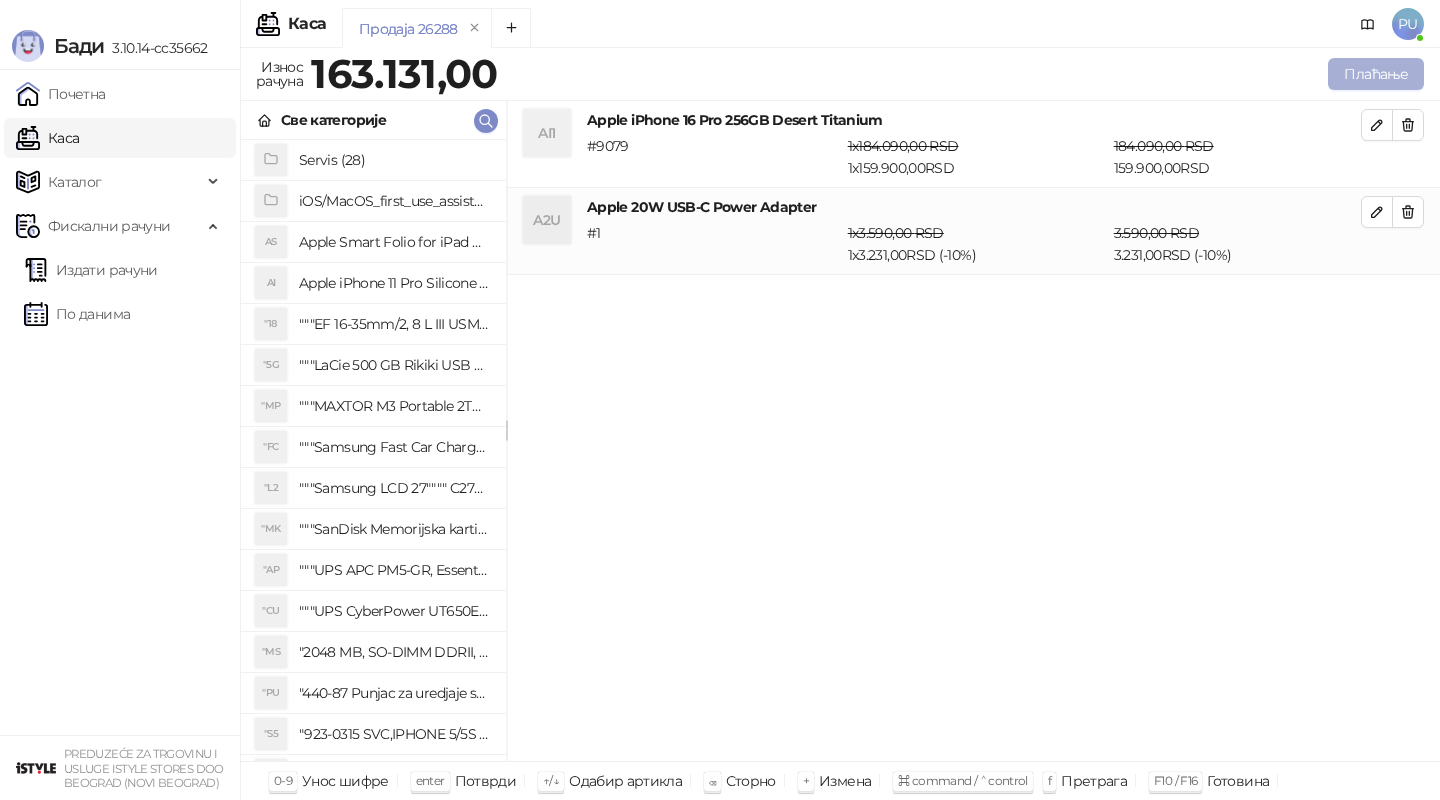 click on "Плаћање" at bounding box center [1376, 74] 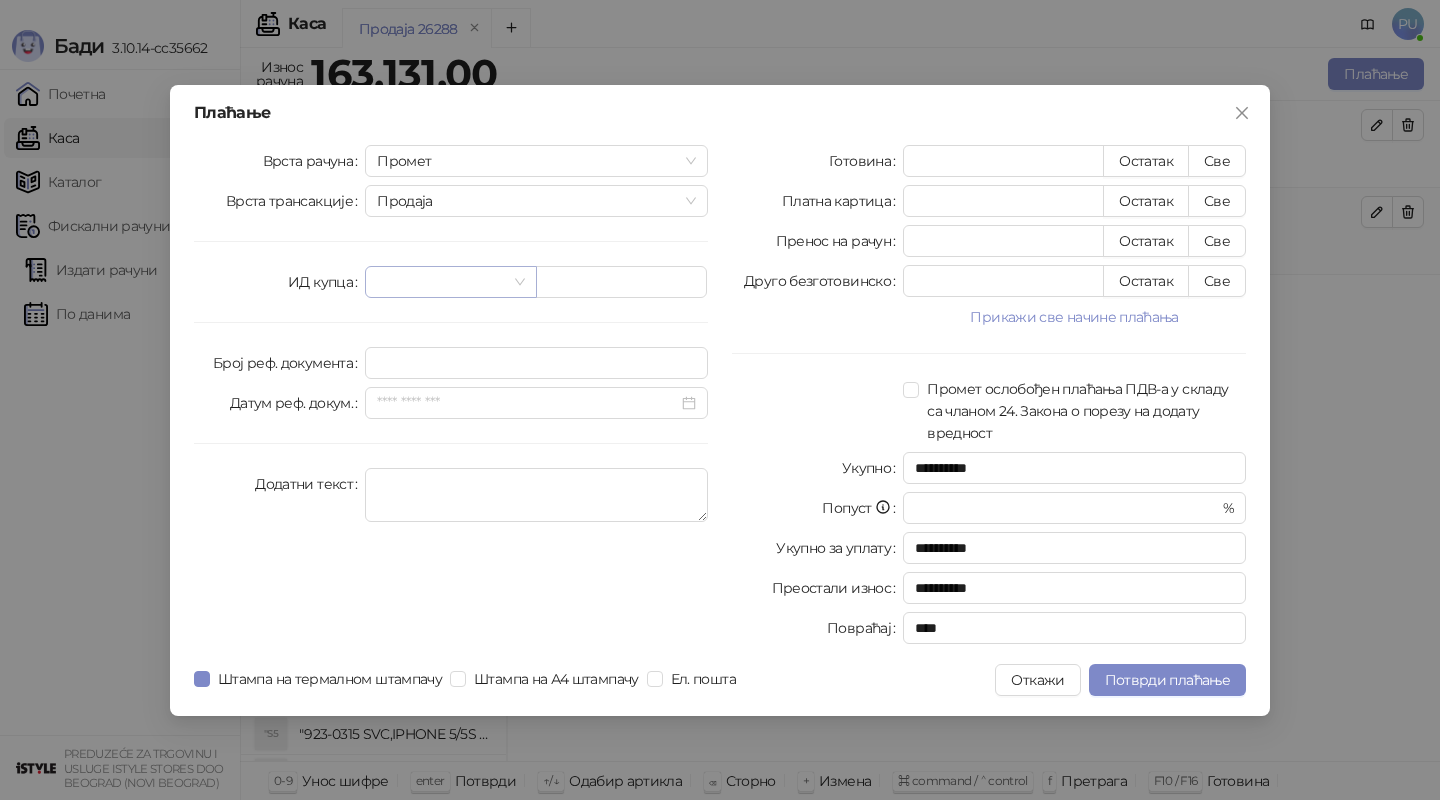 click at bounding box center [450, 282] 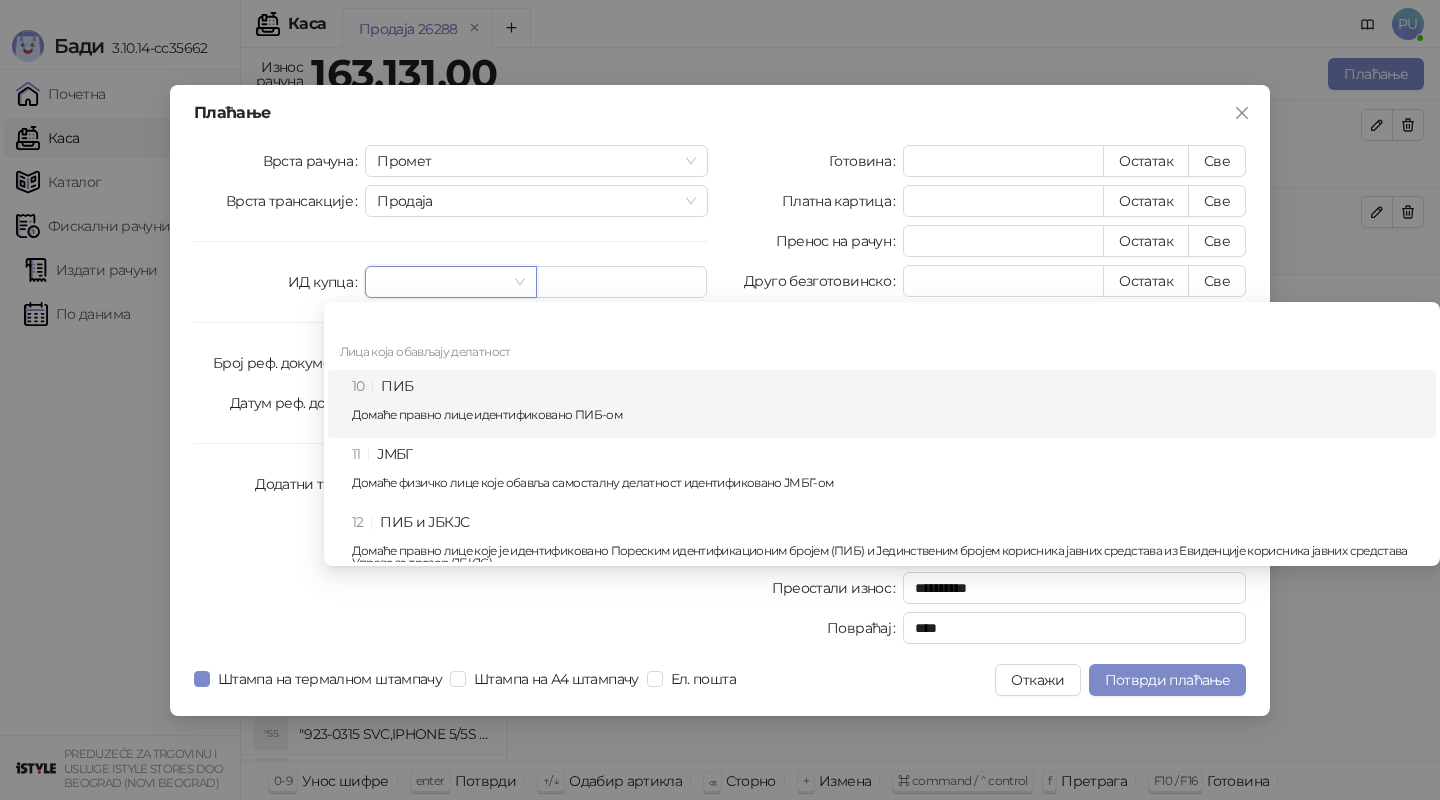 click on "10 ПИБ Домаће правно лице идентификовано ПИБ-ом" at bounding box center [888, 404] 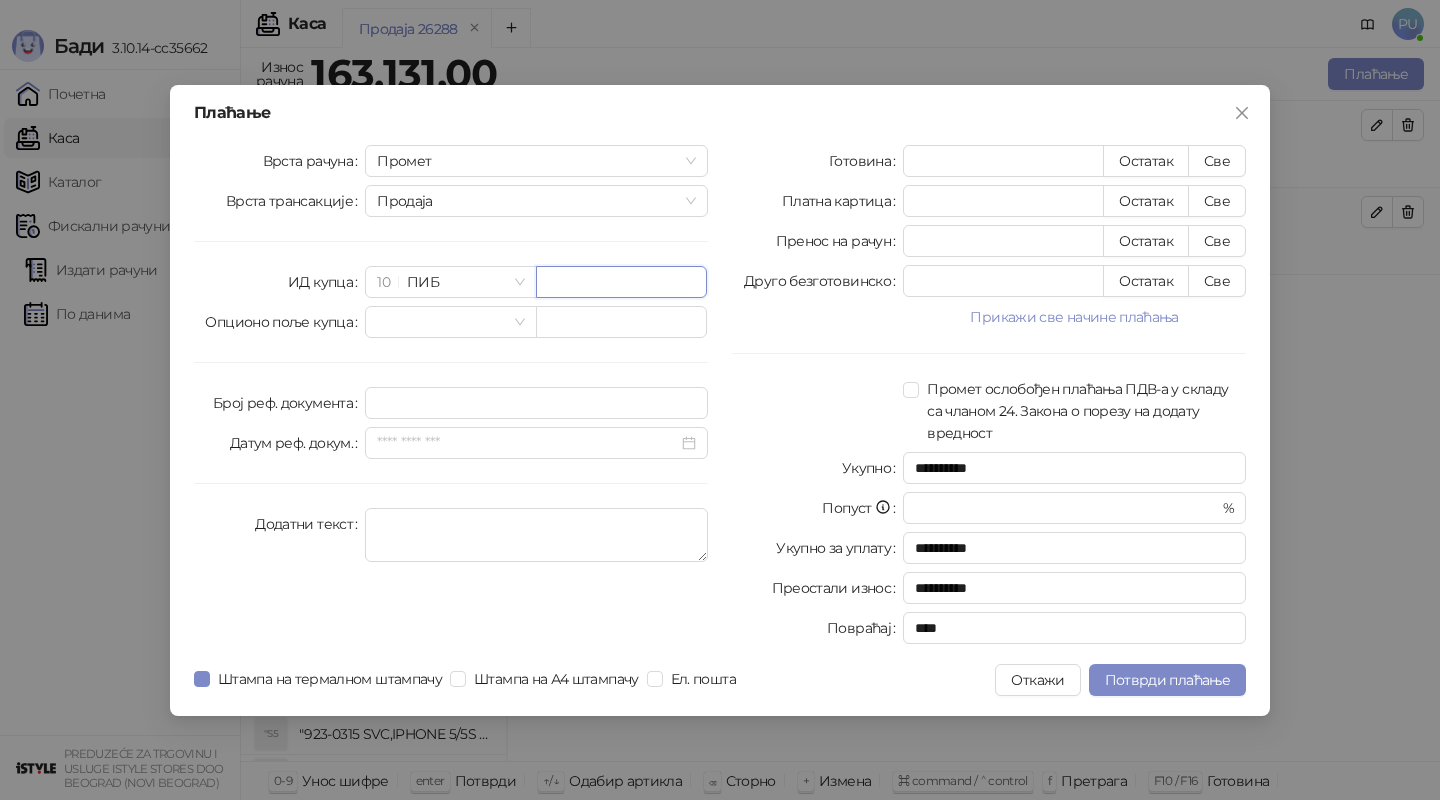 click at bounding box center [621, 282] 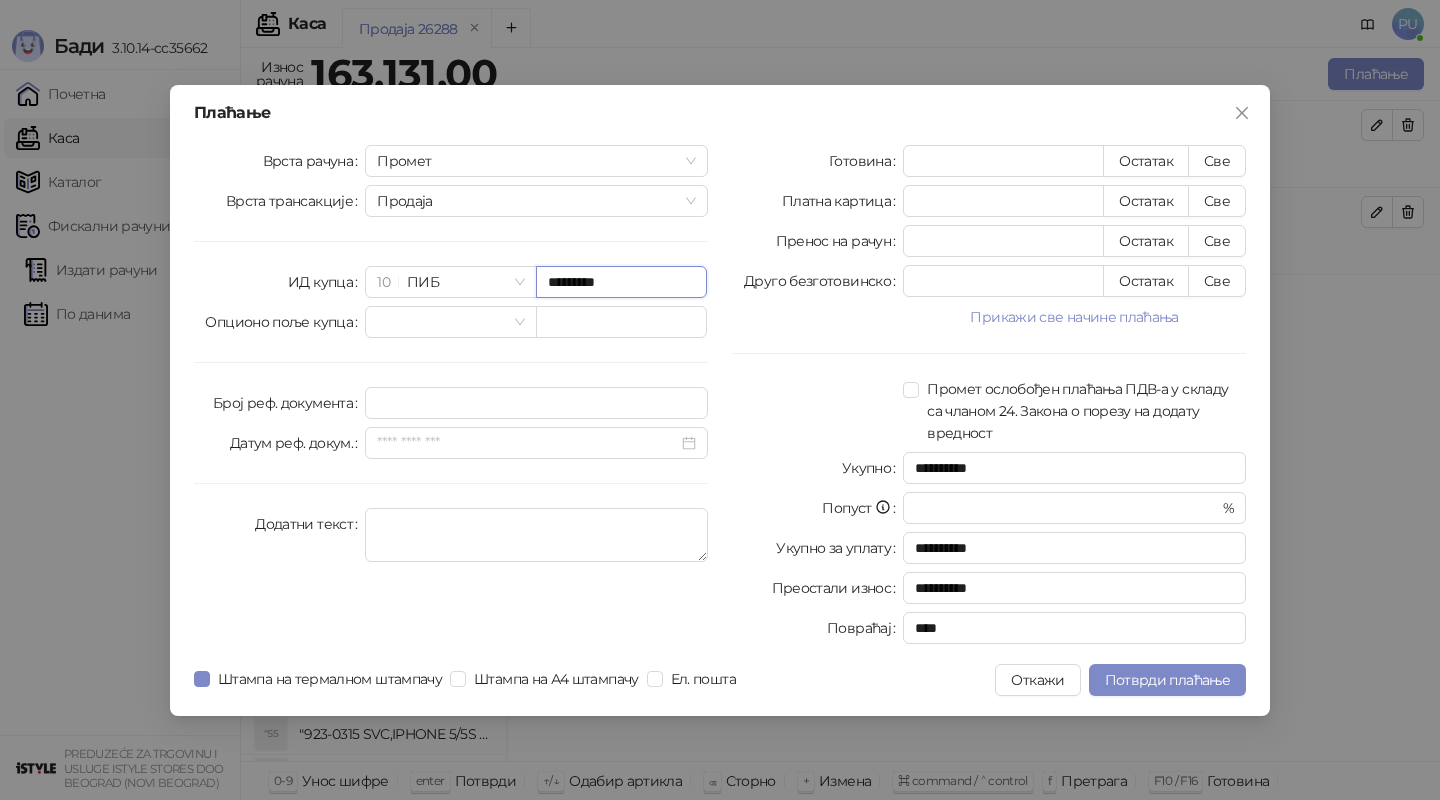 type on "*********" 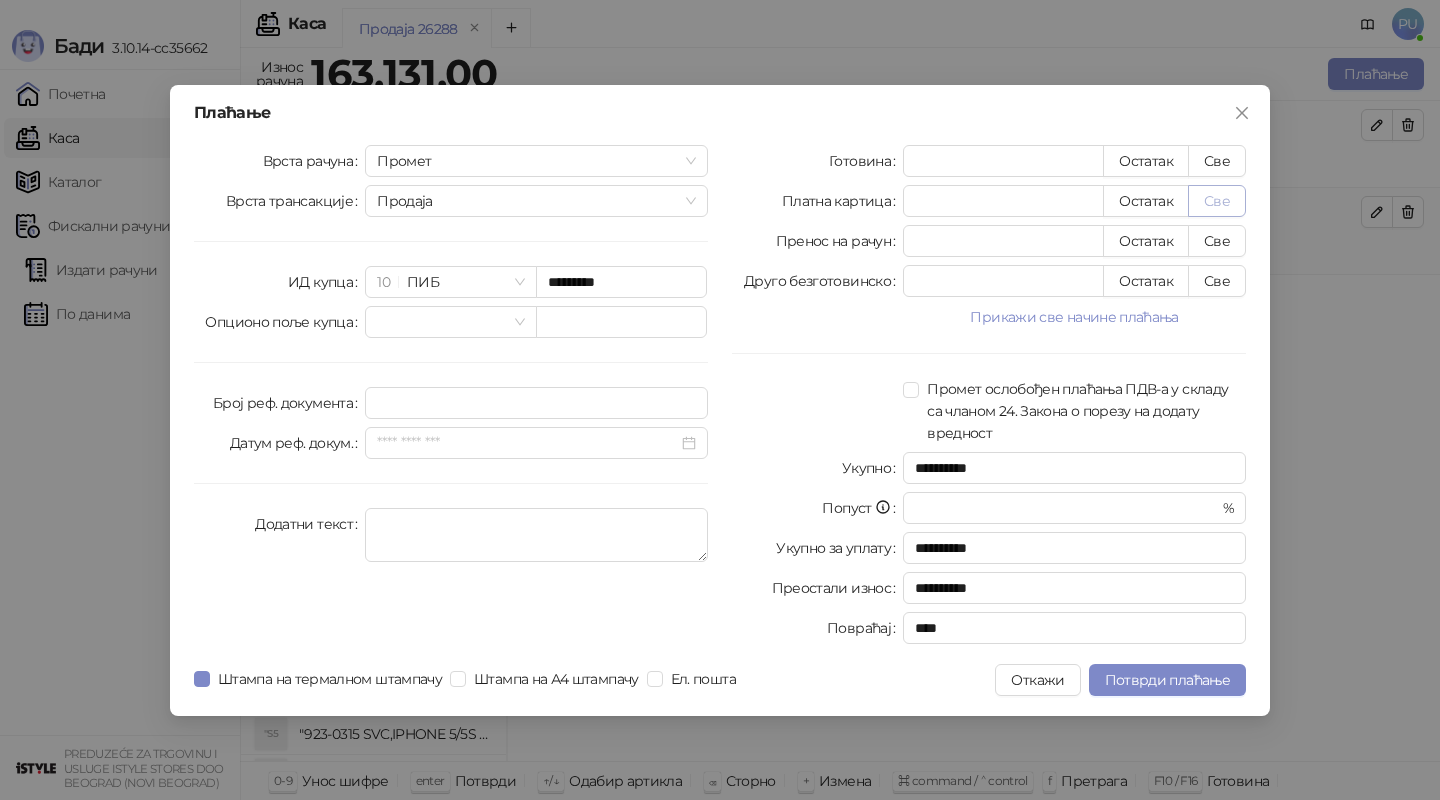 click on "Све" at bounding box center (1217, 201) 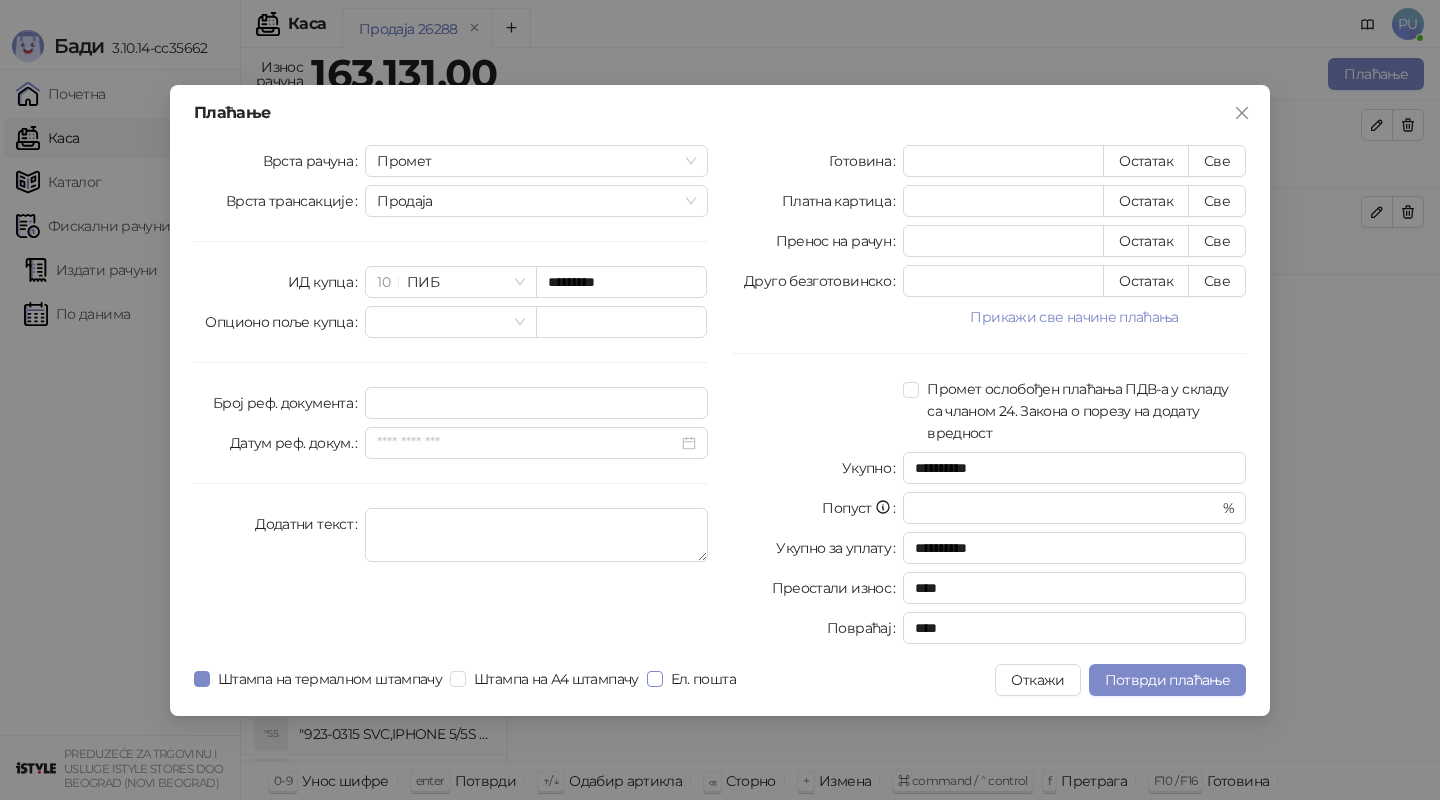 click on "Ел. пошта" at bounding box center [703, 679] 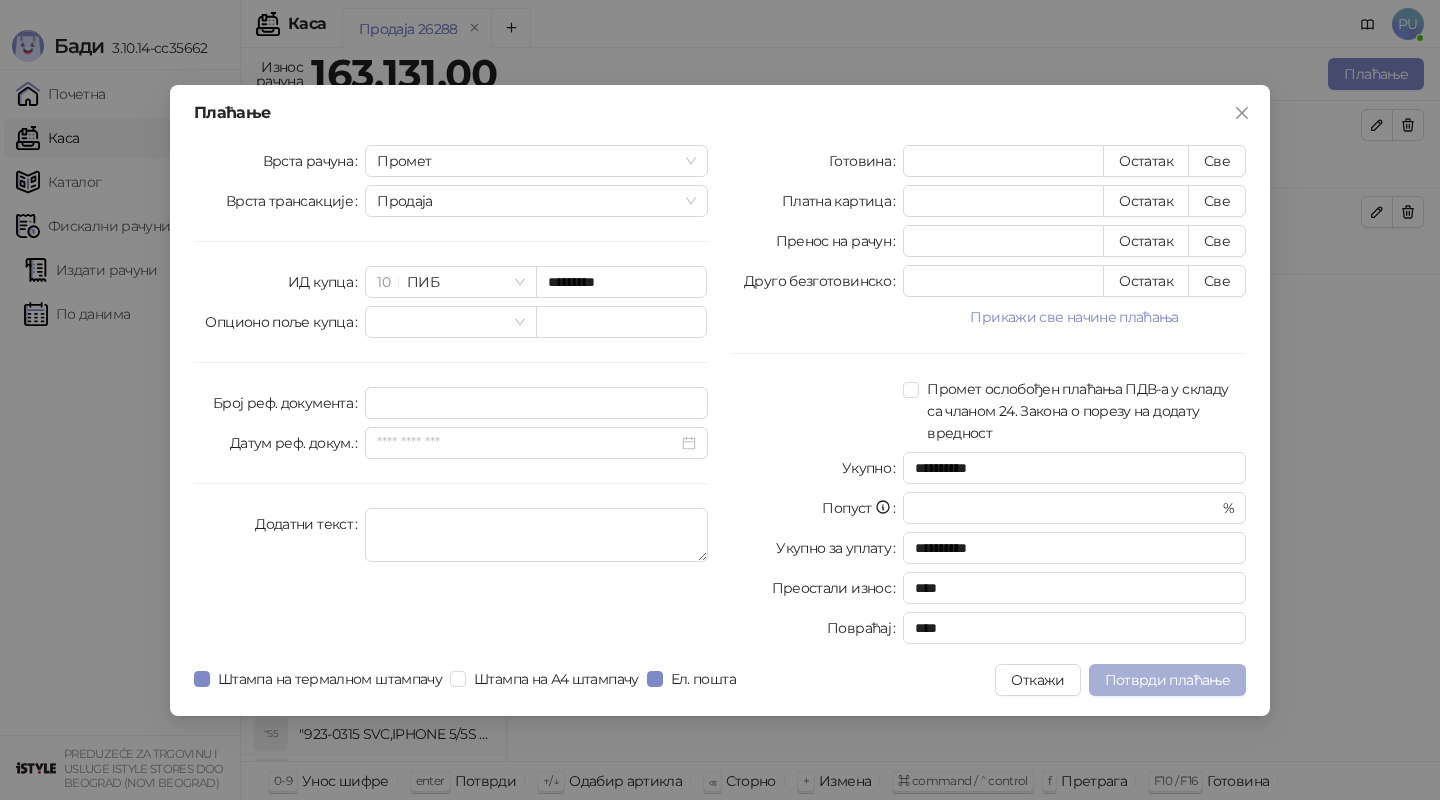 click on "Потврди плаћање" at bounding box center [1167, 680] 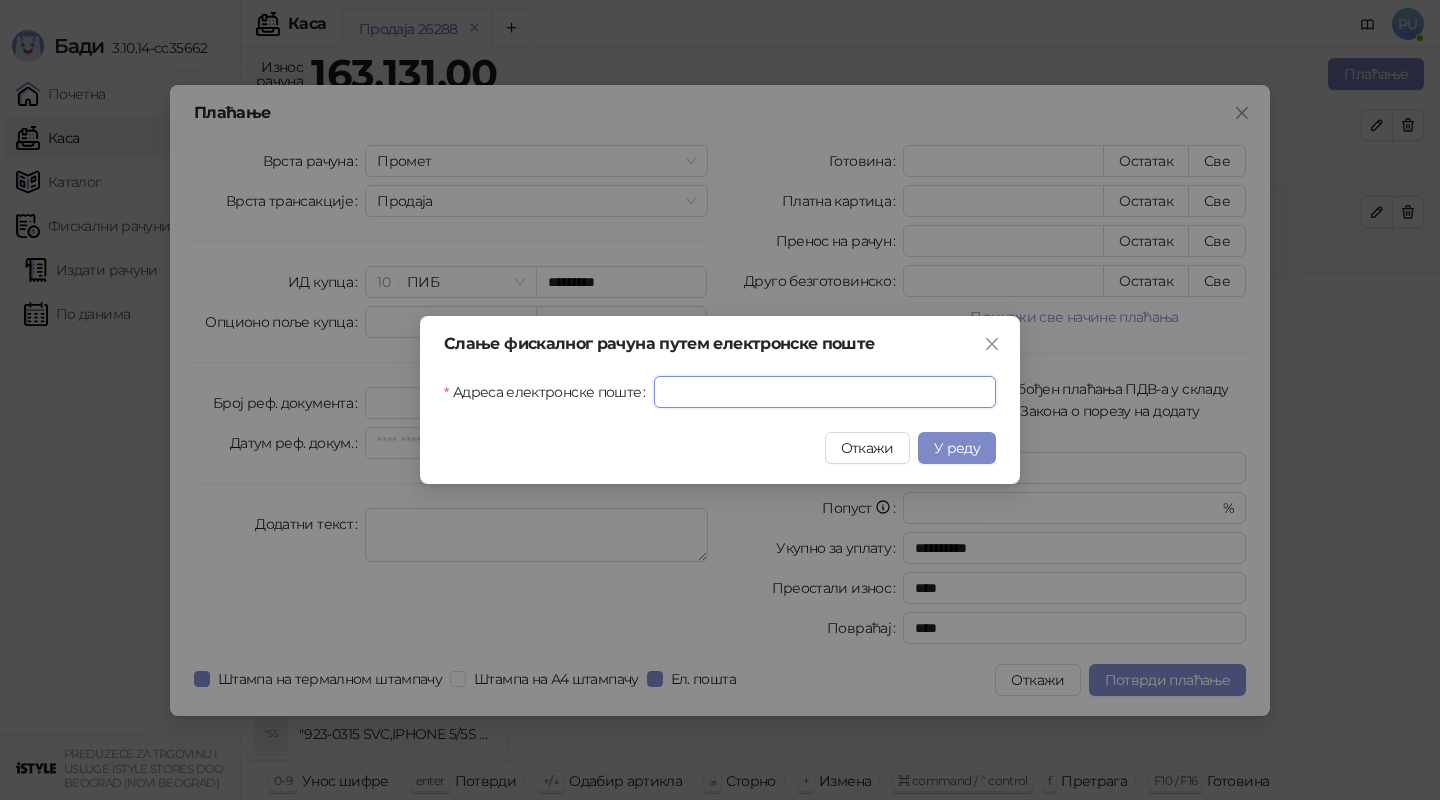 click on "Адреса електронске поште" at bounding box center [825, 392] 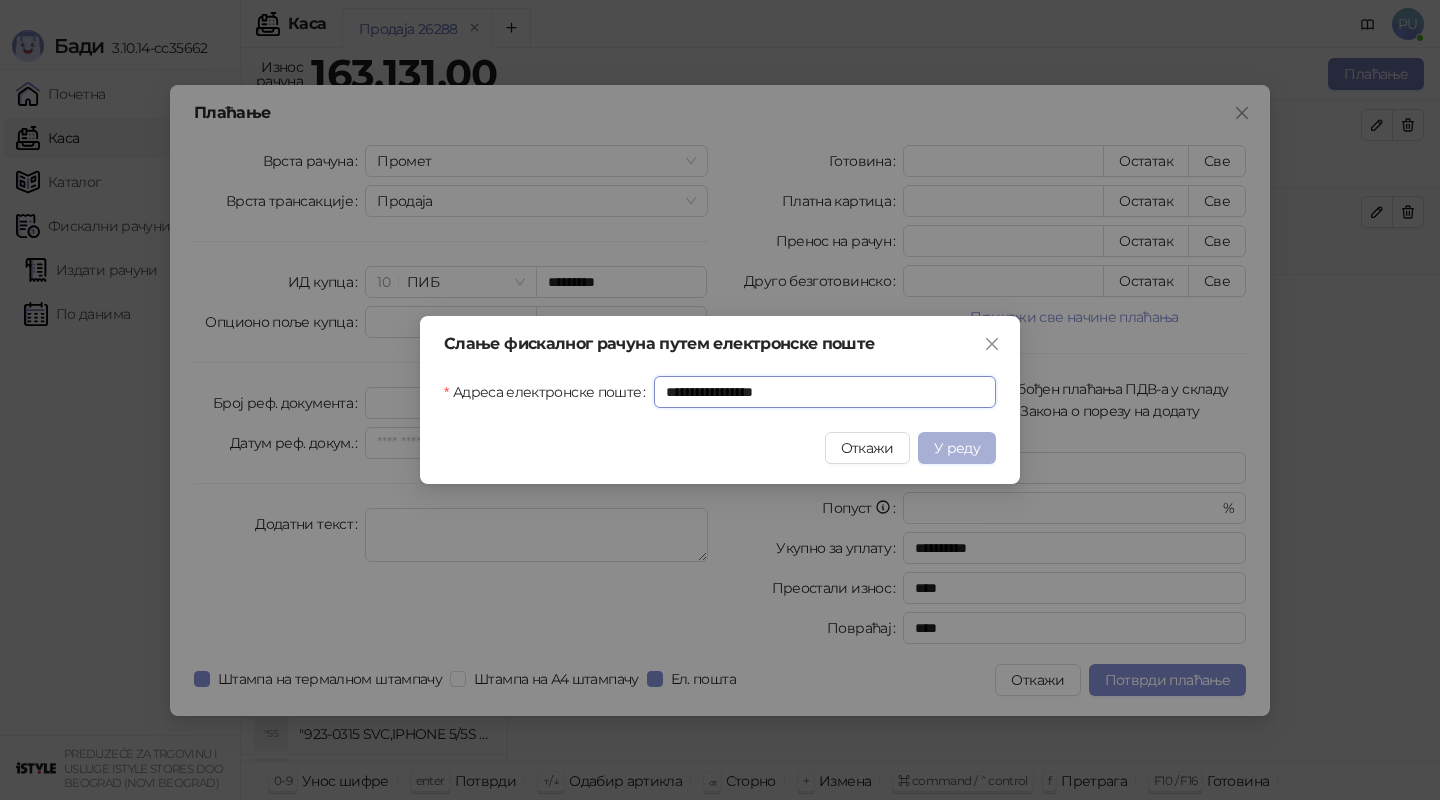 type on "**********" 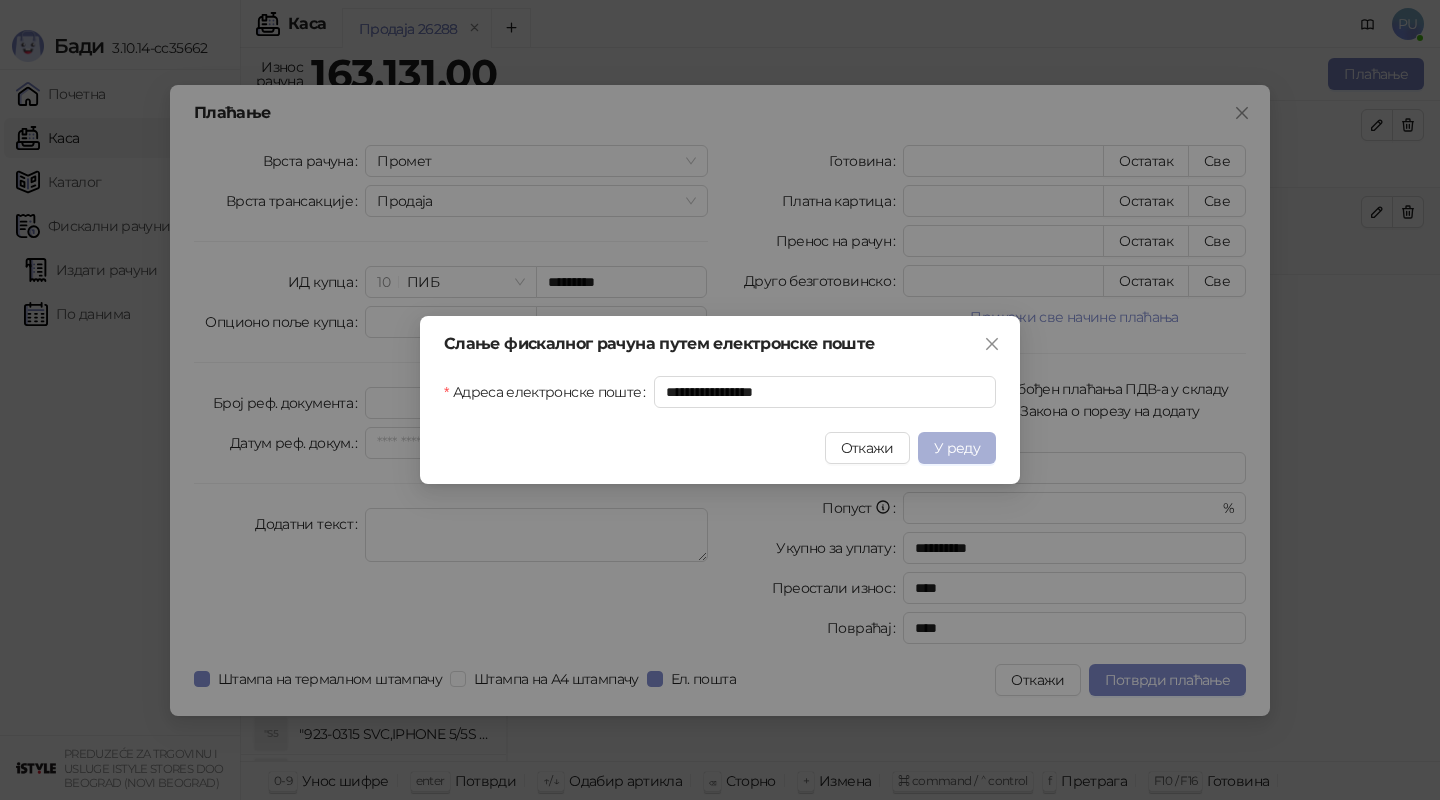 click on "У реду" at bounding box center (957, 448) 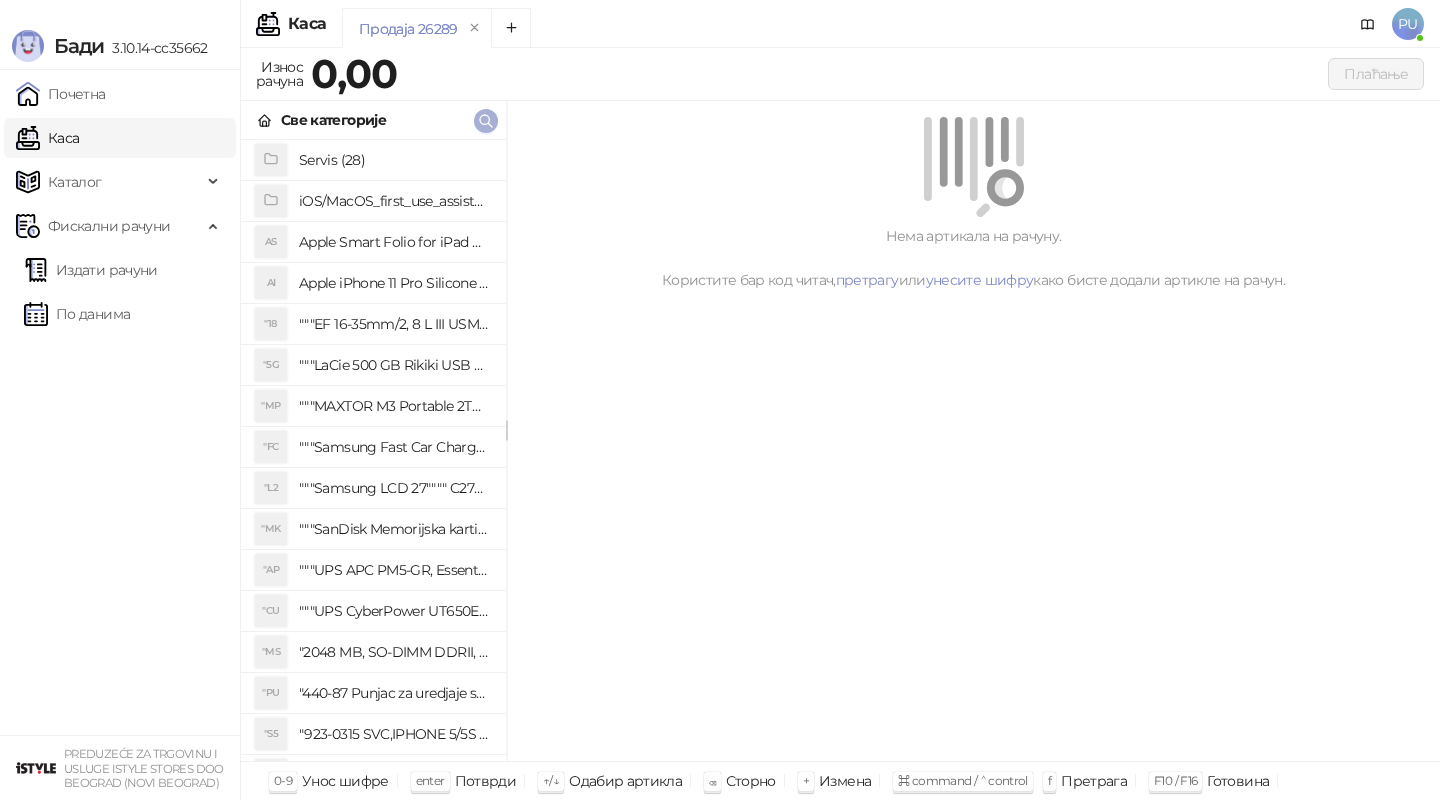 click 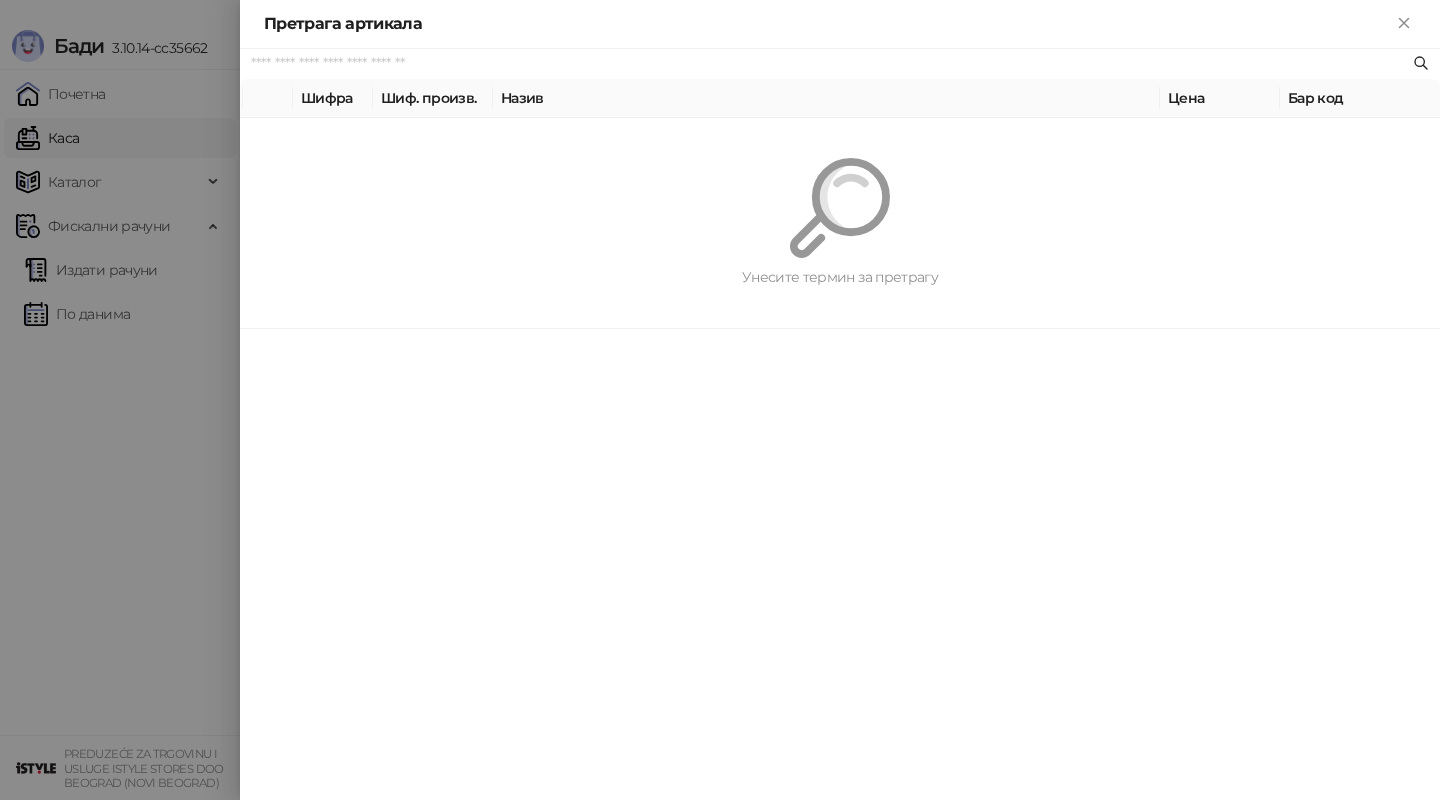 paste on "*********" 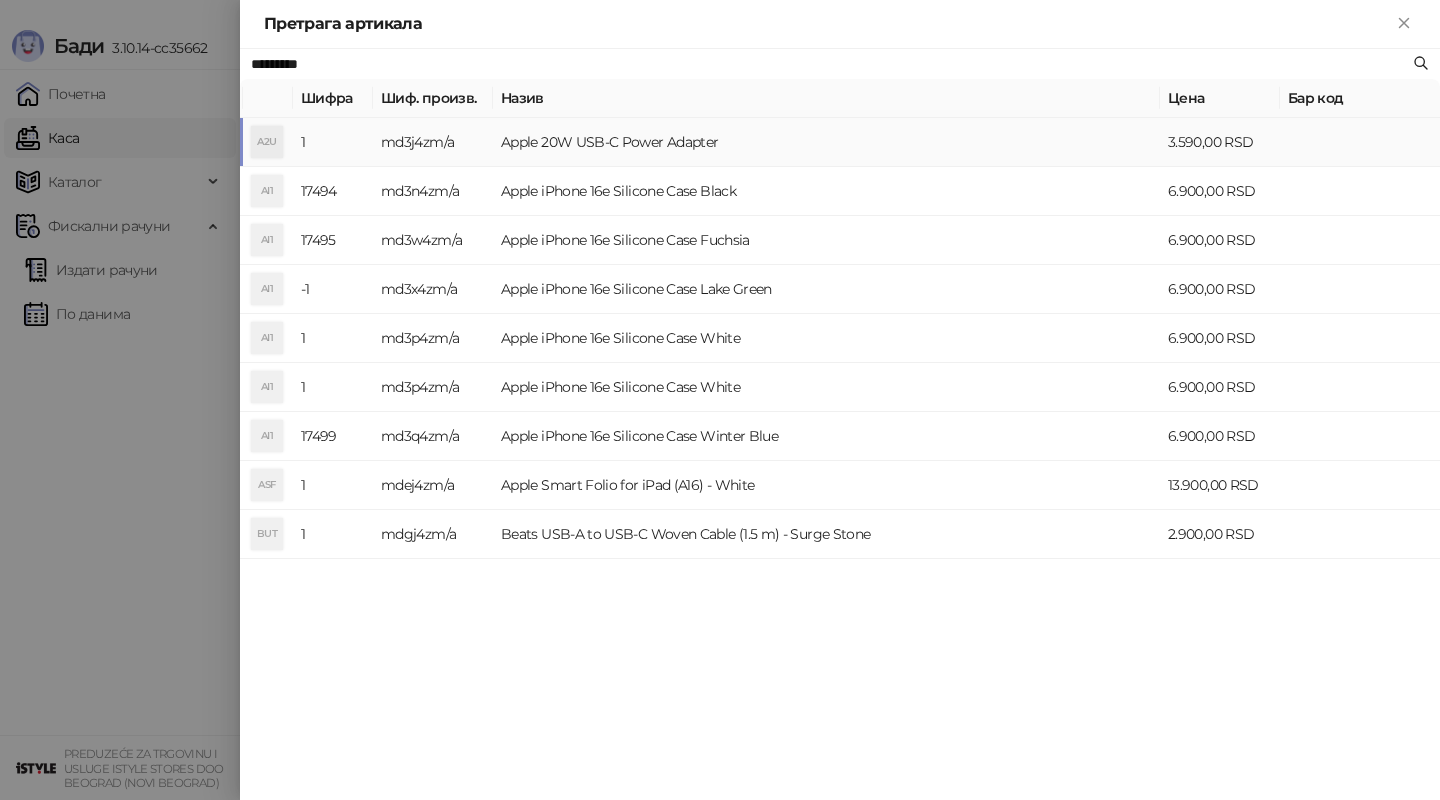 type on "*********" 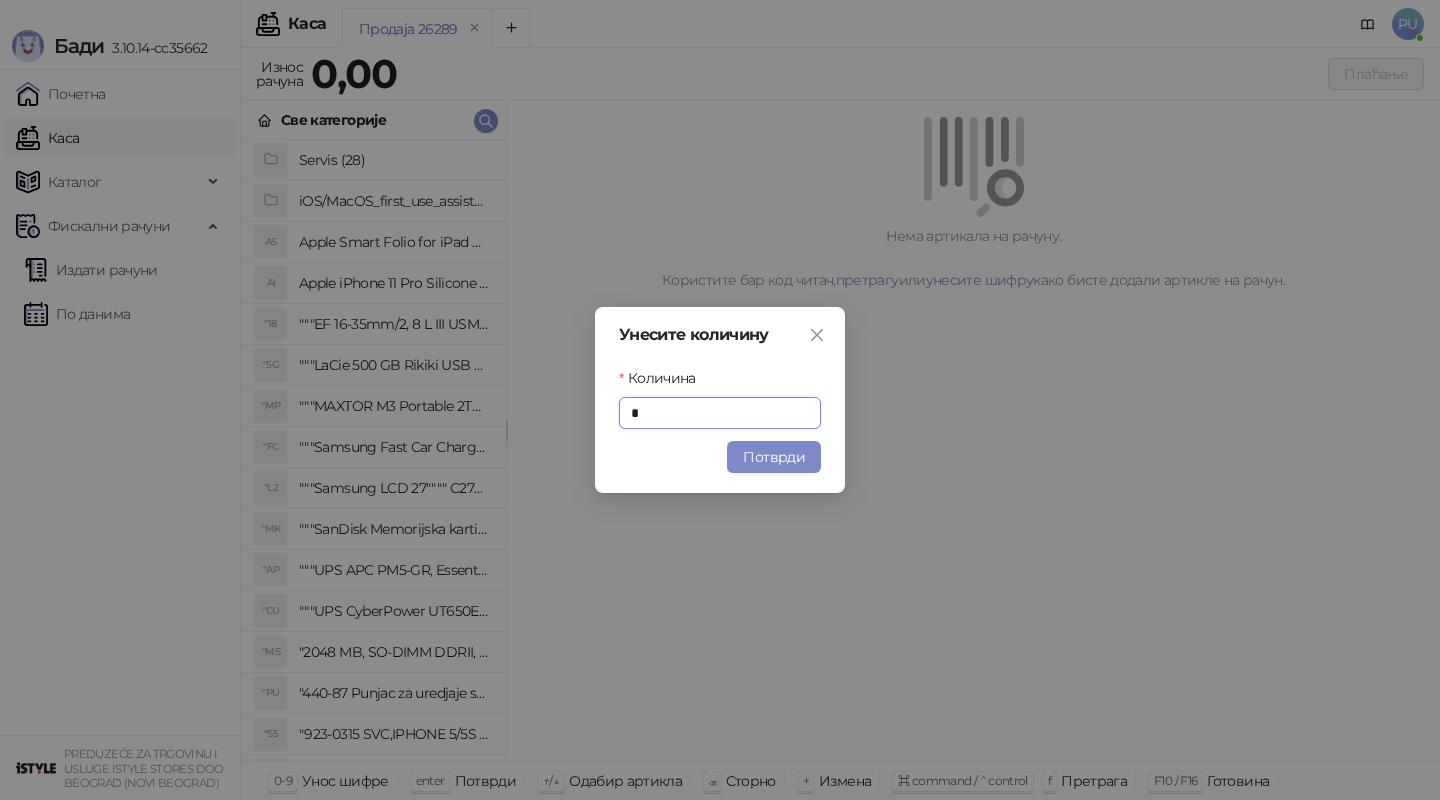 type on "*" 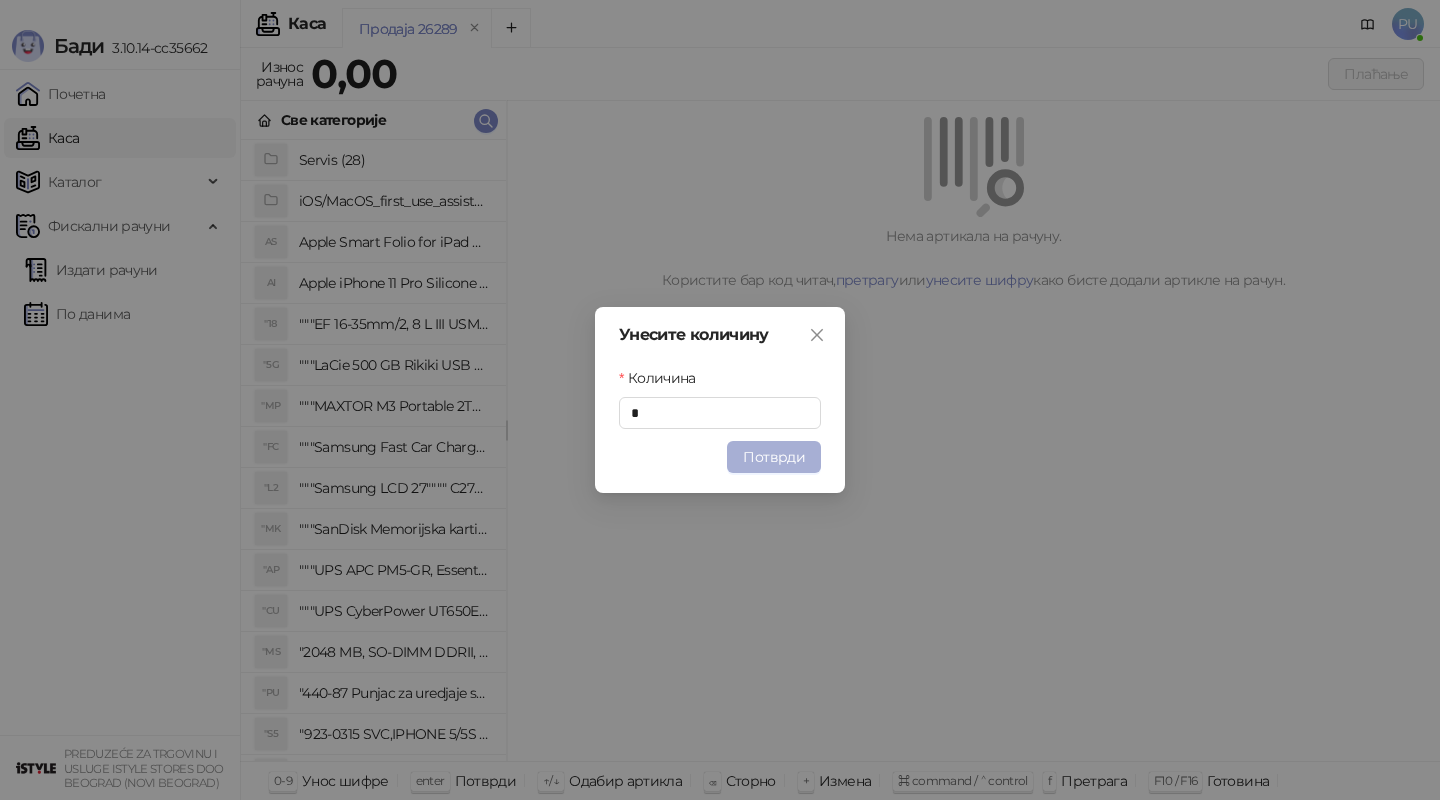 click on "Потврди" at bounding box center (774, 457) 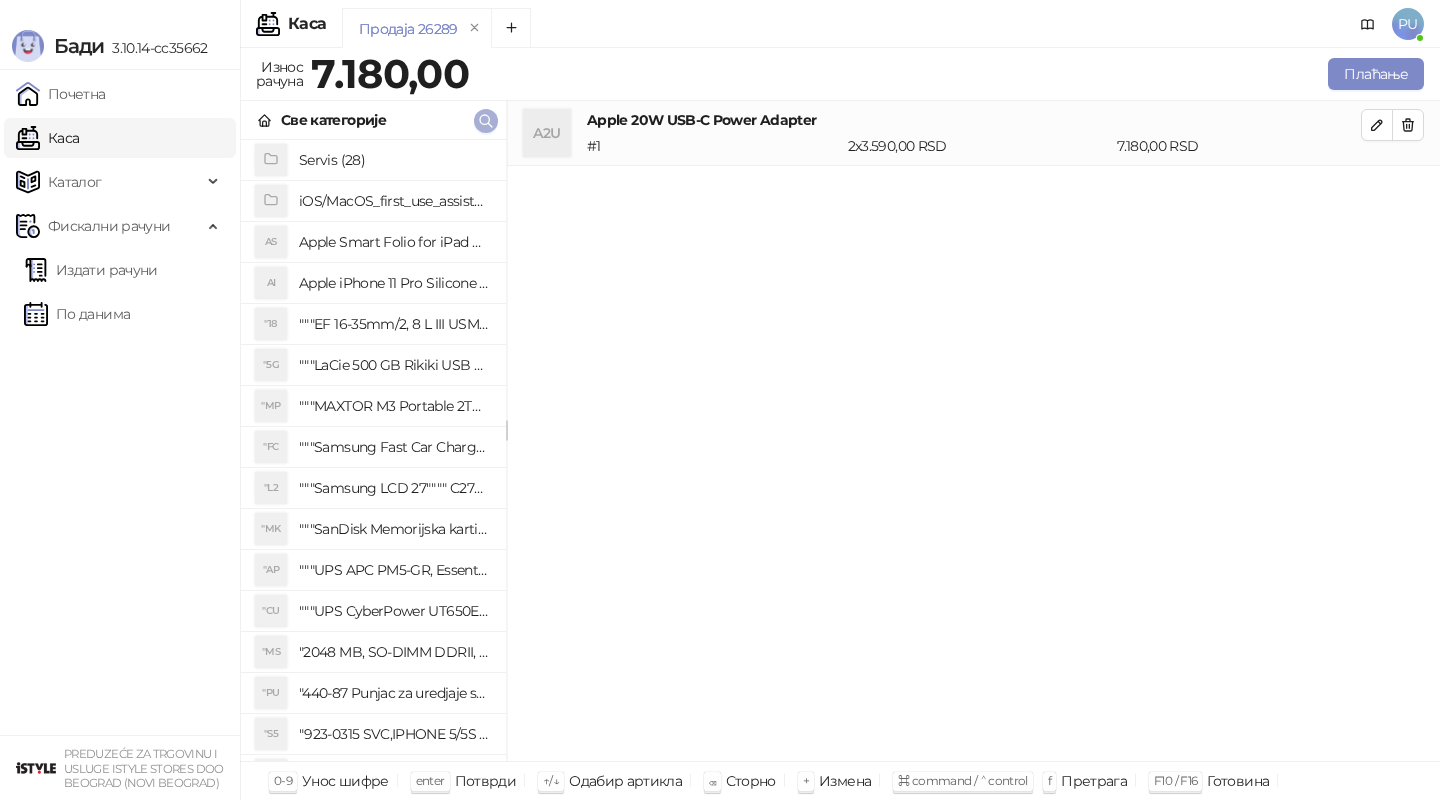 click 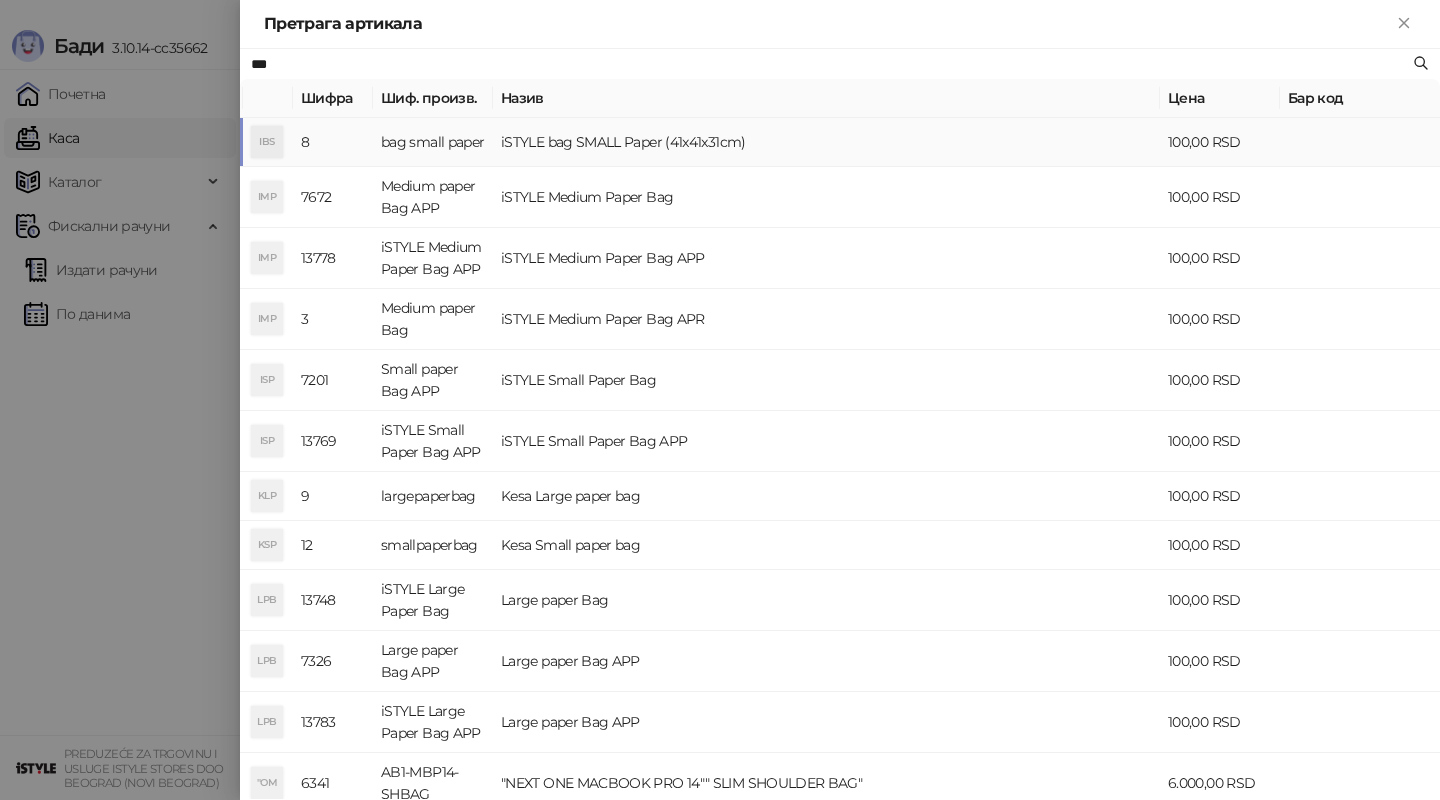 type on "***" 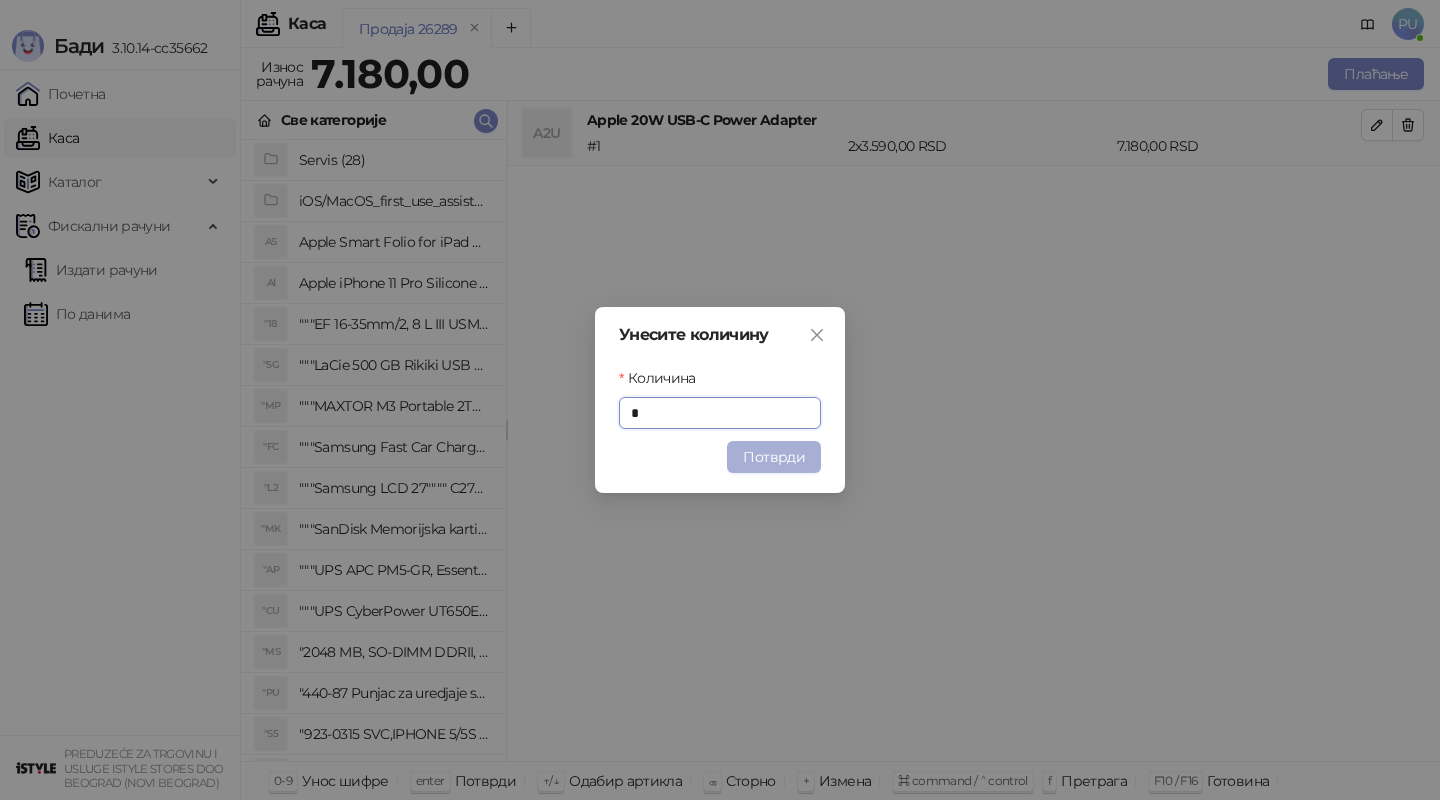 click on "Потврди" at bounding box center [774, 457] 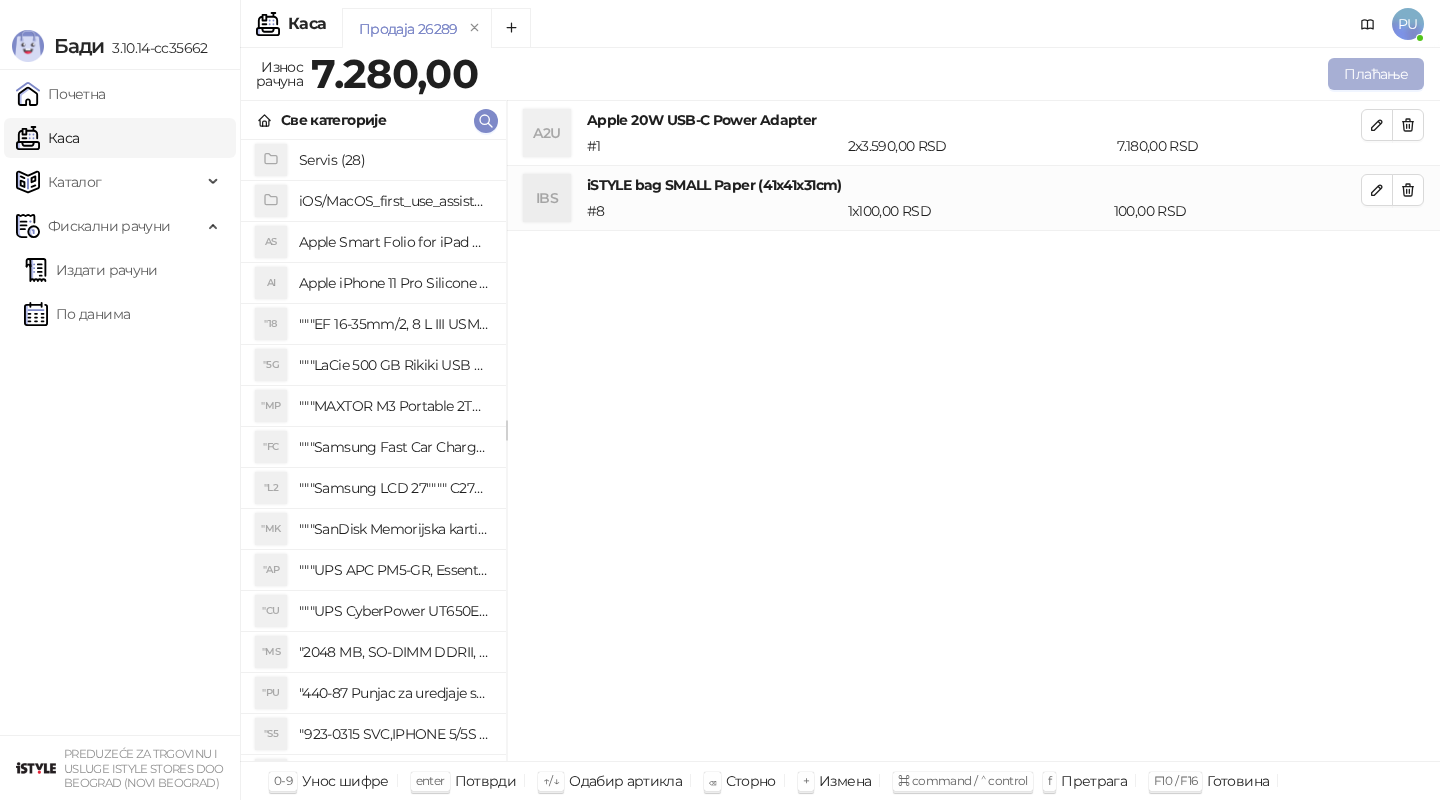 click on "Плаћање" at bounding box center [1376, 74] 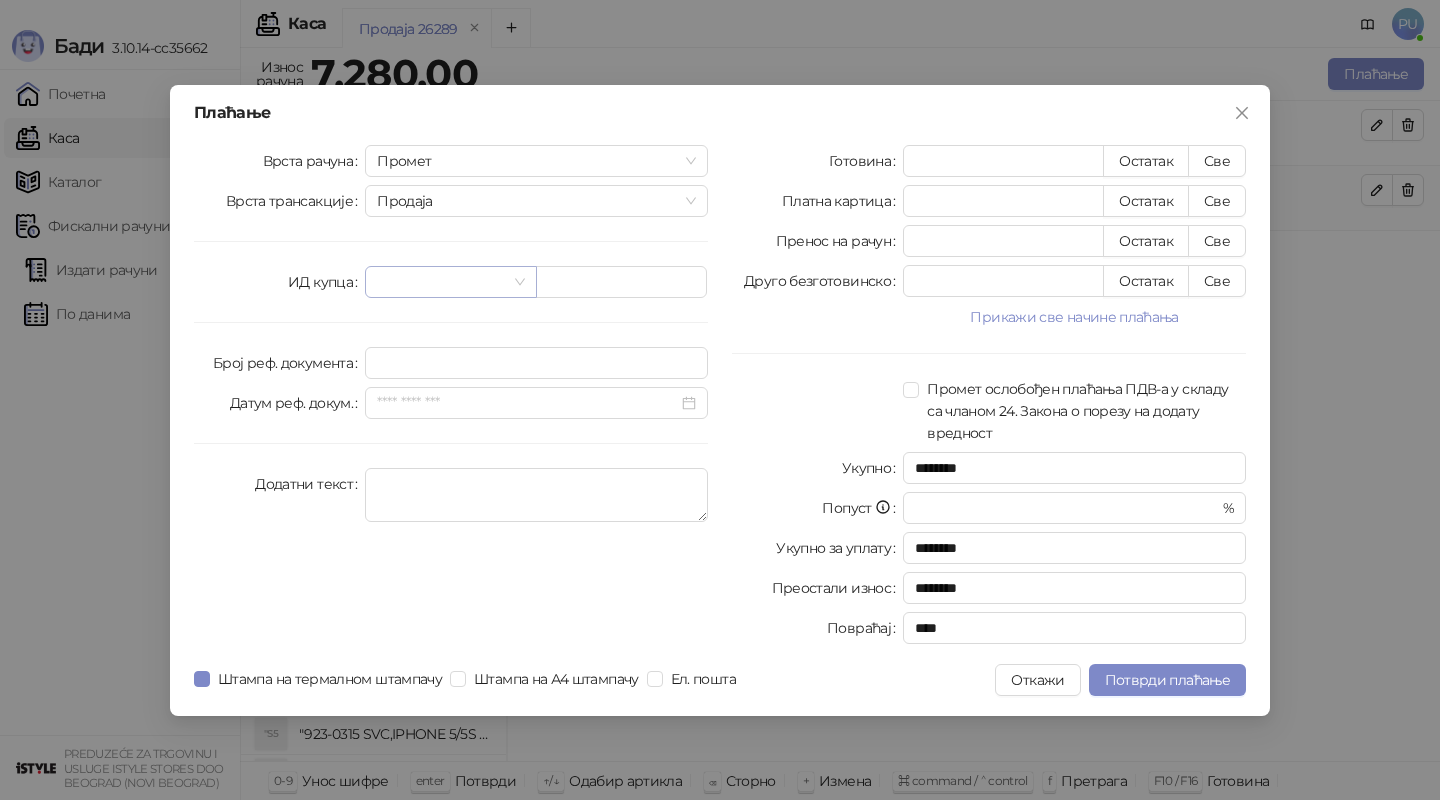 click at bounding box center [441, 282] 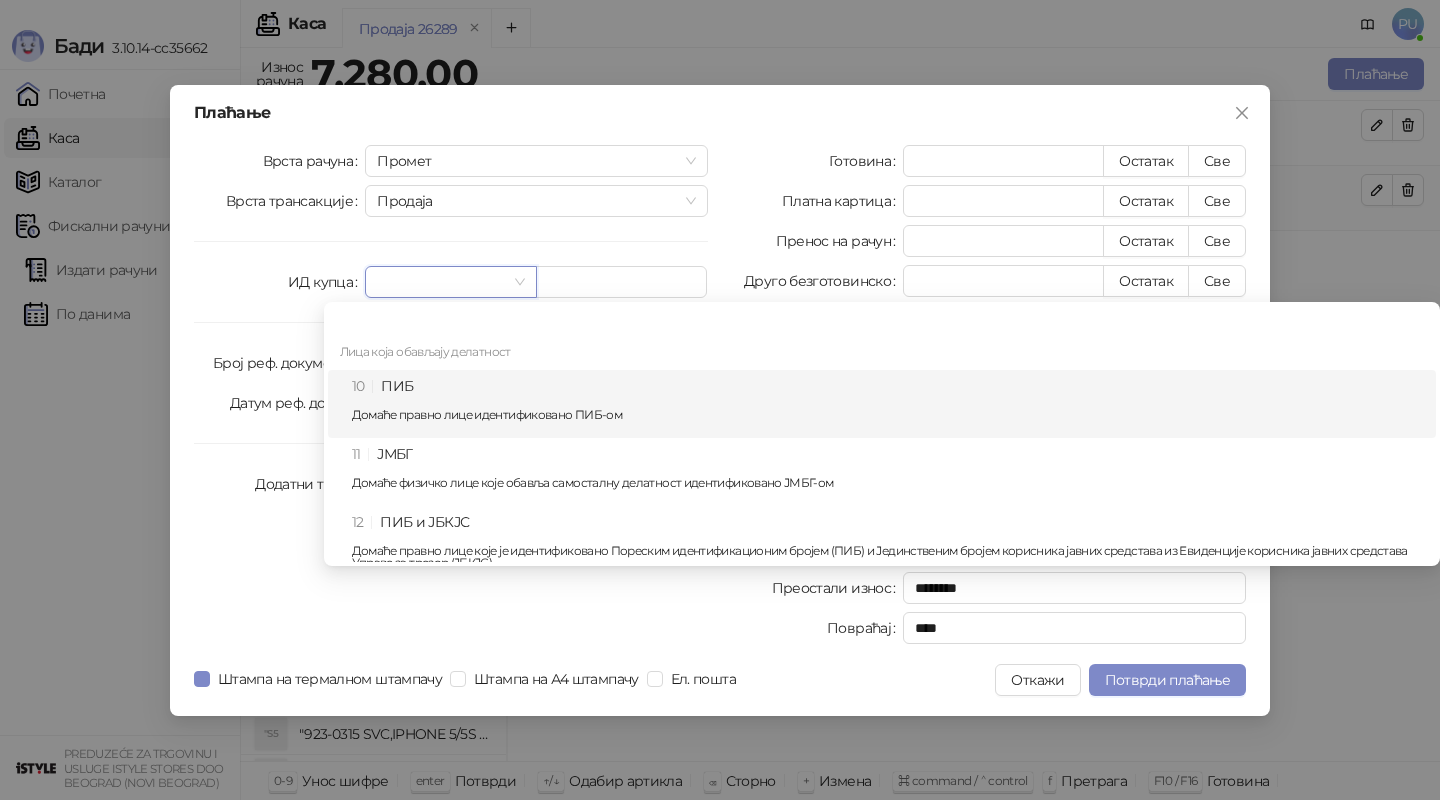 click on "10 ПИБ Домаће правно лице идентификовано ПИБ-ом" at bounding box center (888, 404) 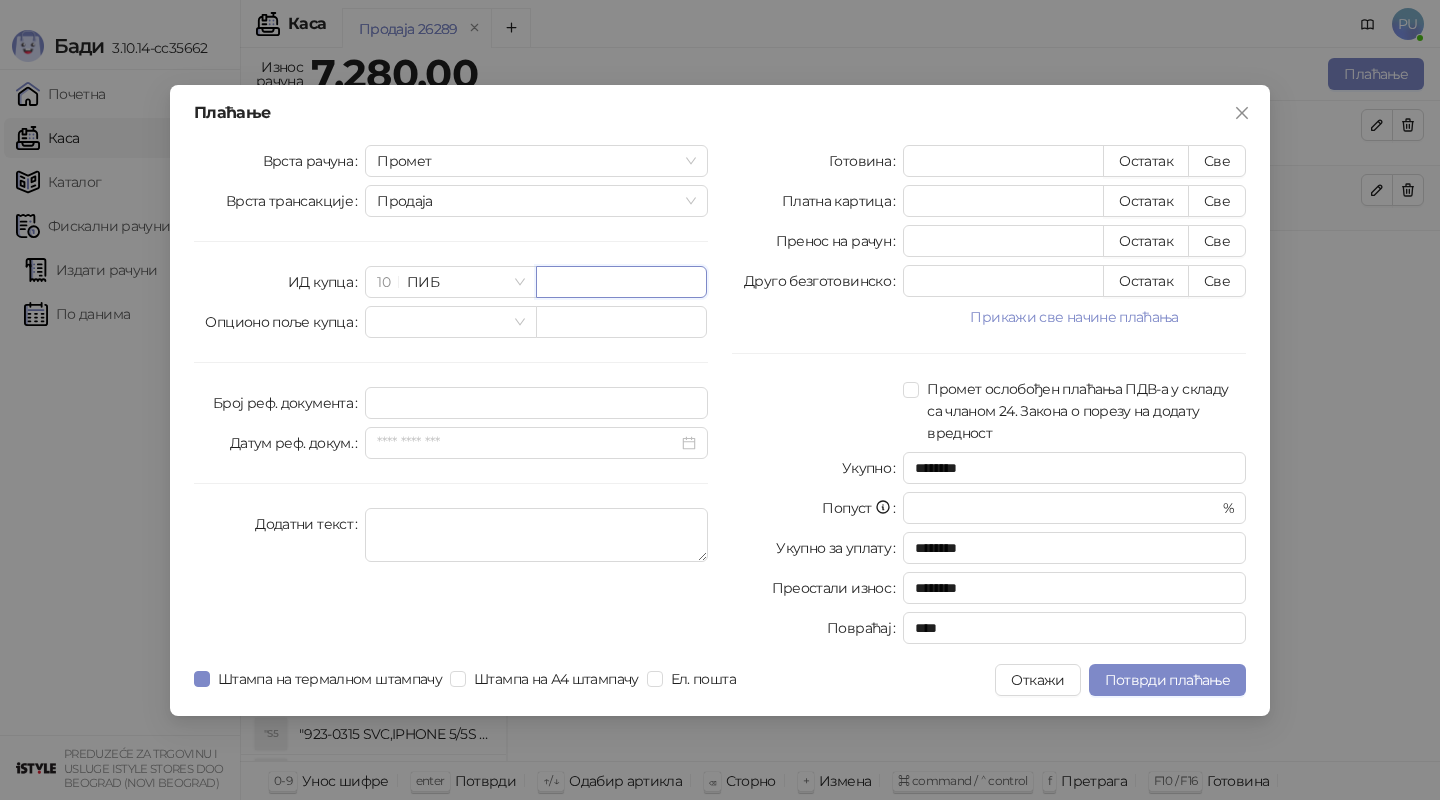 paste on "*********" 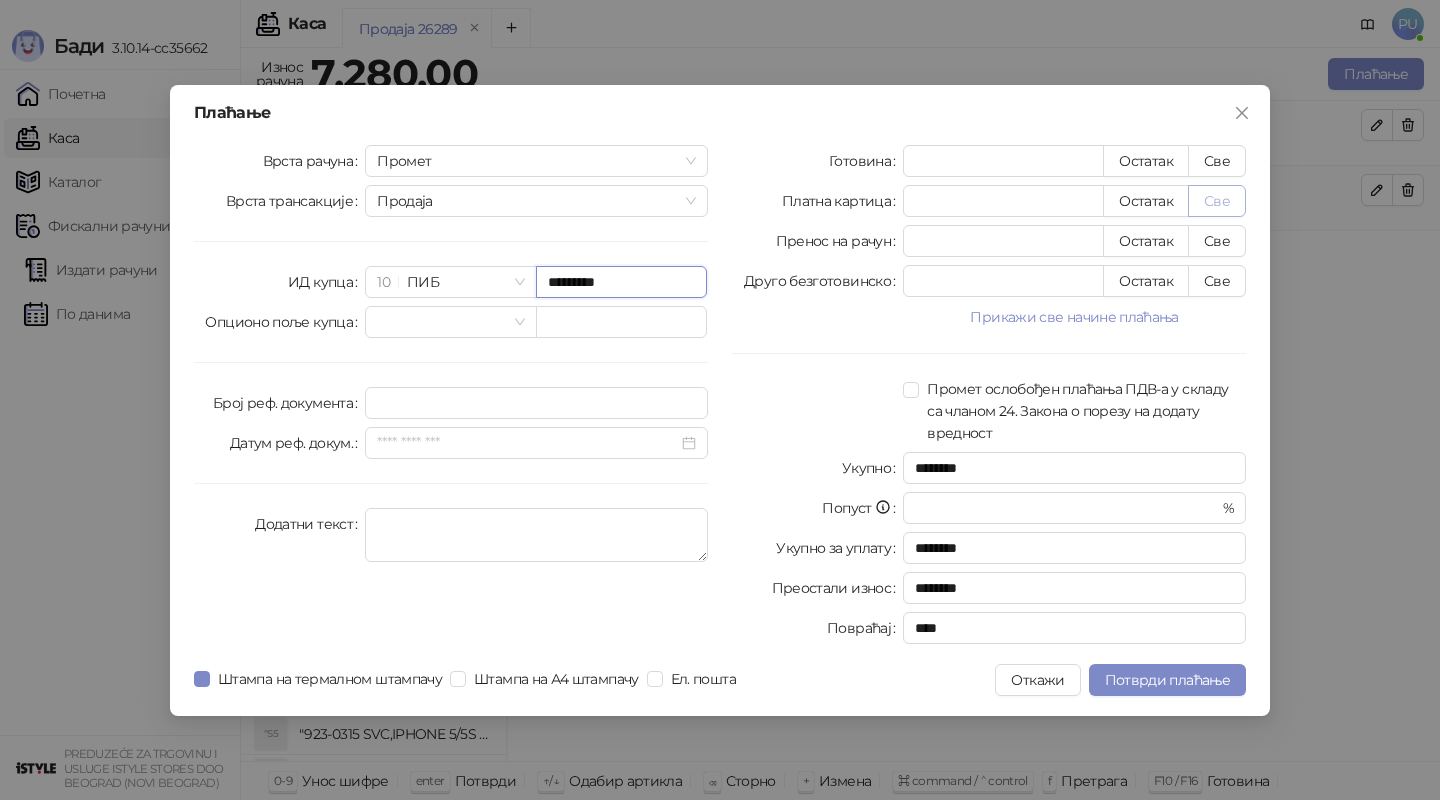 type on "*********" 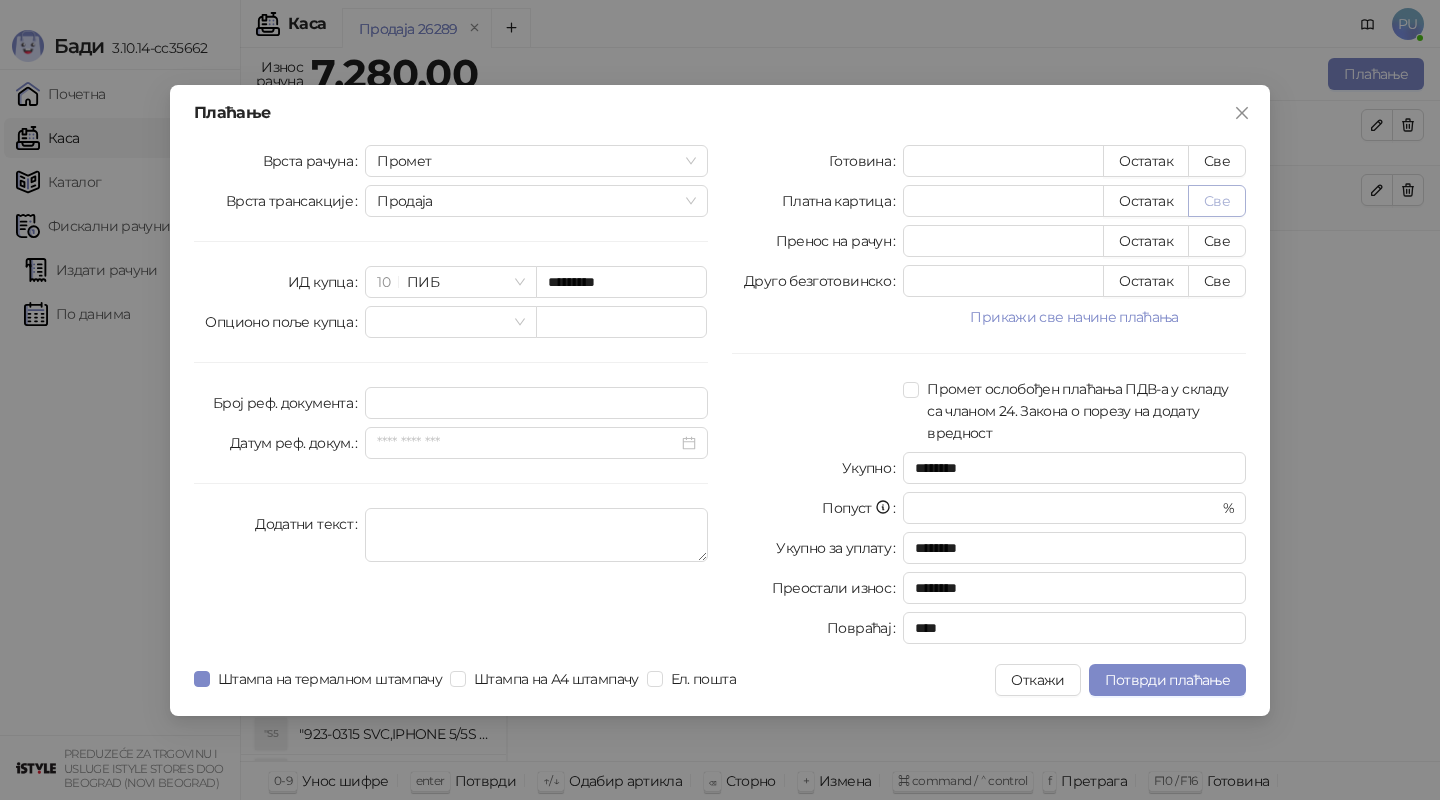 click on "Све" at bounding box center [1217, 201] 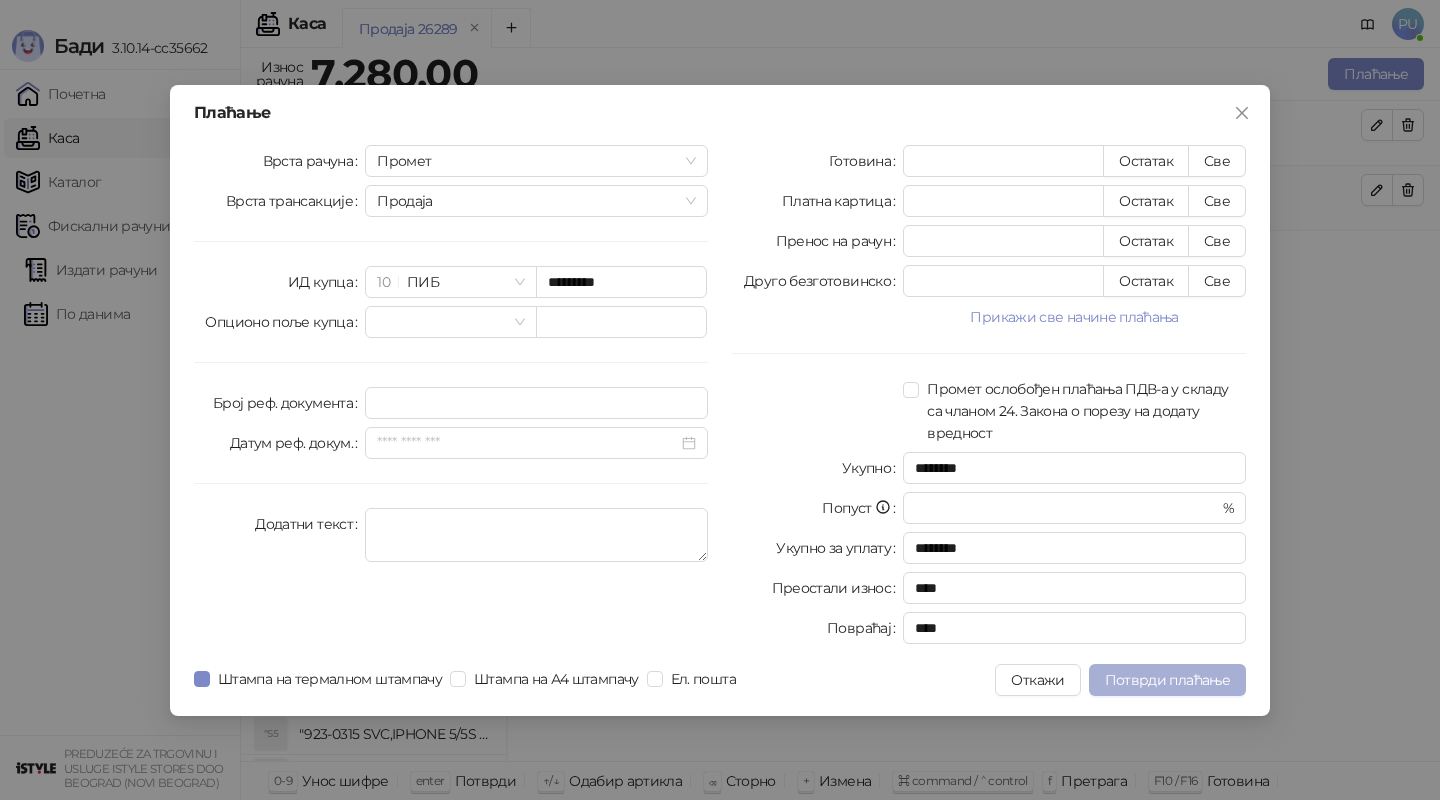 click on "Потврди плаћање" at bounding box center (1167, 680) 